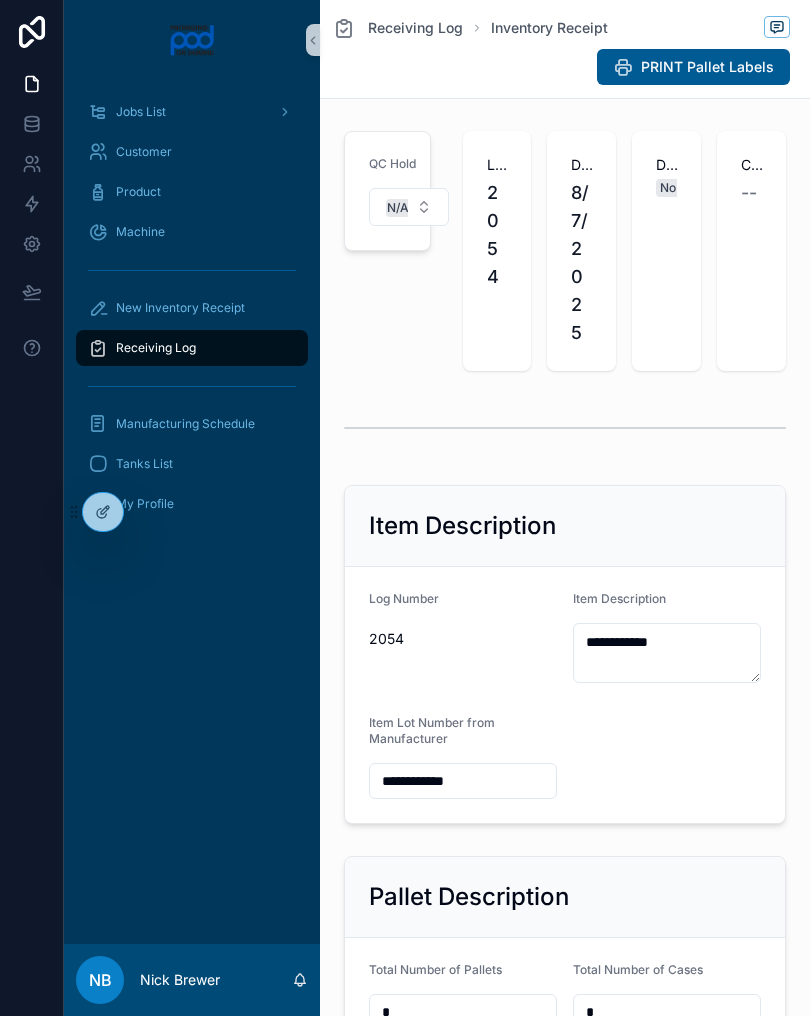 scroll, scrollTop: 0, scrollLeft: 0, axis: both 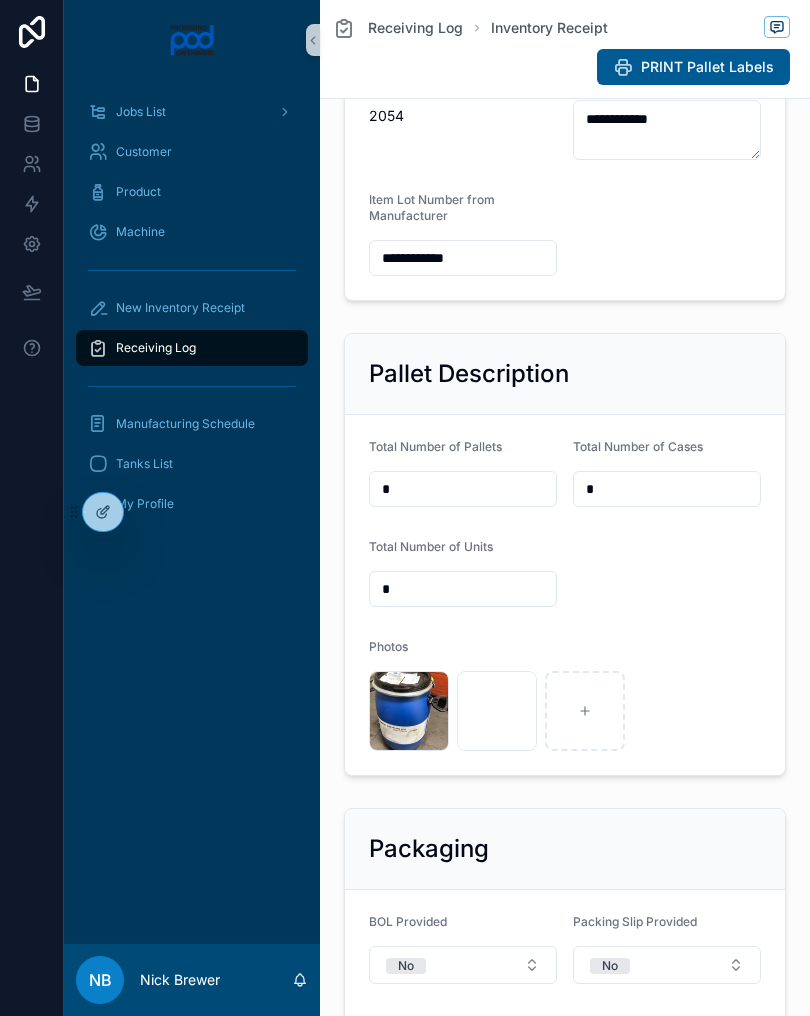 type on "**********" 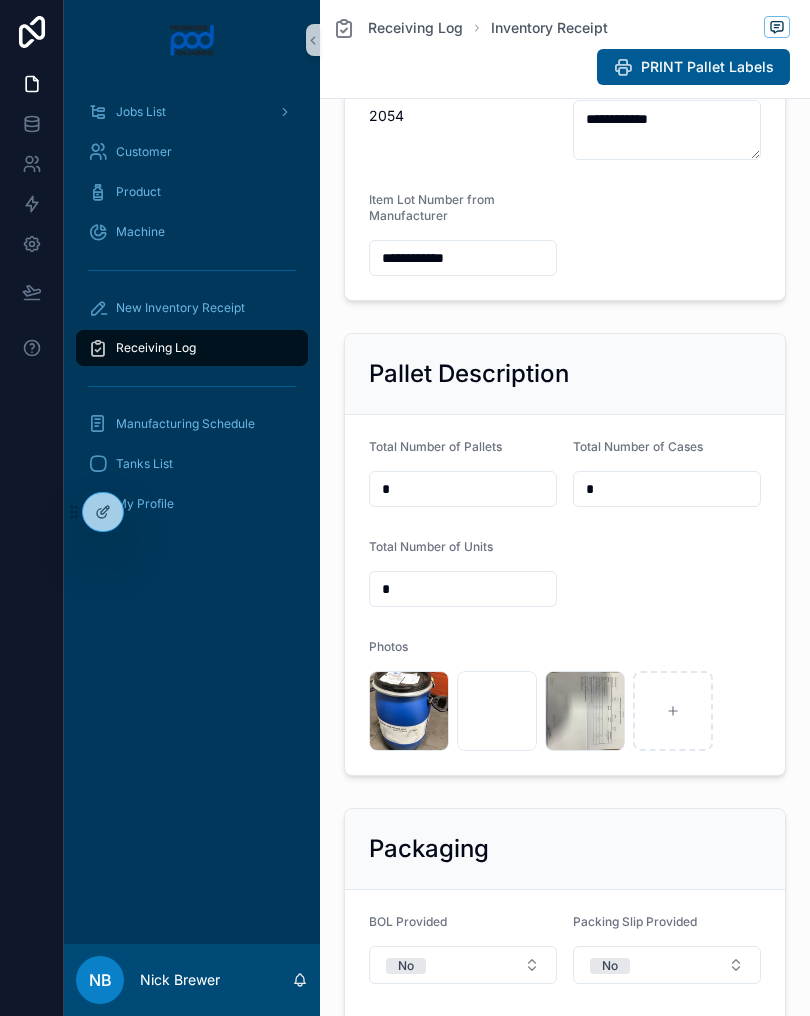 click on "New Inventory Receipt" at bounding box center (180, 308) 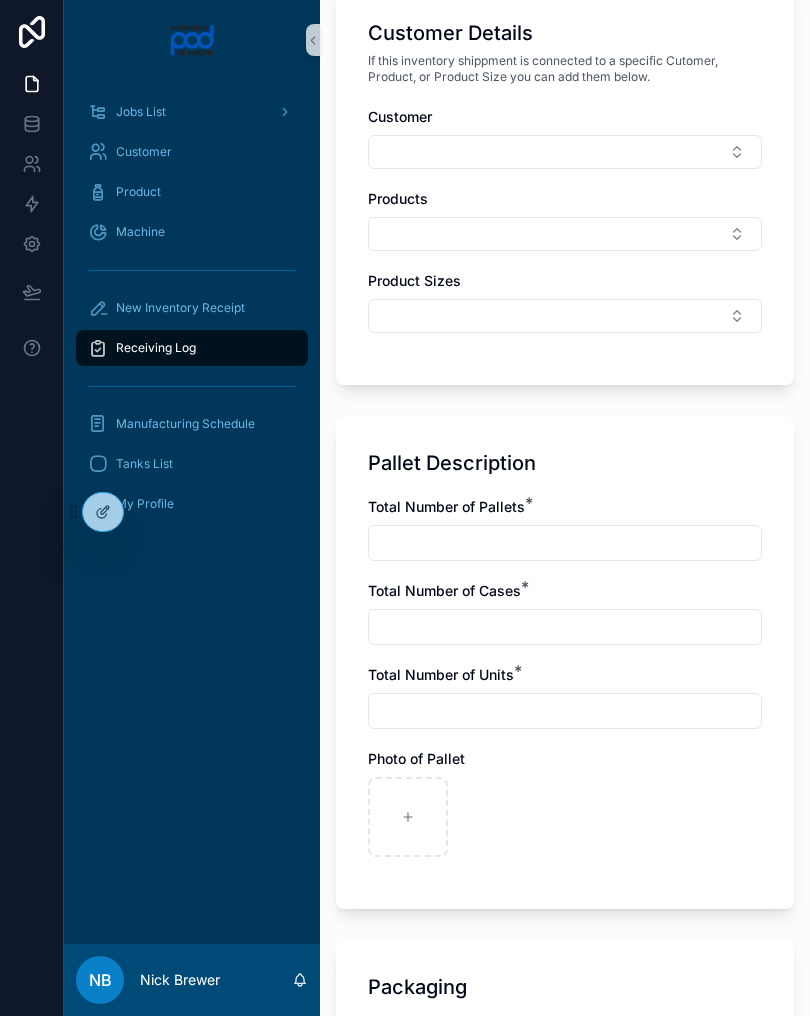 scroll, scrollTop: 910, scrollLeft: 0, axis: vertical 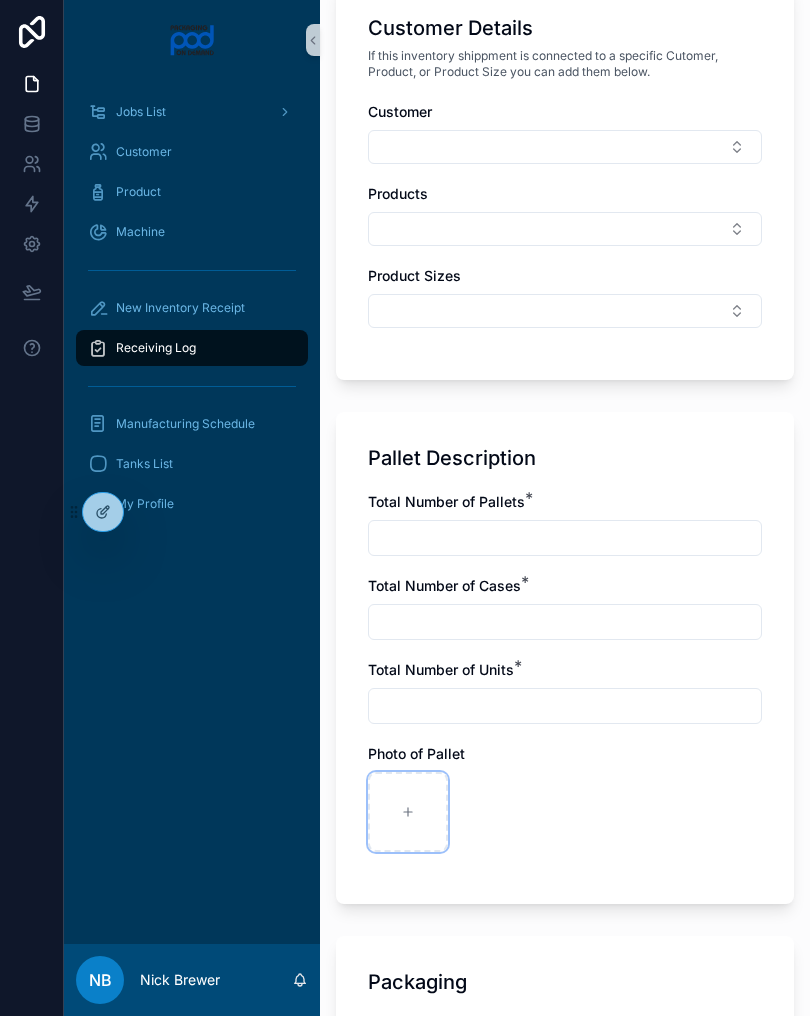 click at bounding box center [408, 812] 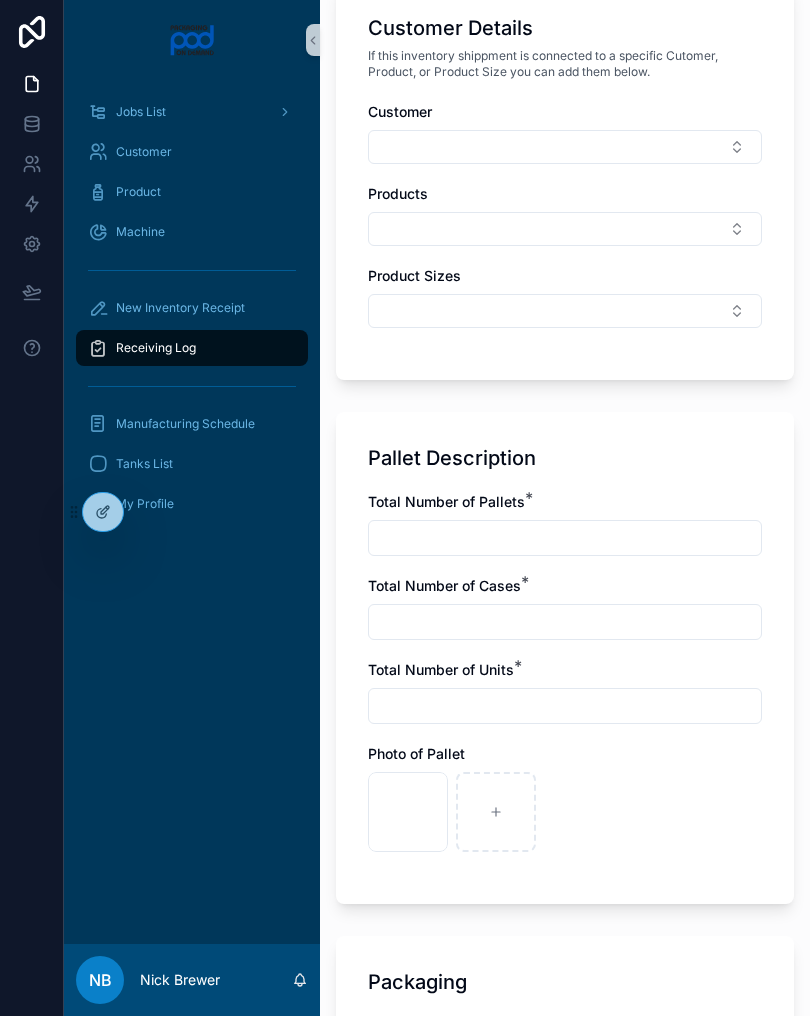 click at bounding box center [565, 538] 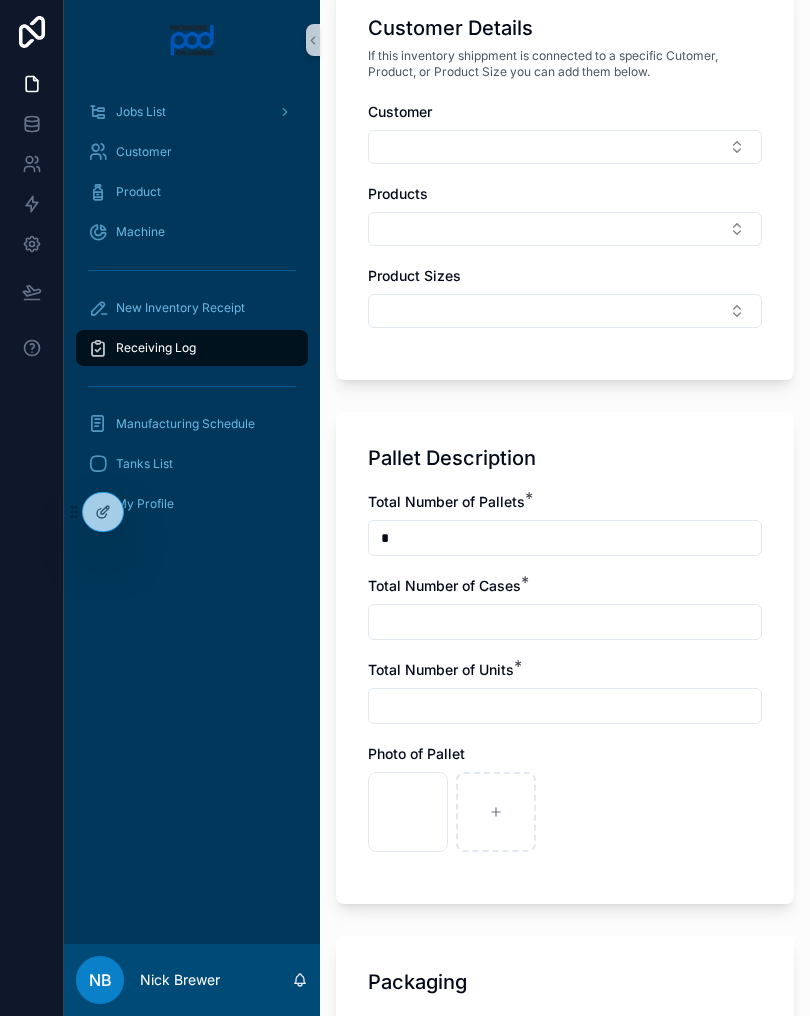 type on "*" 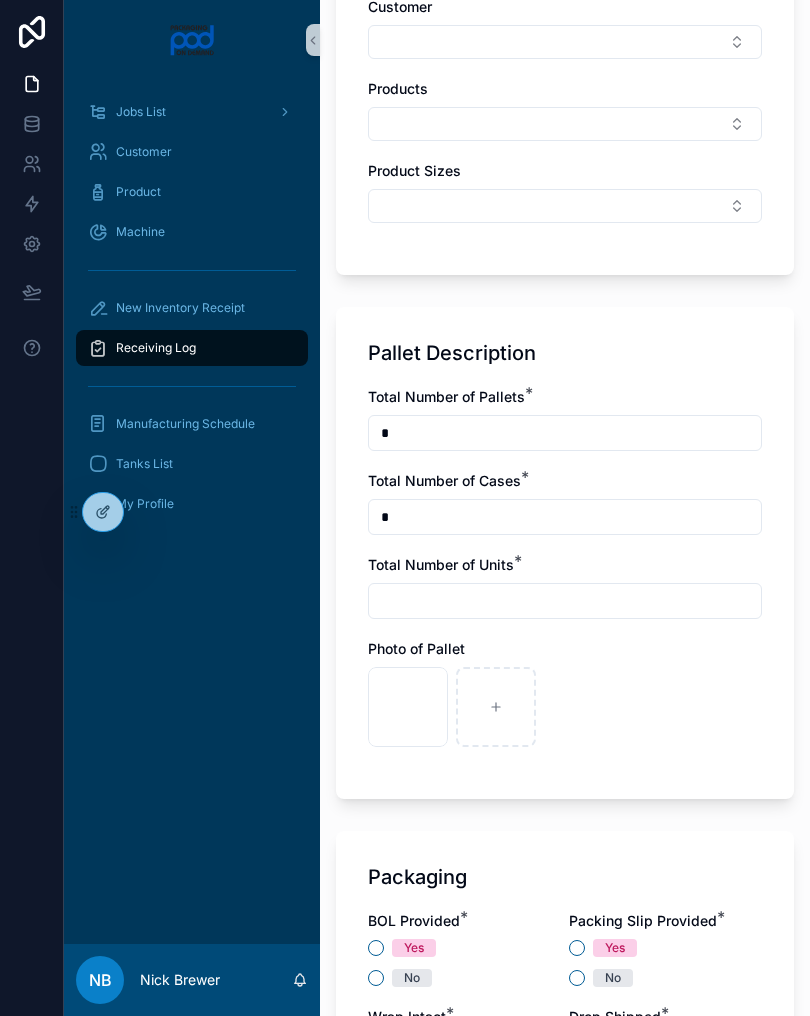 scroll, scrollTop: 1057, scrollLeft: 0, axis: vertical 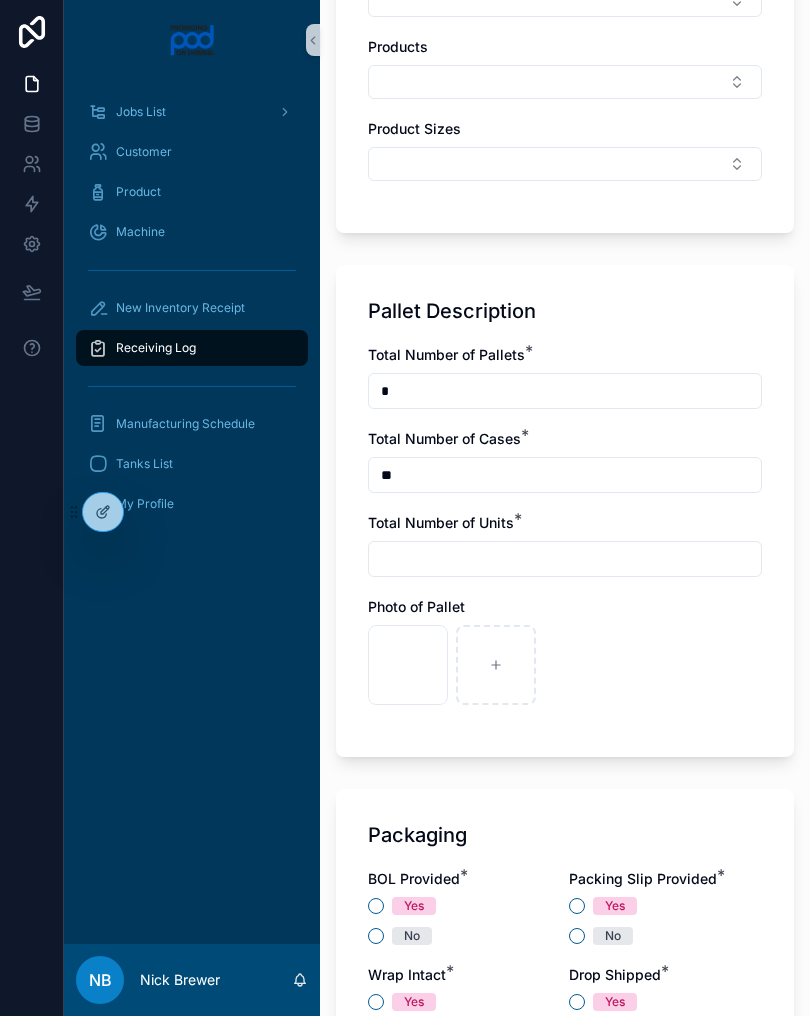 click on "**" at bounding box center (565, 475) 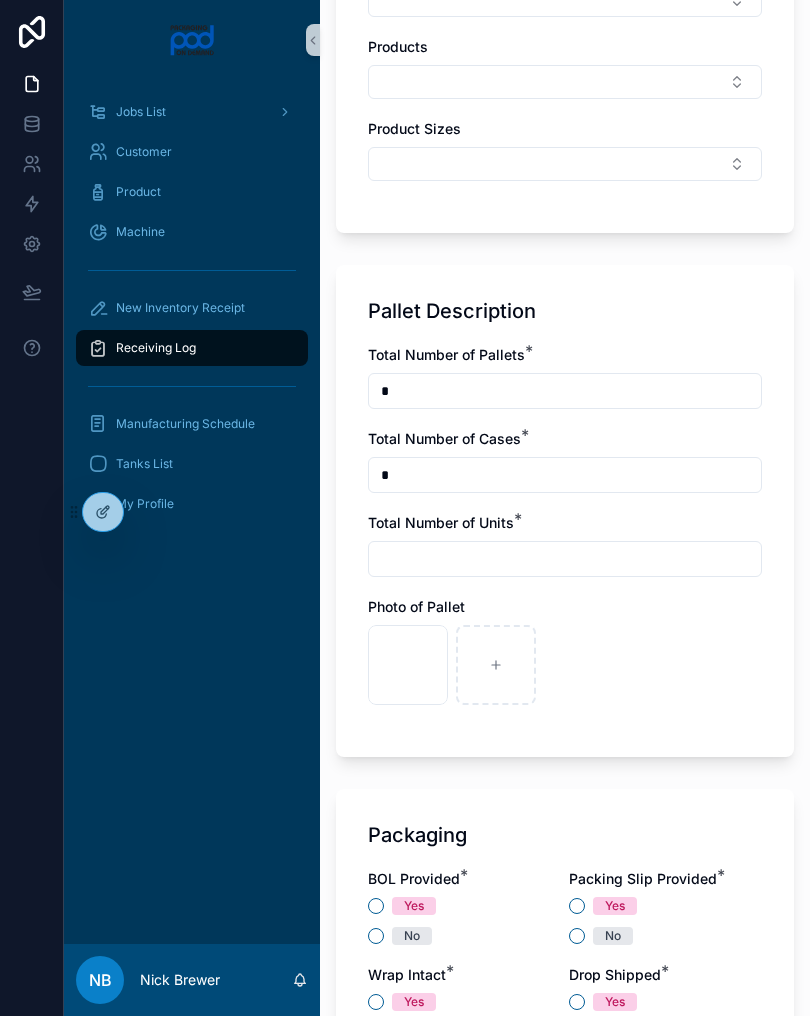 type on "*" 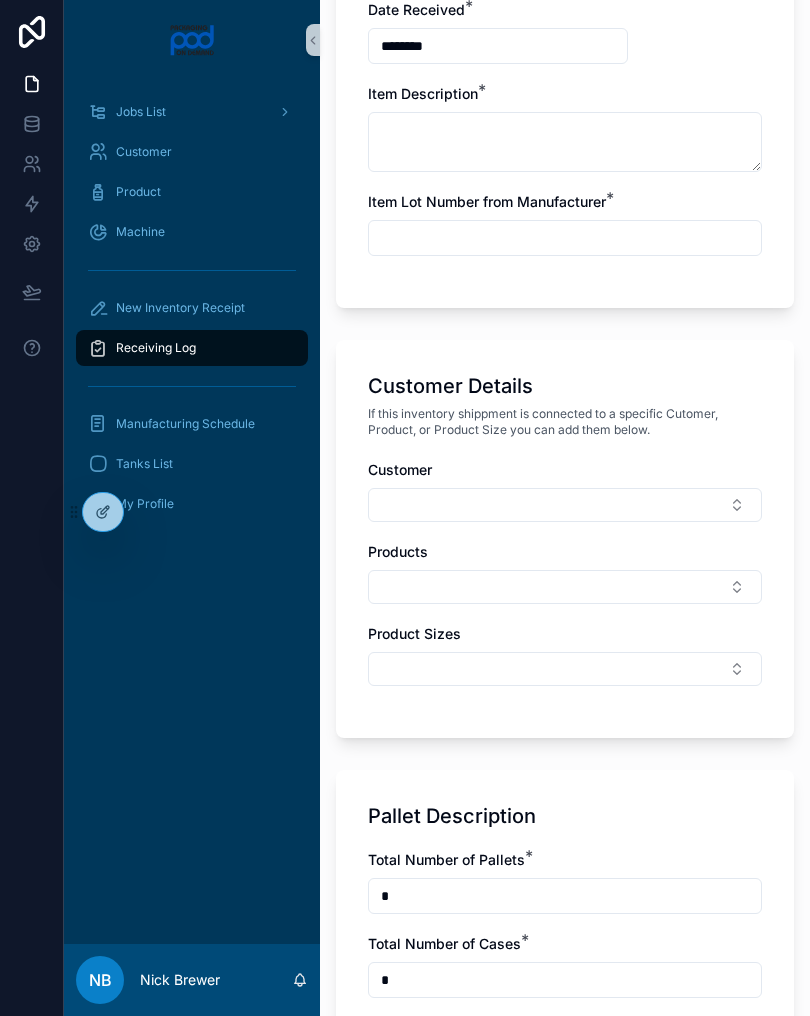 scroll, scrollTop: 521, scrollLeft: 0, axis: vertical 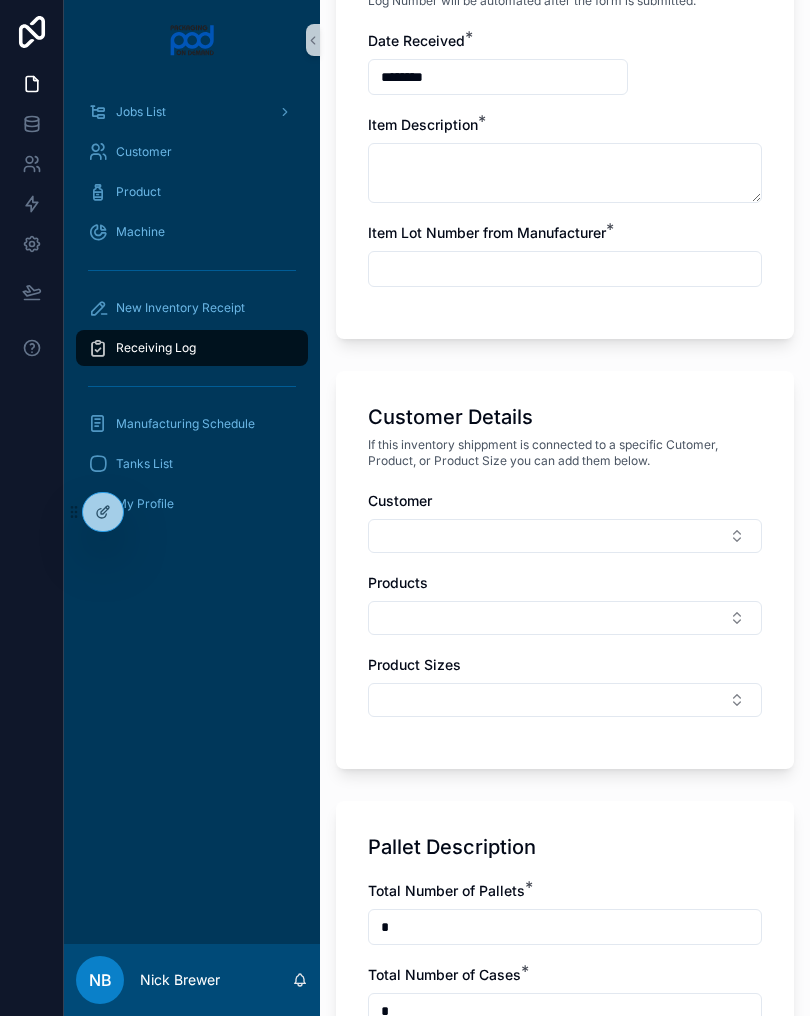 type on "*" 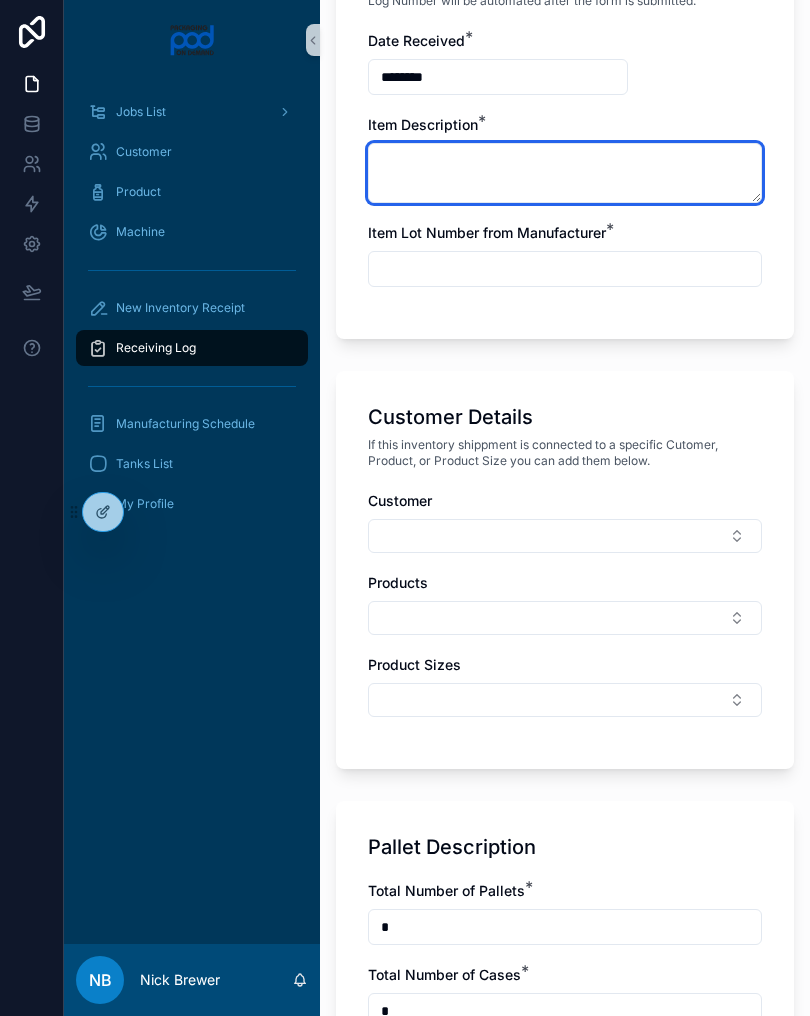click at bounding box center [565, 173] 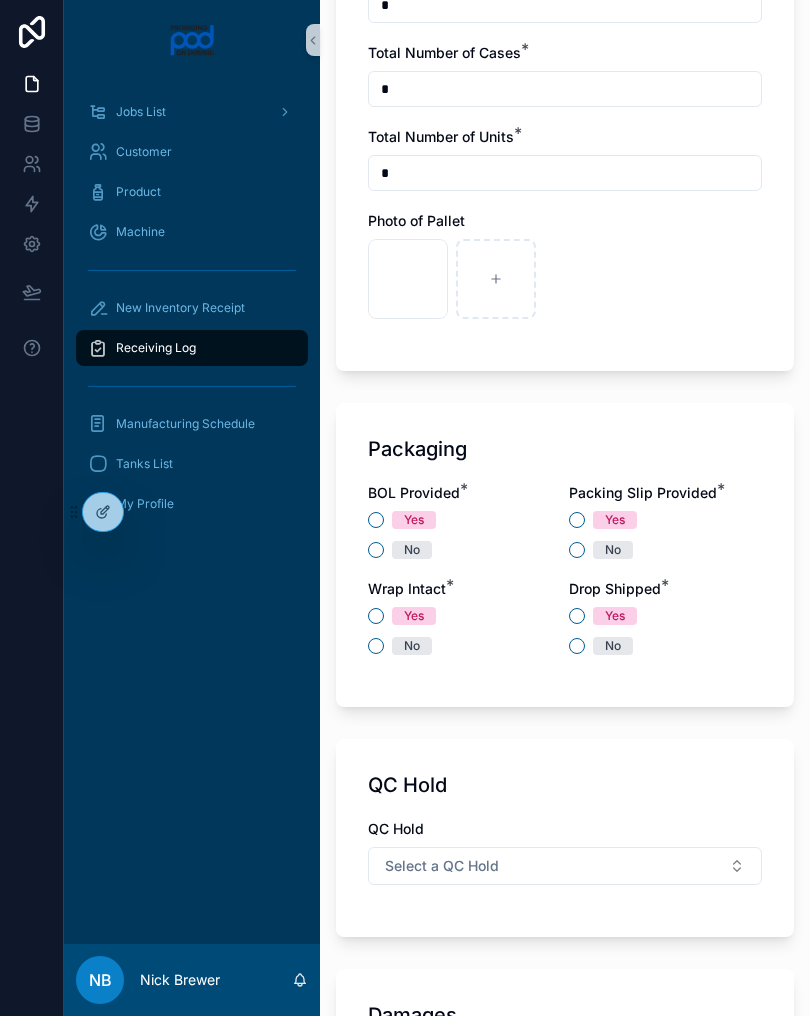 scroll, scrollTop: 1471, scrollLeft: 0, axis: vertical 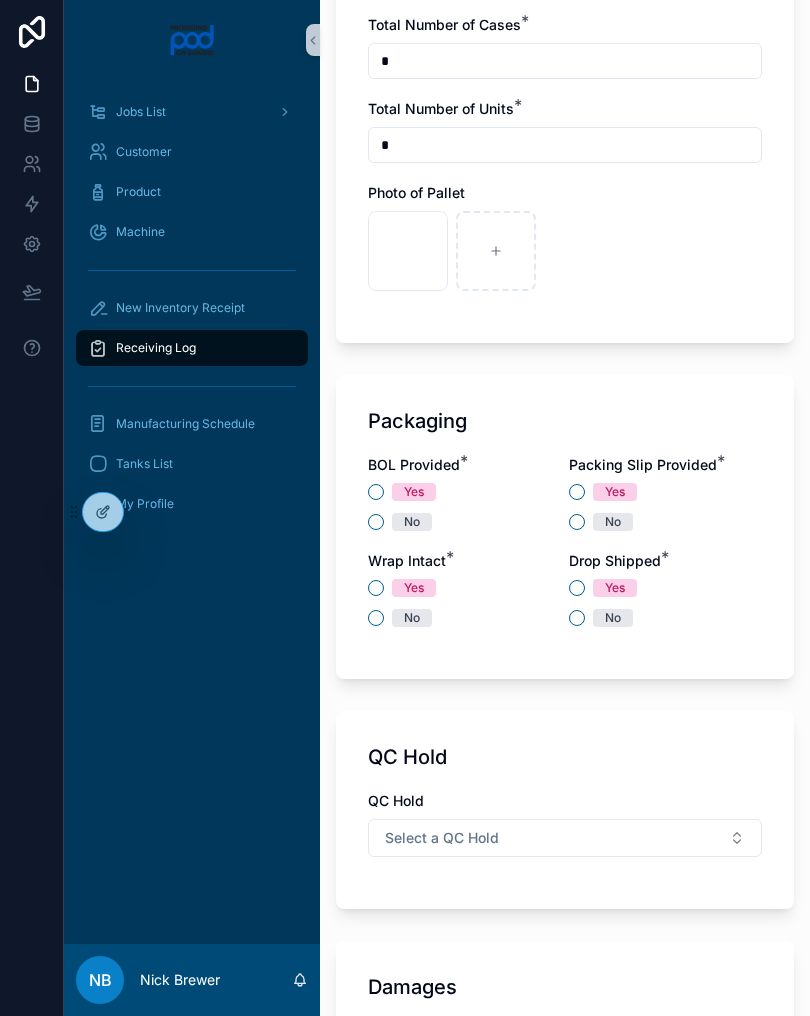 type on "**********" 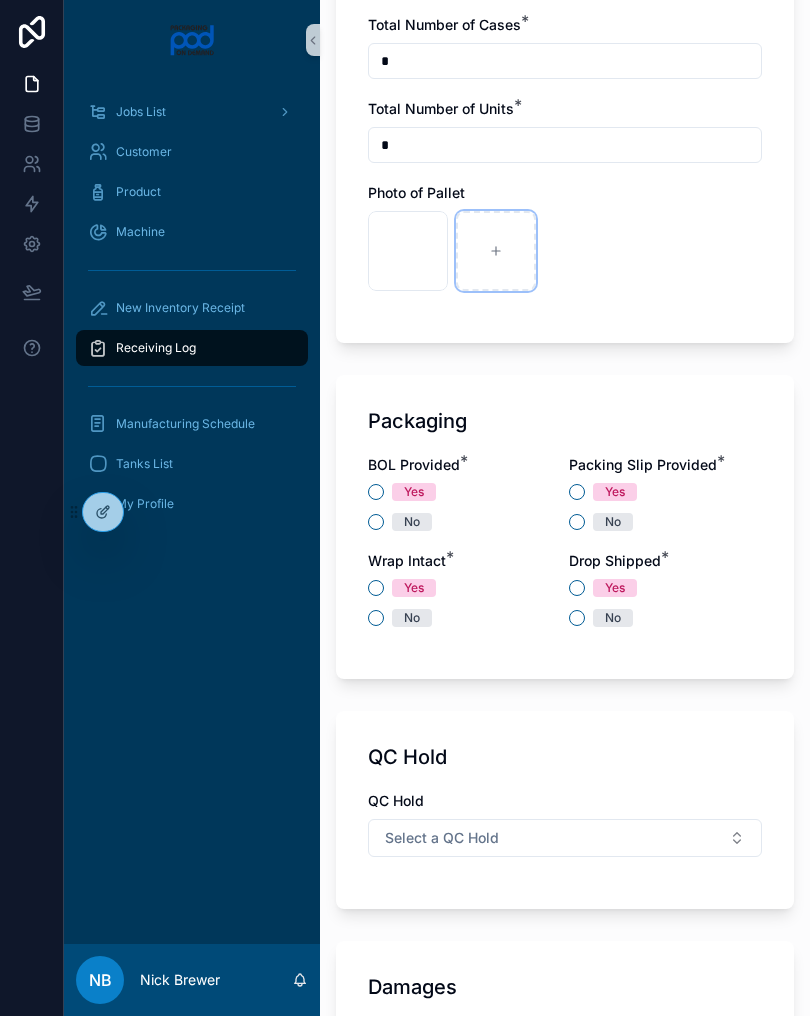click 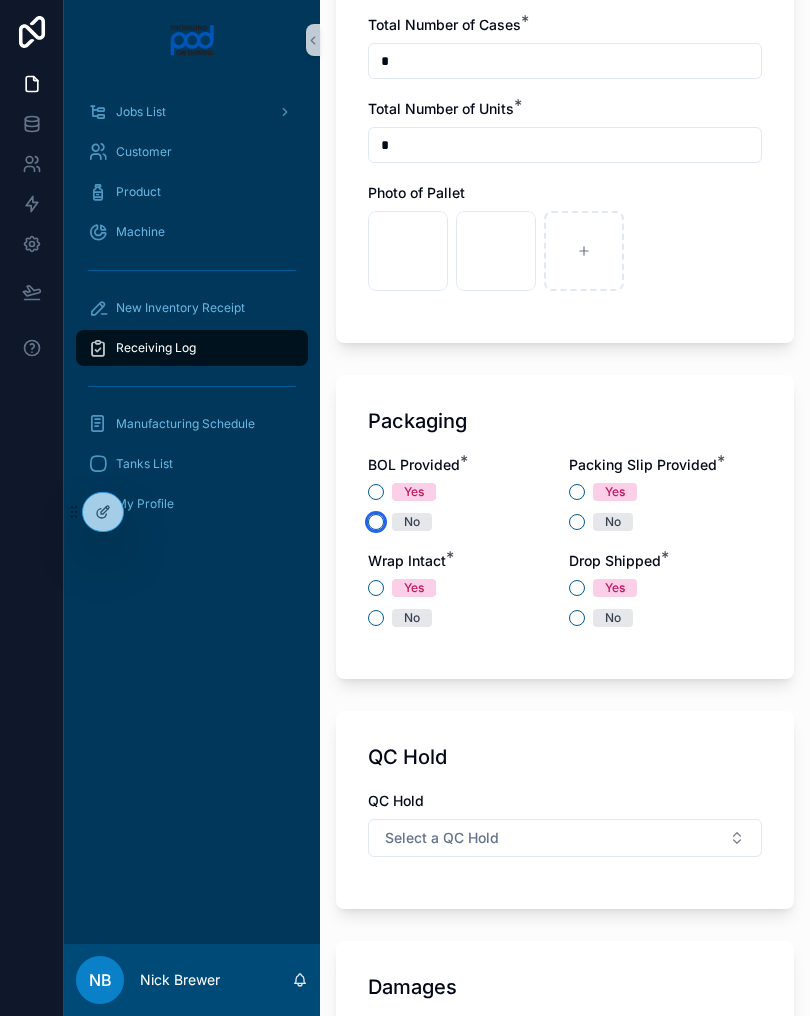 click on "No" at bounding box center (376, 522) 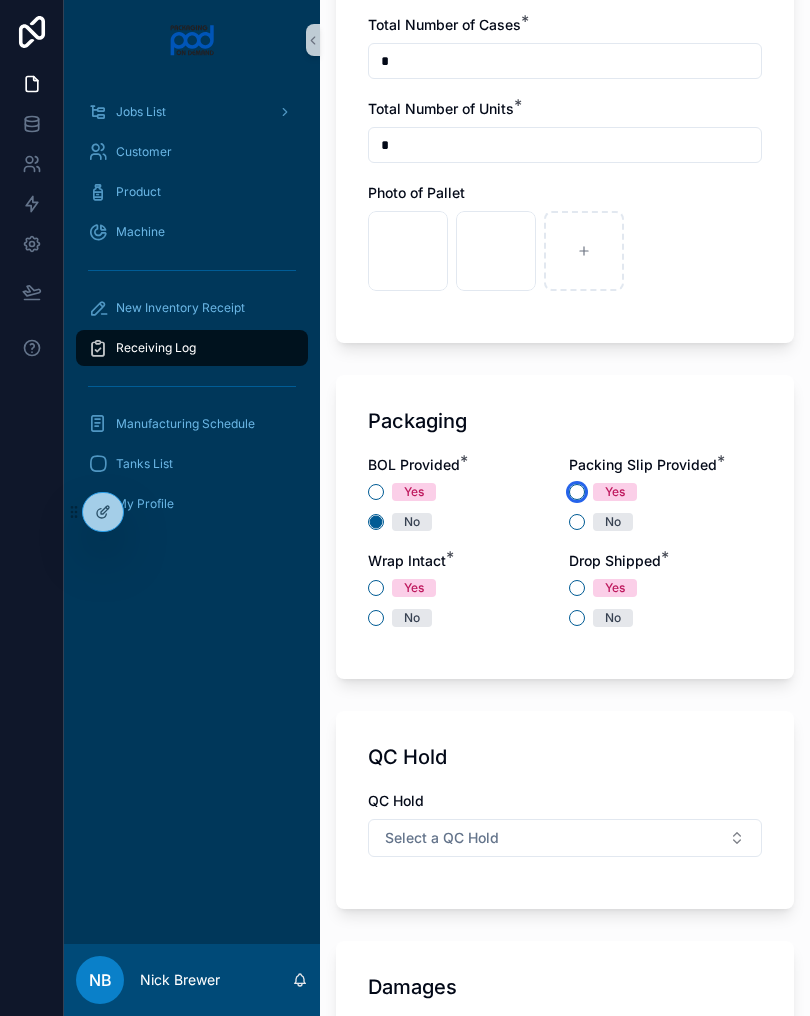 click on "Yes" at bounding box center (577, 492) 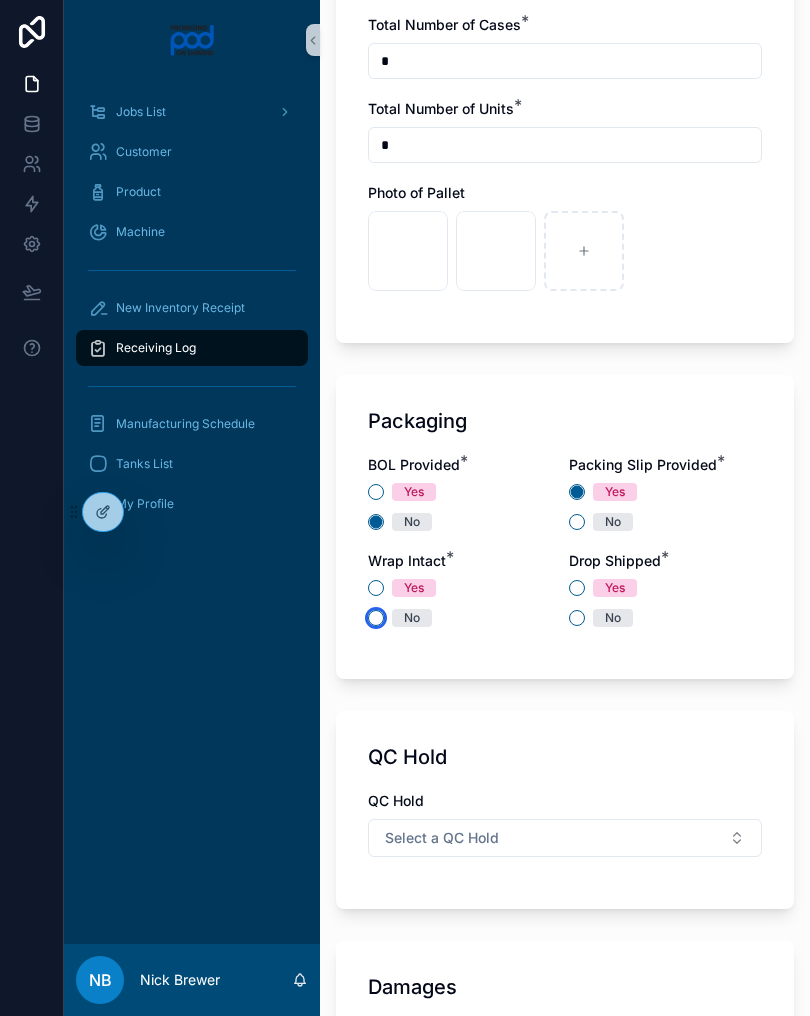 click on "No" at bounding box center (376, 618) 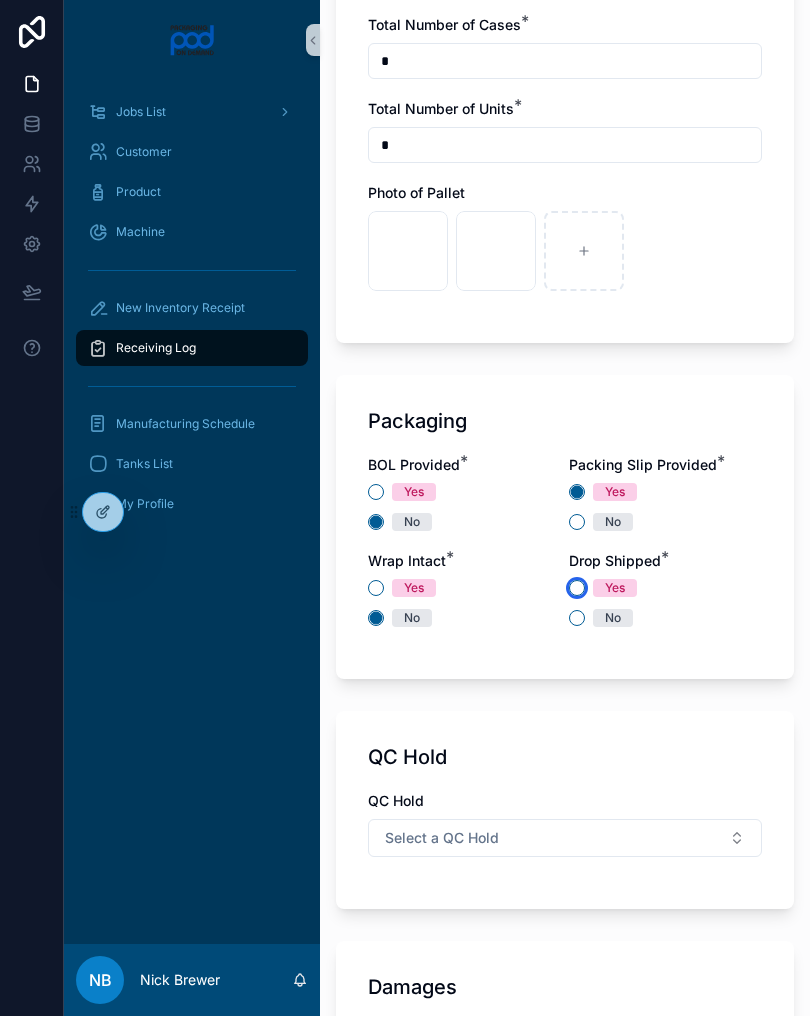 click on "Yes" at bounding box center [577, 588] 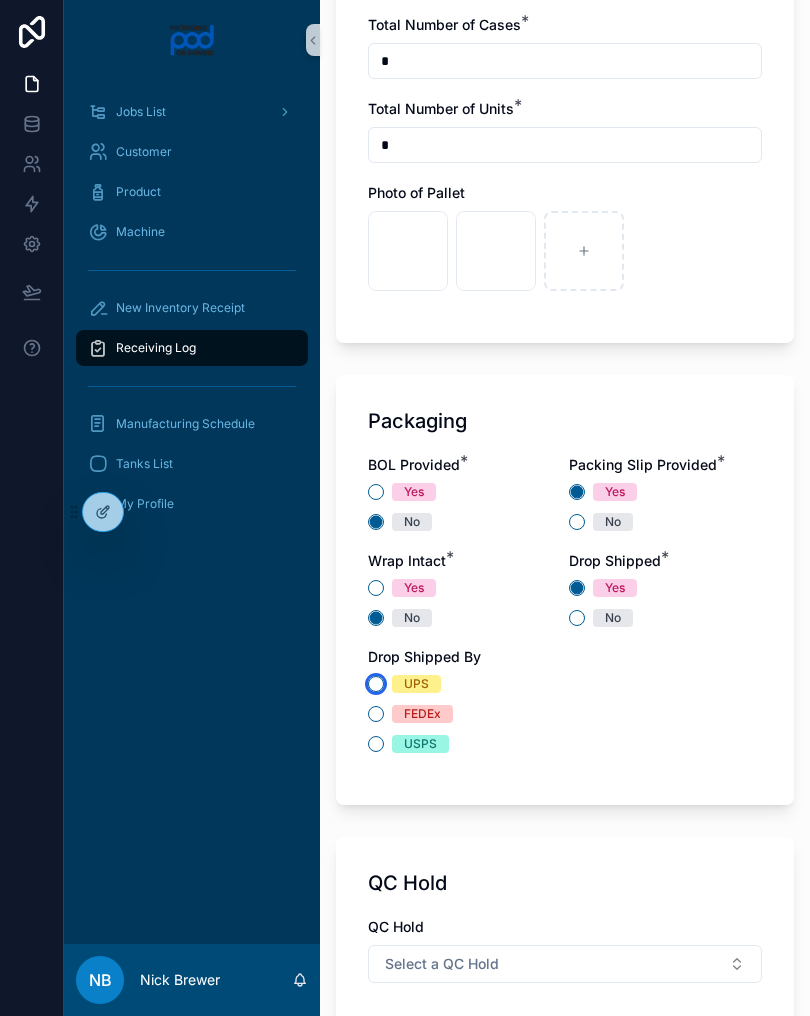 click on "UPS" at bounding box center [376, 684] 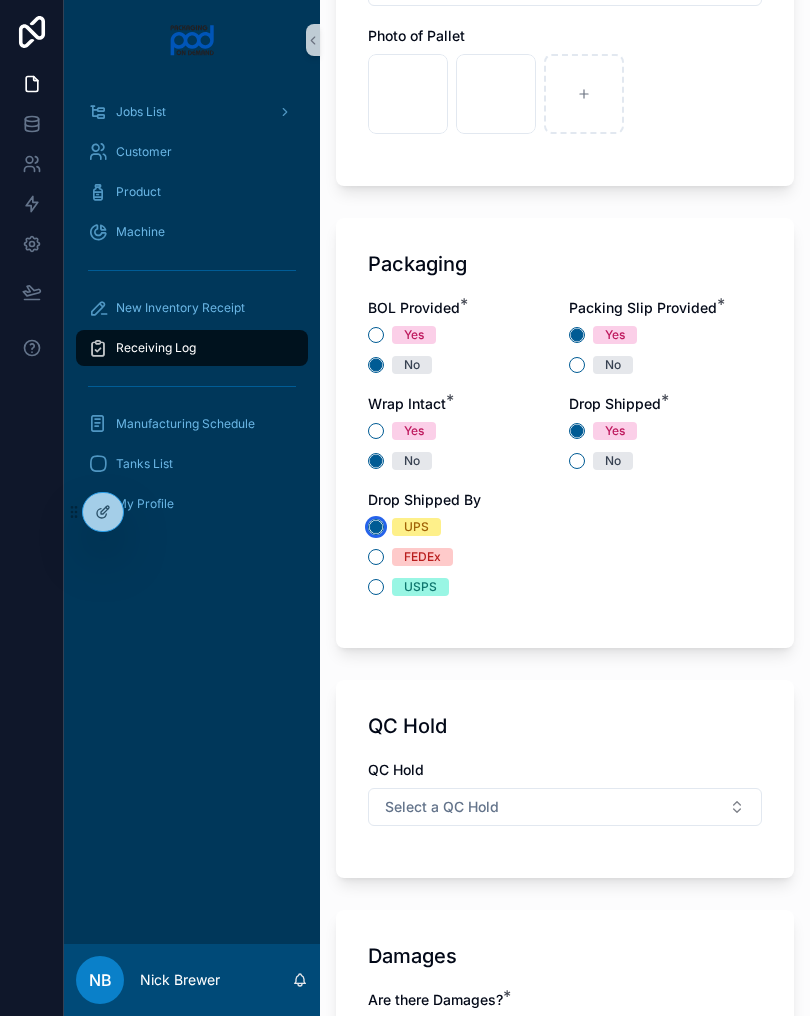 scroll, scrollTop: 1670, scrollLeft: 0, axis: vertical 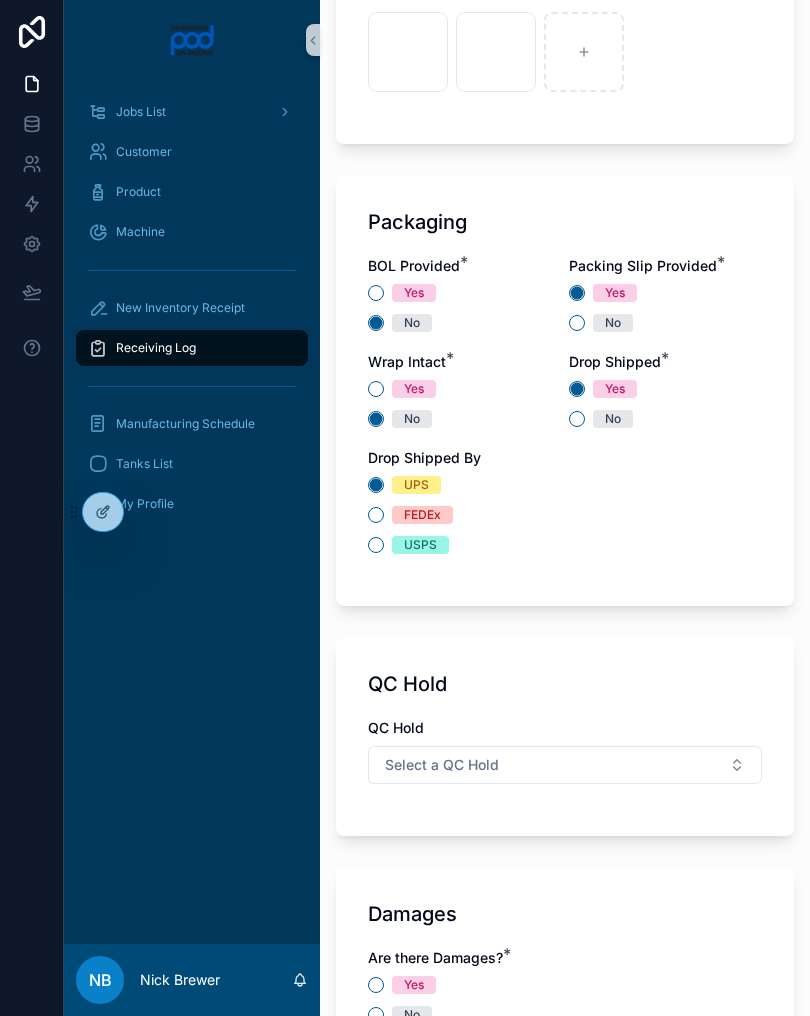 click on "Select a QC Hold" at bounding box center [565, 765] 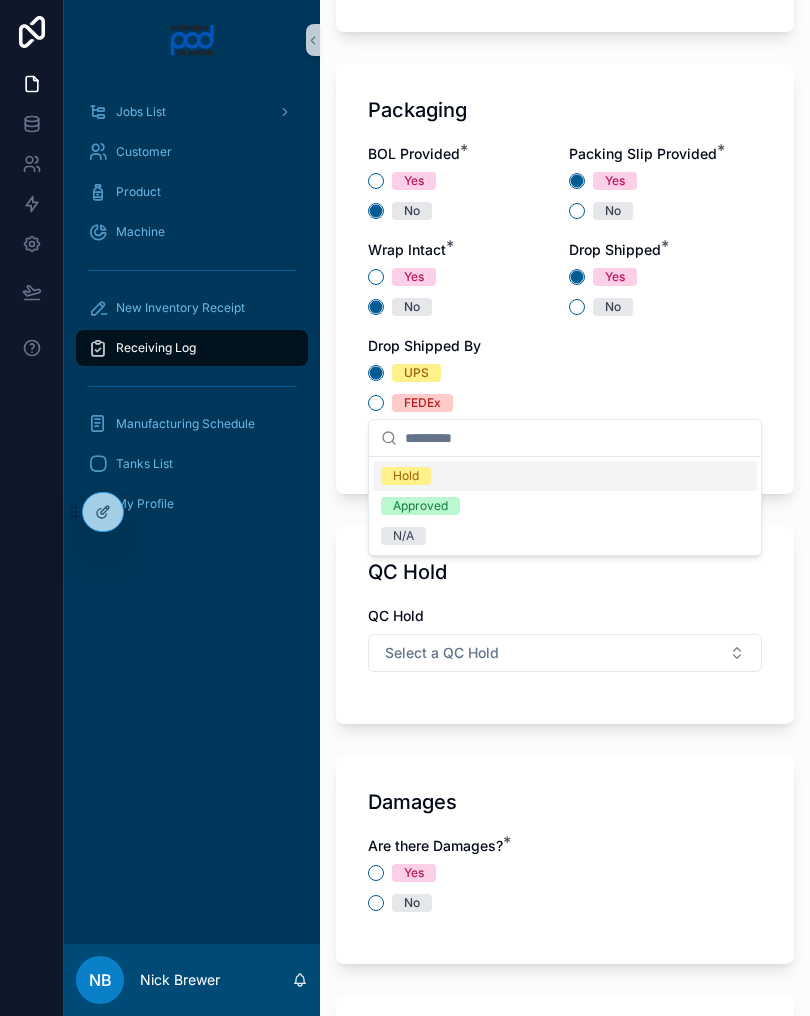 scroll, scrollTop: 1867, scrollLeft: 0, axis: vertical 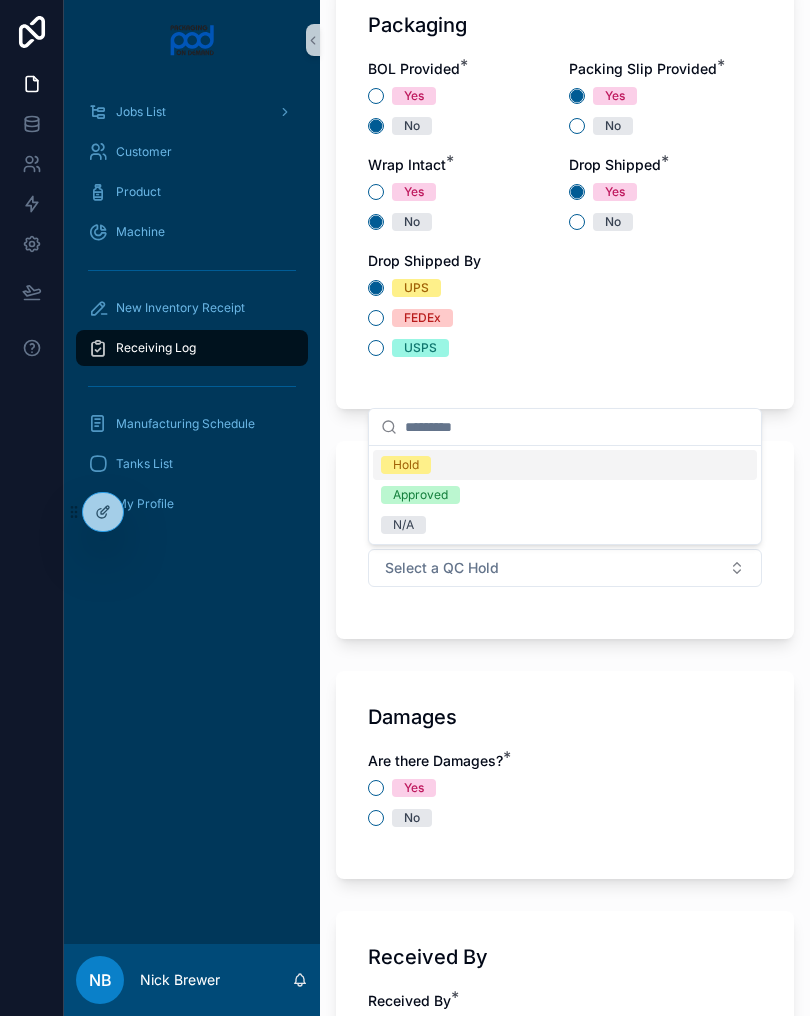 click on "N/A" at bounding box center (565, 525) 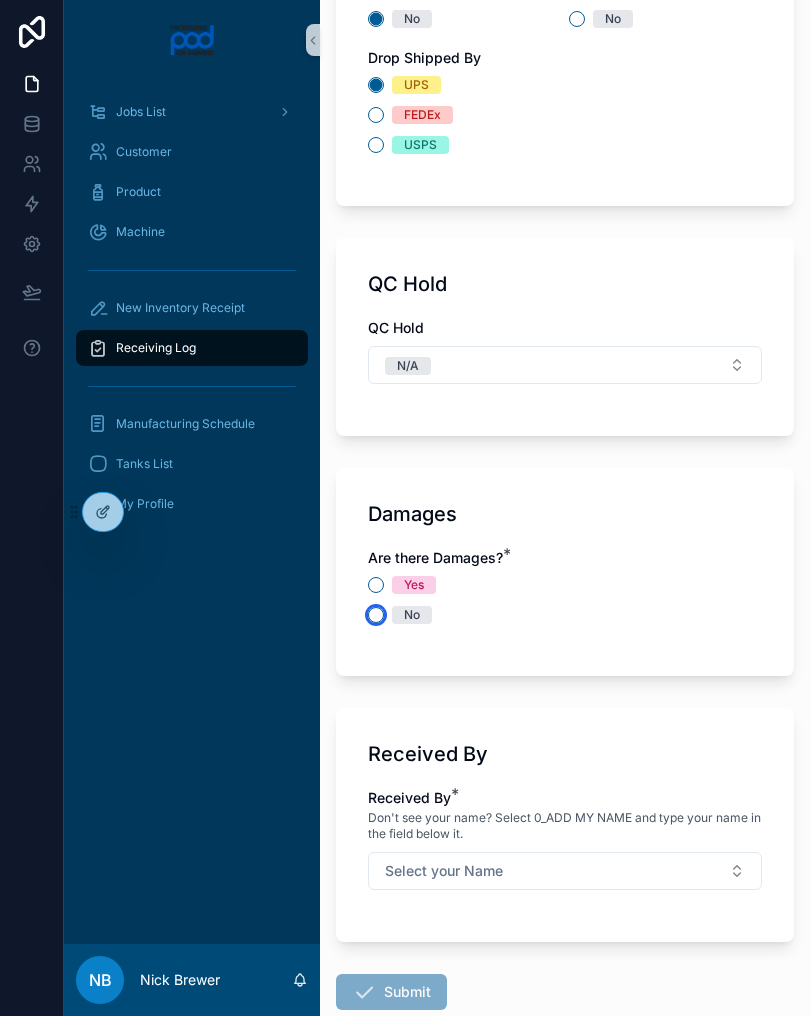 click on "No" at bounding box center [376, 615] 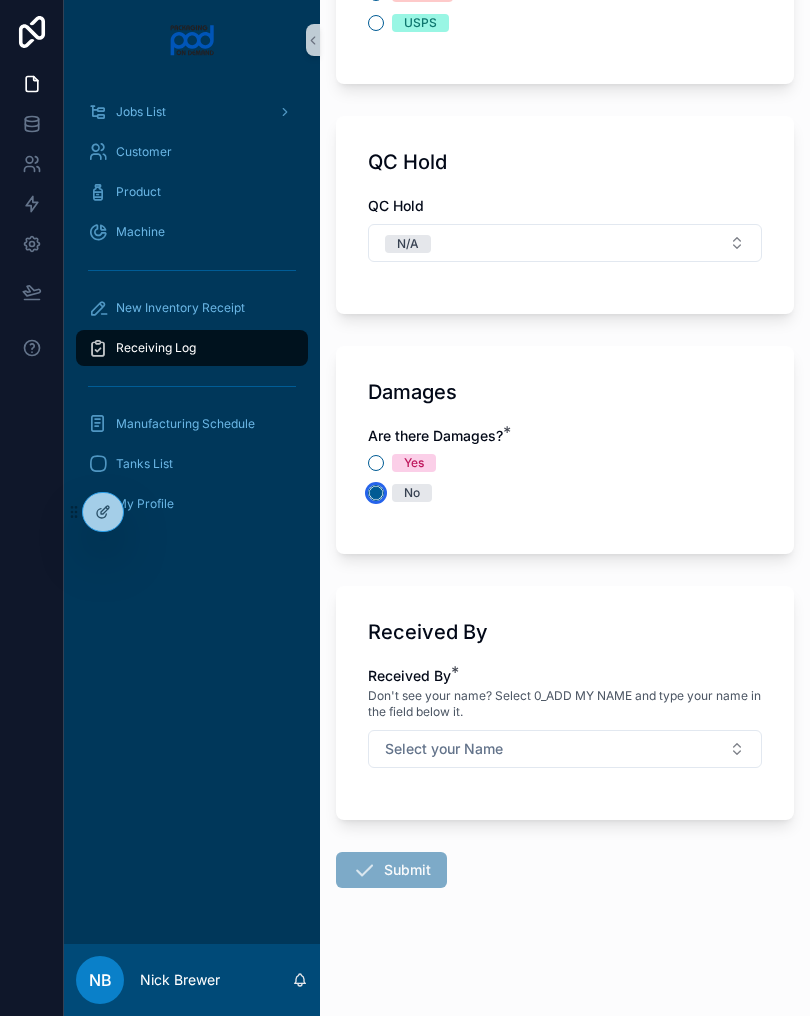 scroll, scrollTop: 2192, scrollLeft: 0, axis: vertical 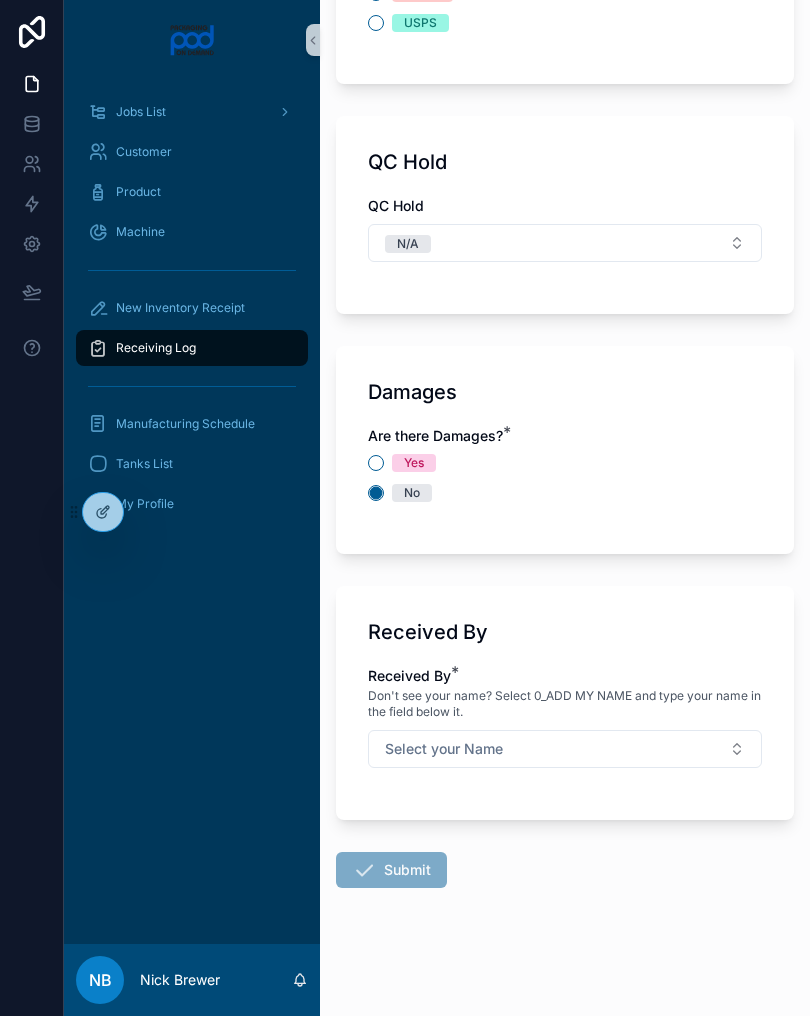 click on "Select your Name" at bounding box center (565, 749) 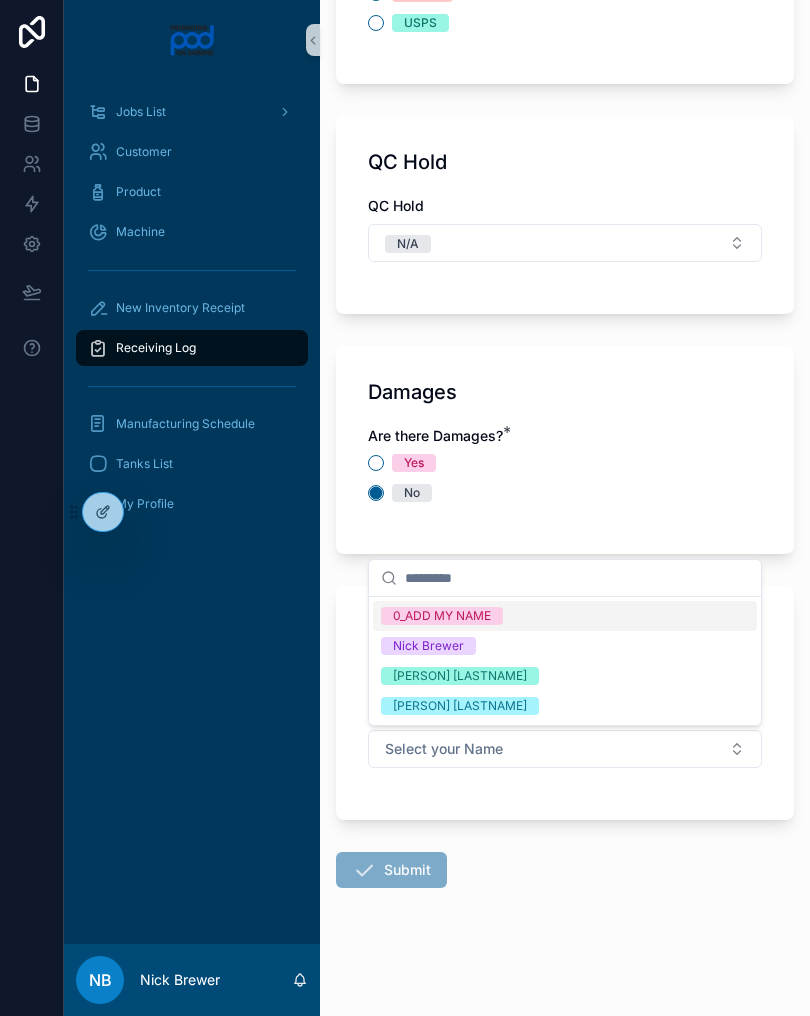 click on "[PERSON] [LASTNAME]" at bounding box center [565, 676] 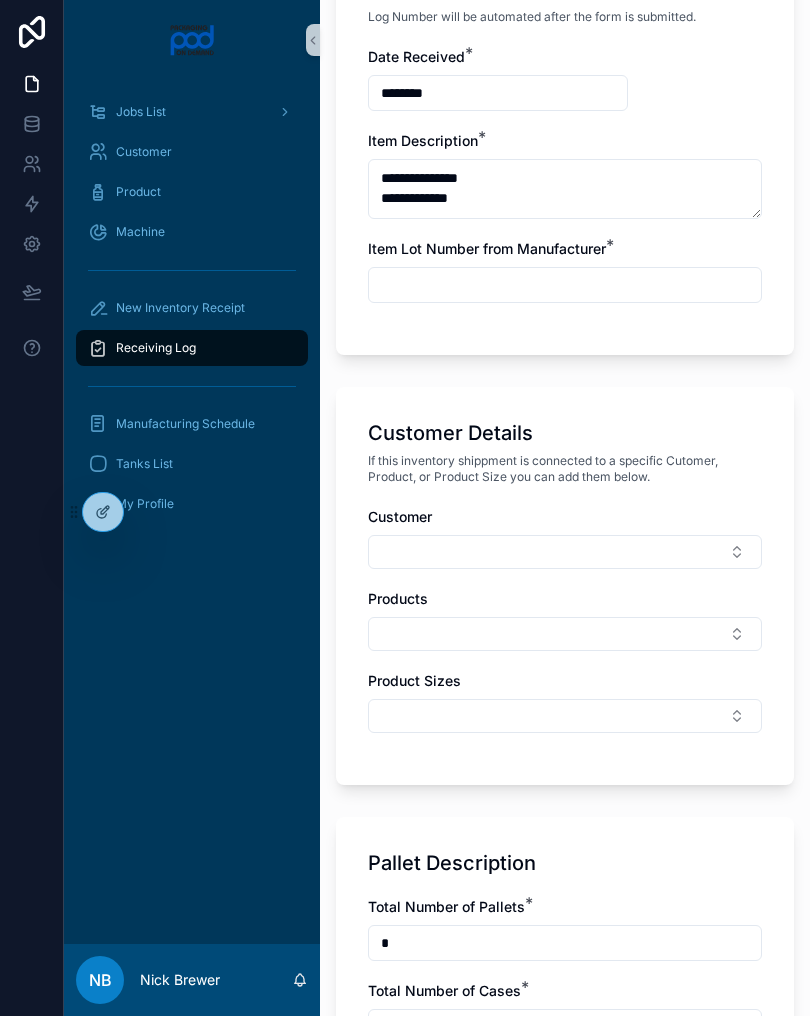 scroll, scrollTop: 501, scrollLeft: 0, axis: vertical 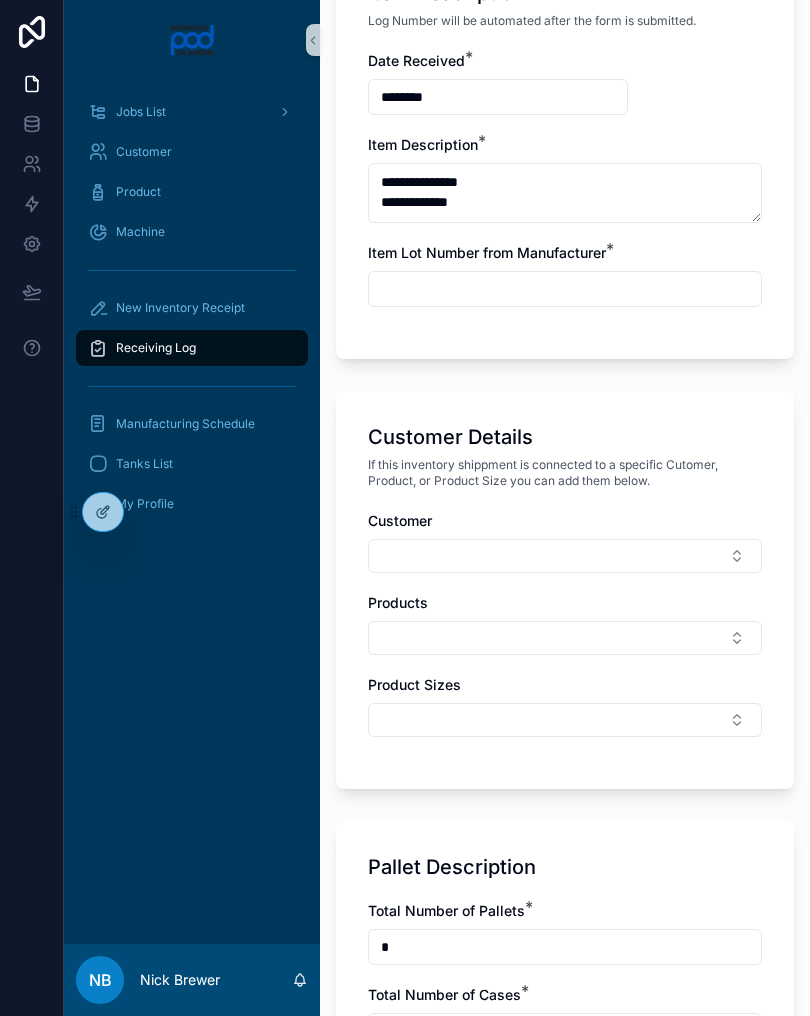 click at bounding box center (565, 289) 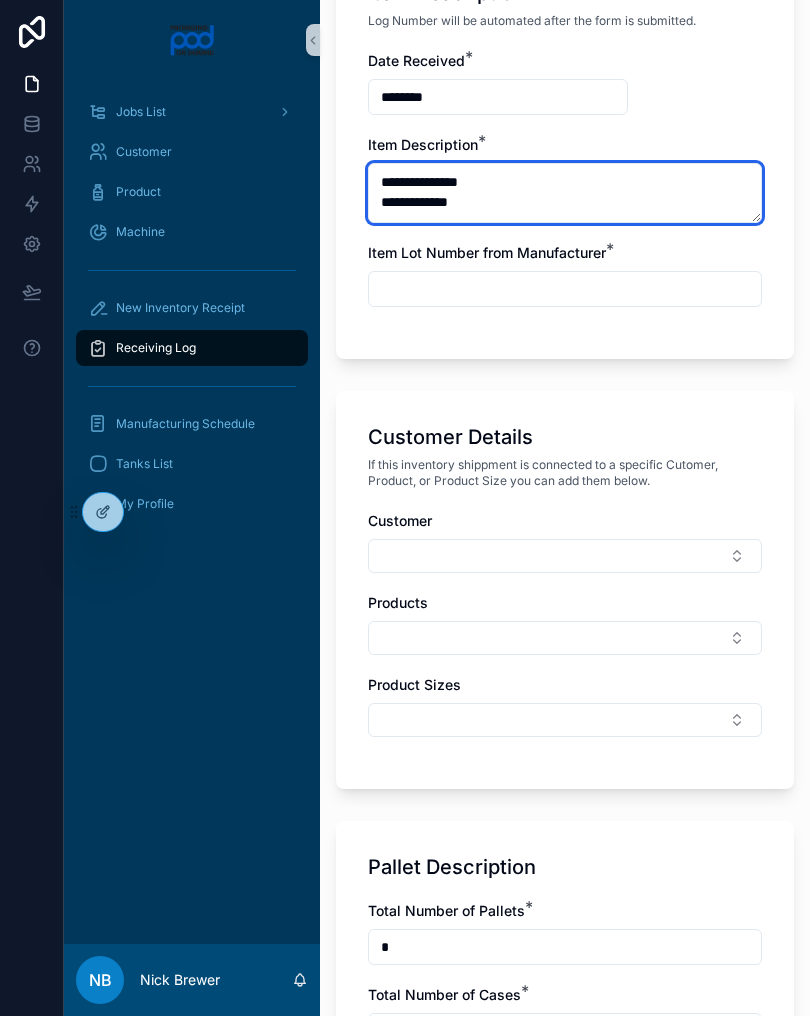 click on "**********" at bounding box center [565, 193] 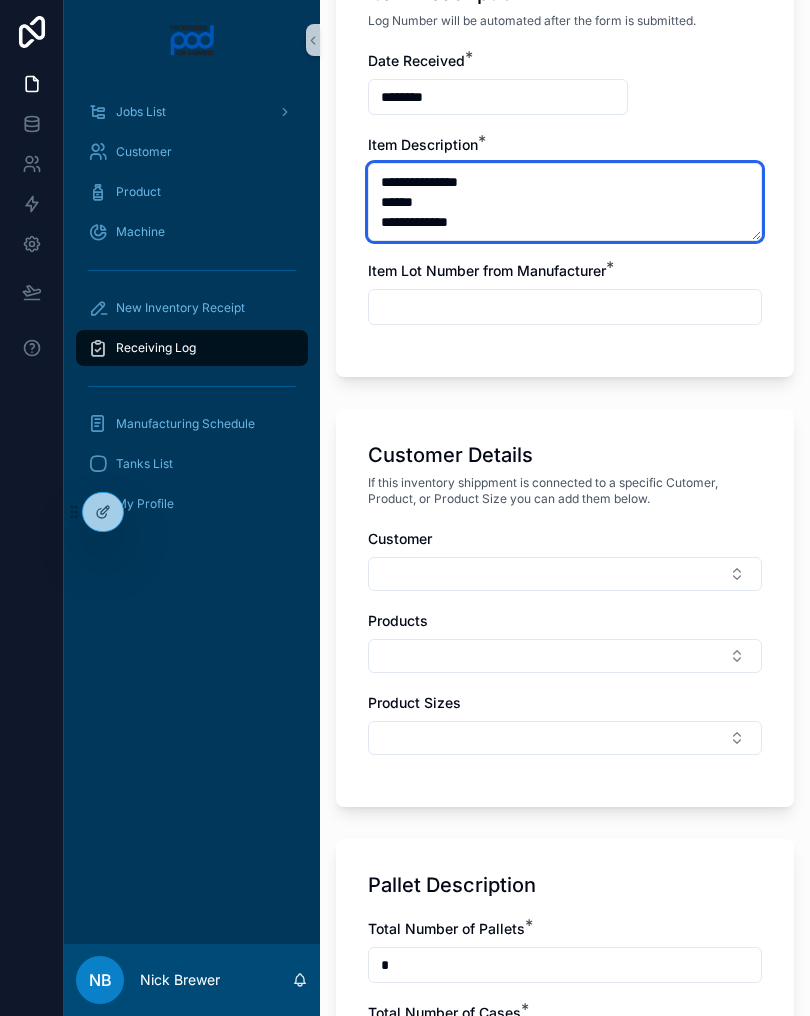 click on "**********" at bounding box center [565, 202] 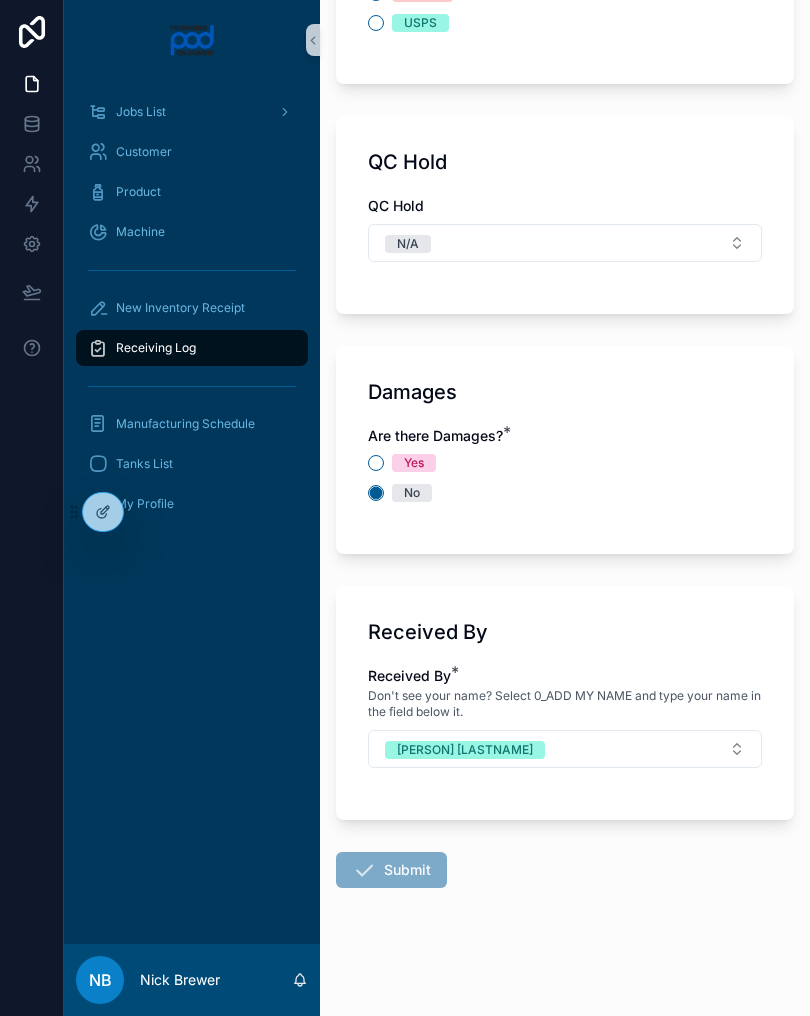 scroll, scrollTop: 2230, scrollLeft: 0, axis: vertical 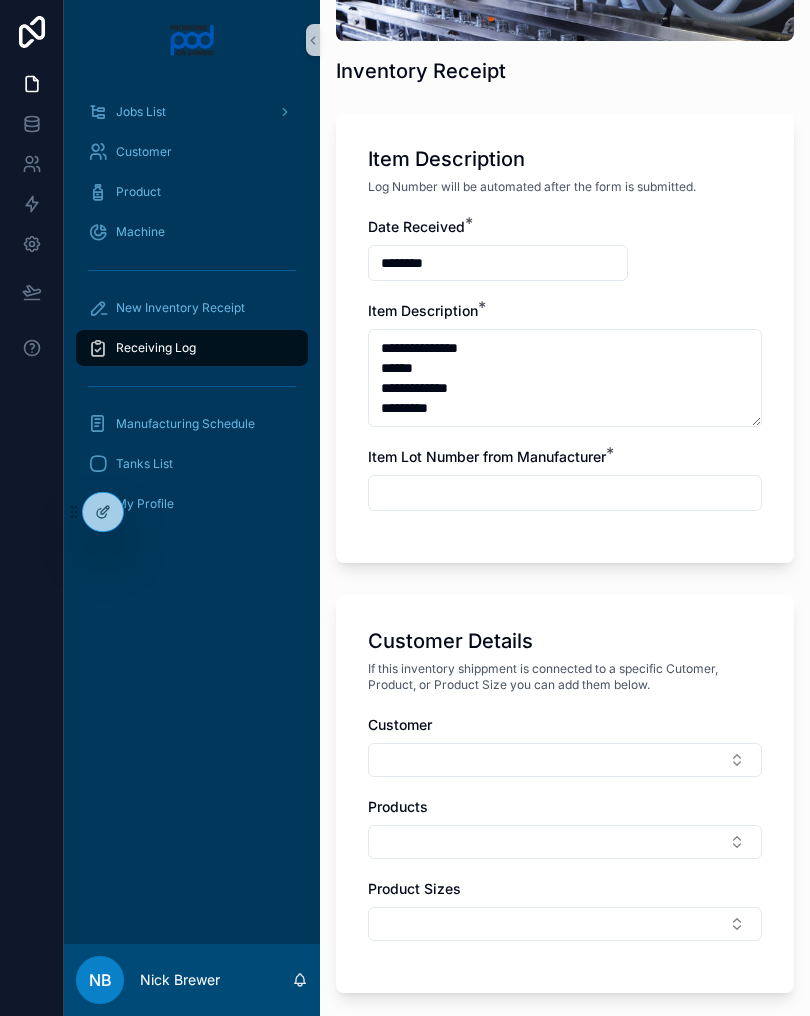 click at bounding box center (565, 493) 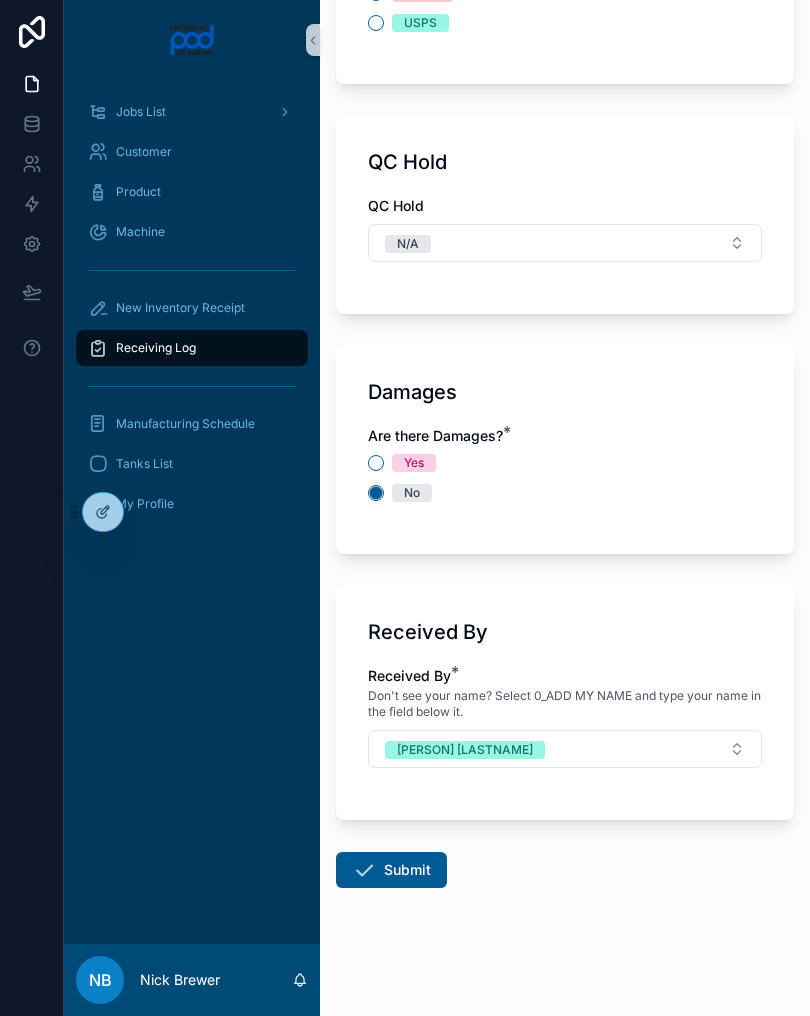 scroll, scrollTop: 2230, scrollLeft: 0, axis: vertical 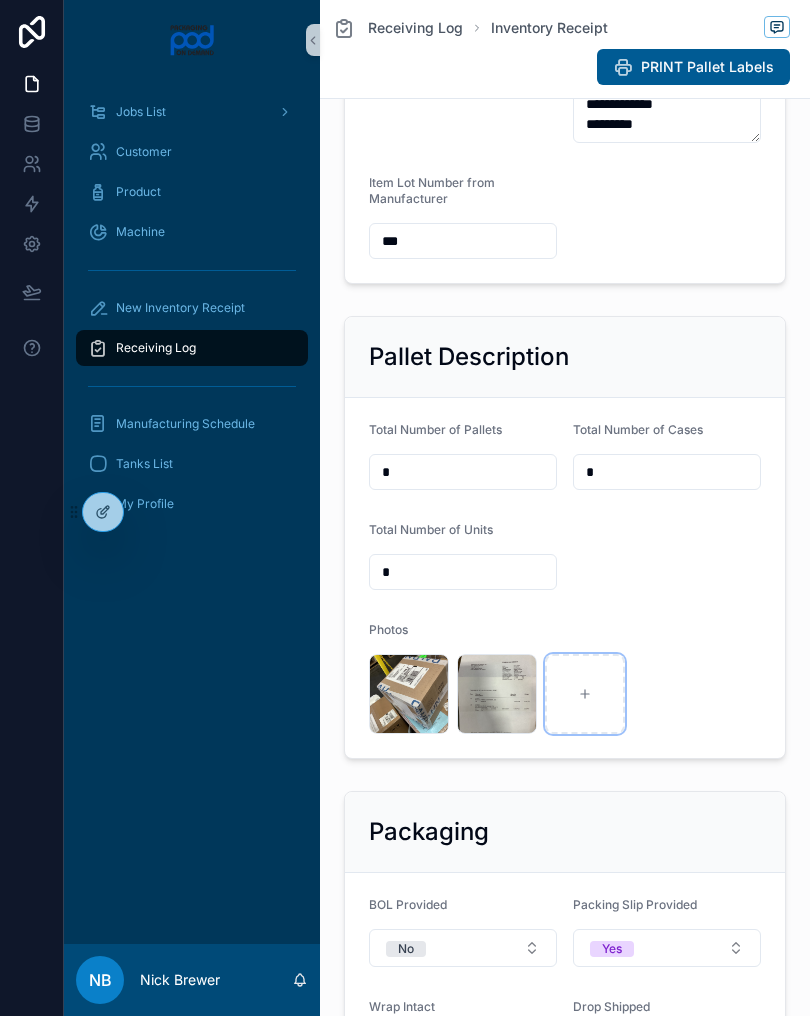click at bounding box center [585, 694] 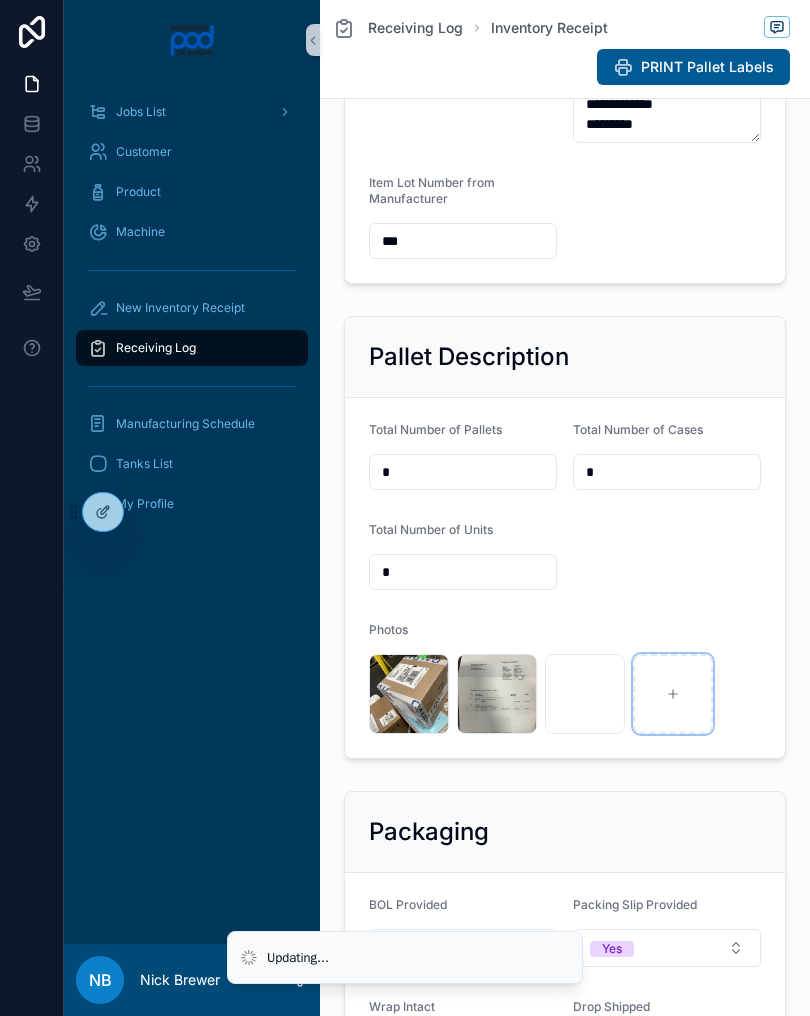 click at bounding box center (673, 694) 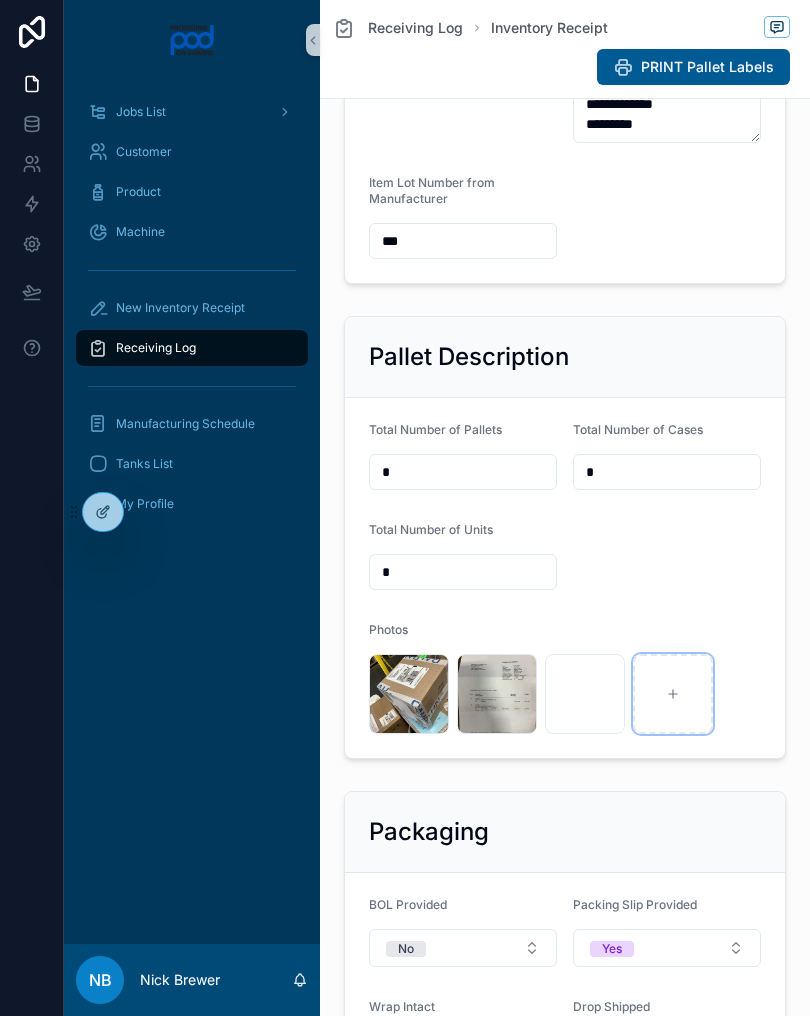 type on "**********" 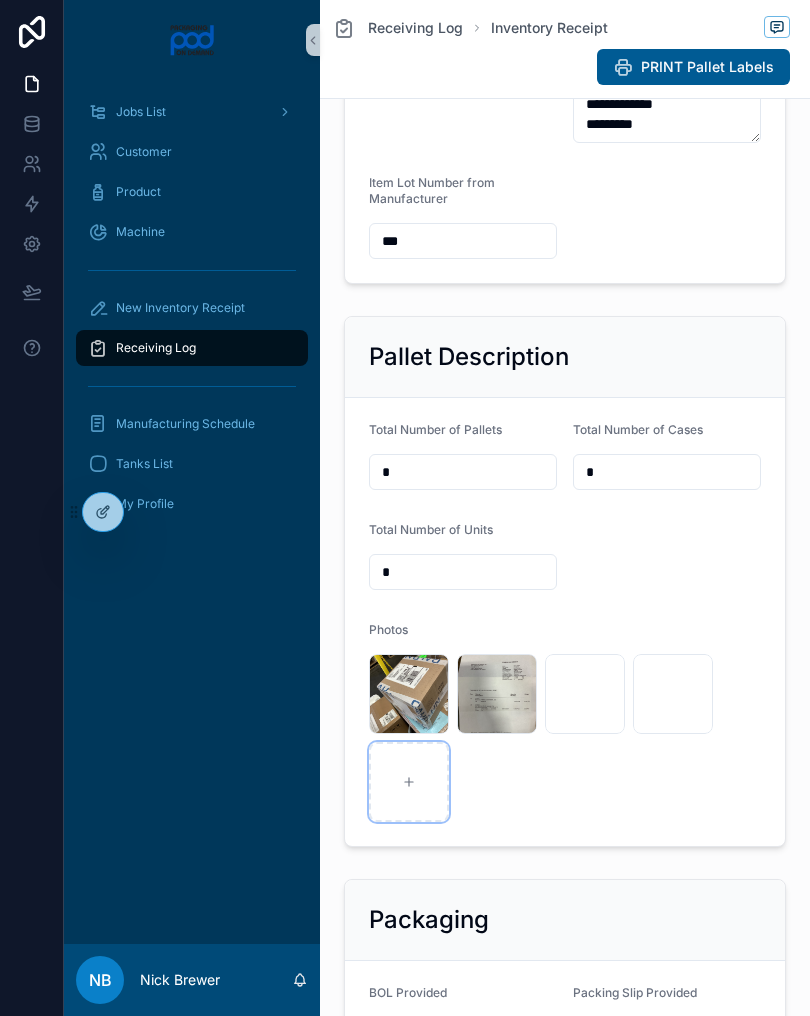 click at bounding box center [409, 782] 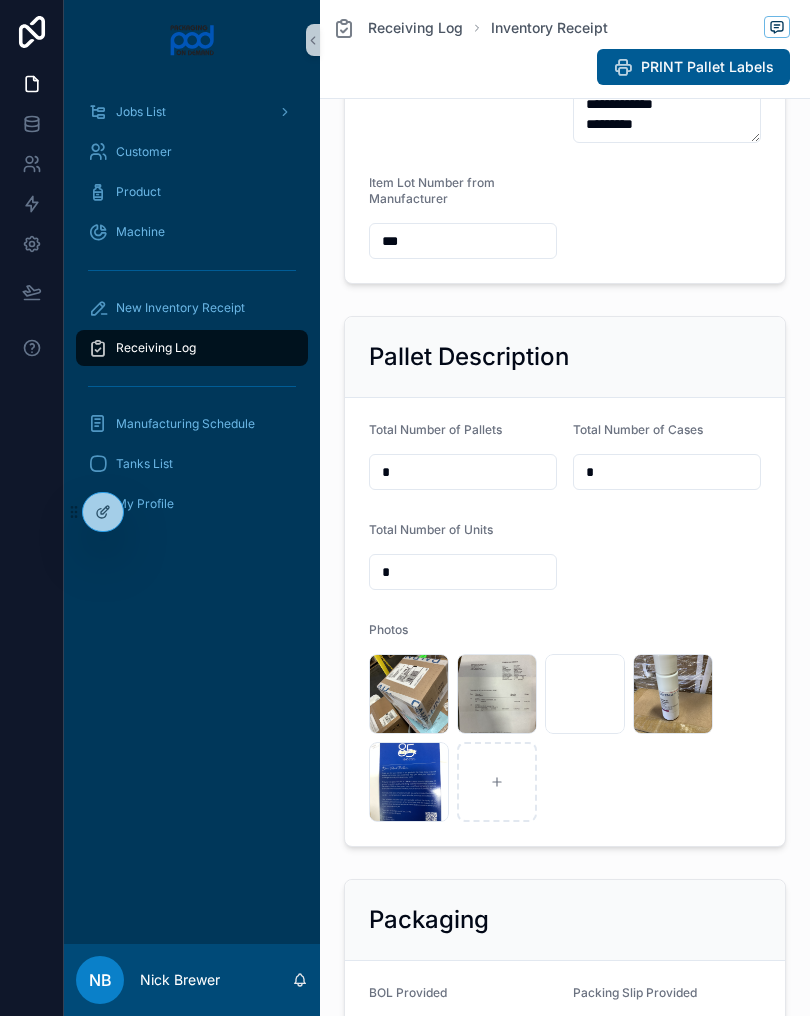 click on "New Inventory Receipt" at bounding box center (192, 308) 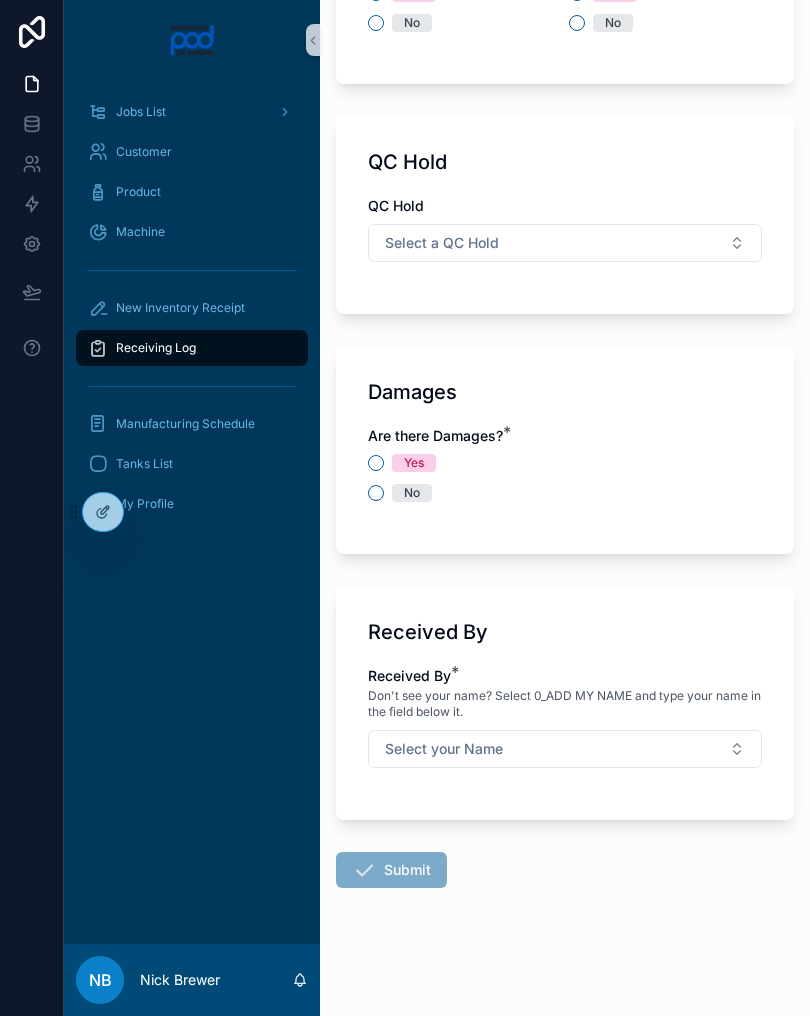 scroll, scrollTop: 2066, scrollLeft: 0, axis: vertical 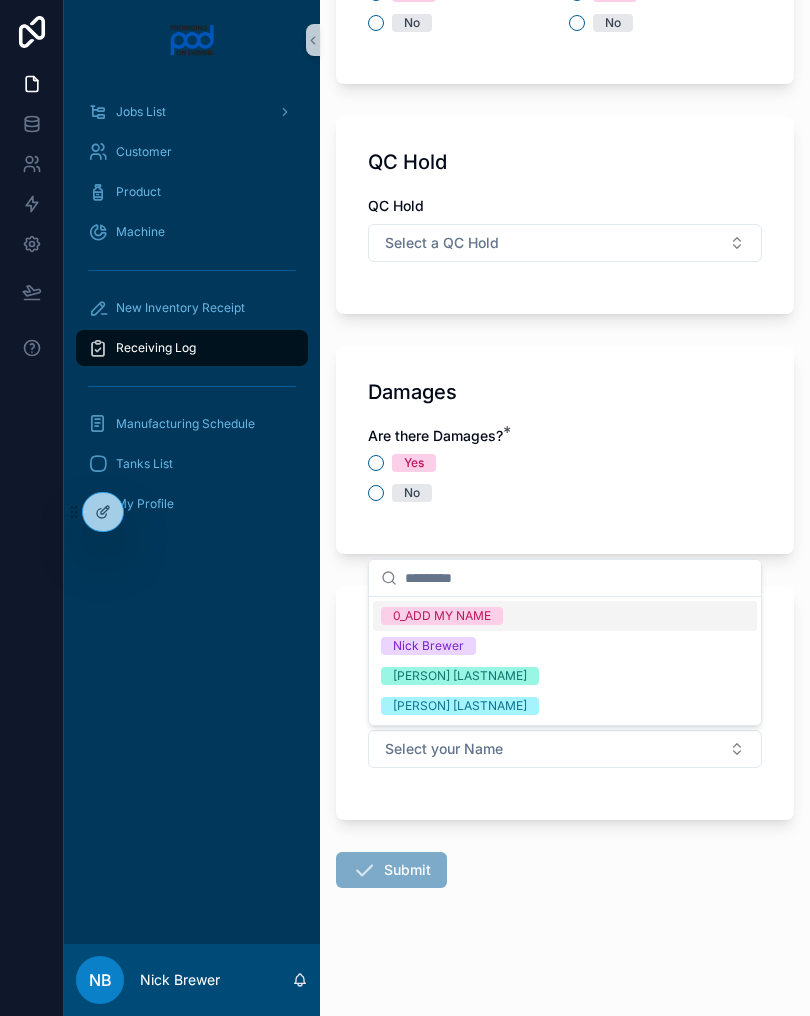 click on "[PERSON] [LASTNAME]" at bounding box center [565, 676] 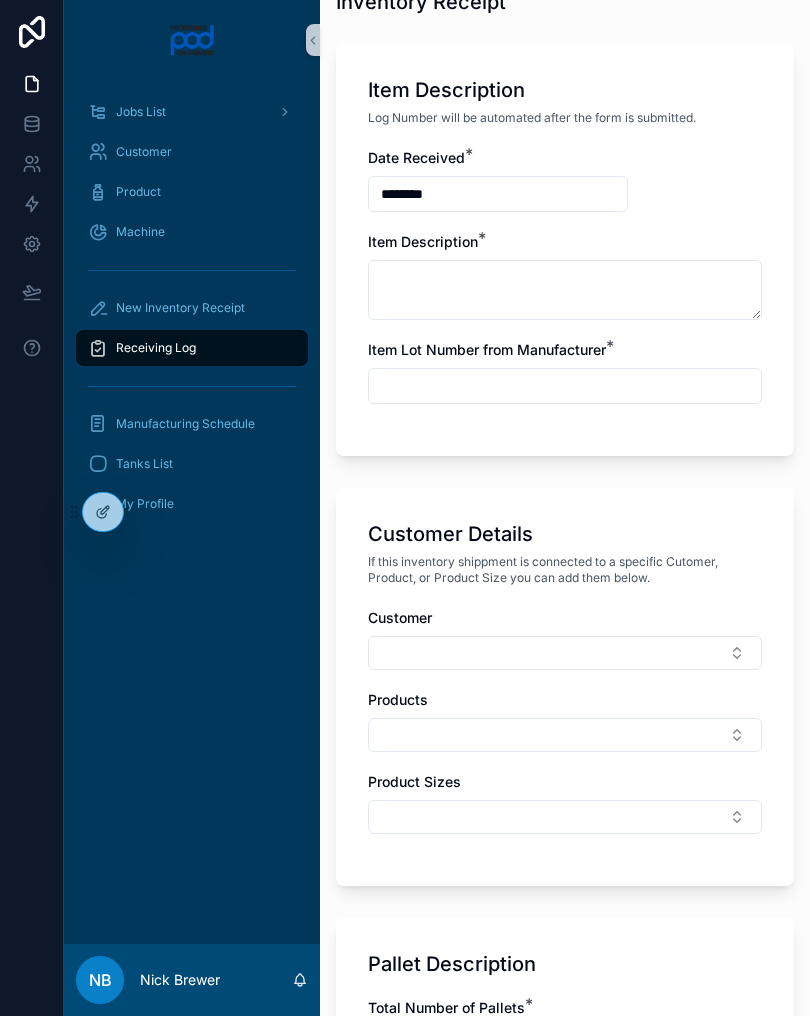 scroll, scrollTop: 406, scrollLeft: 0, axis: vertical 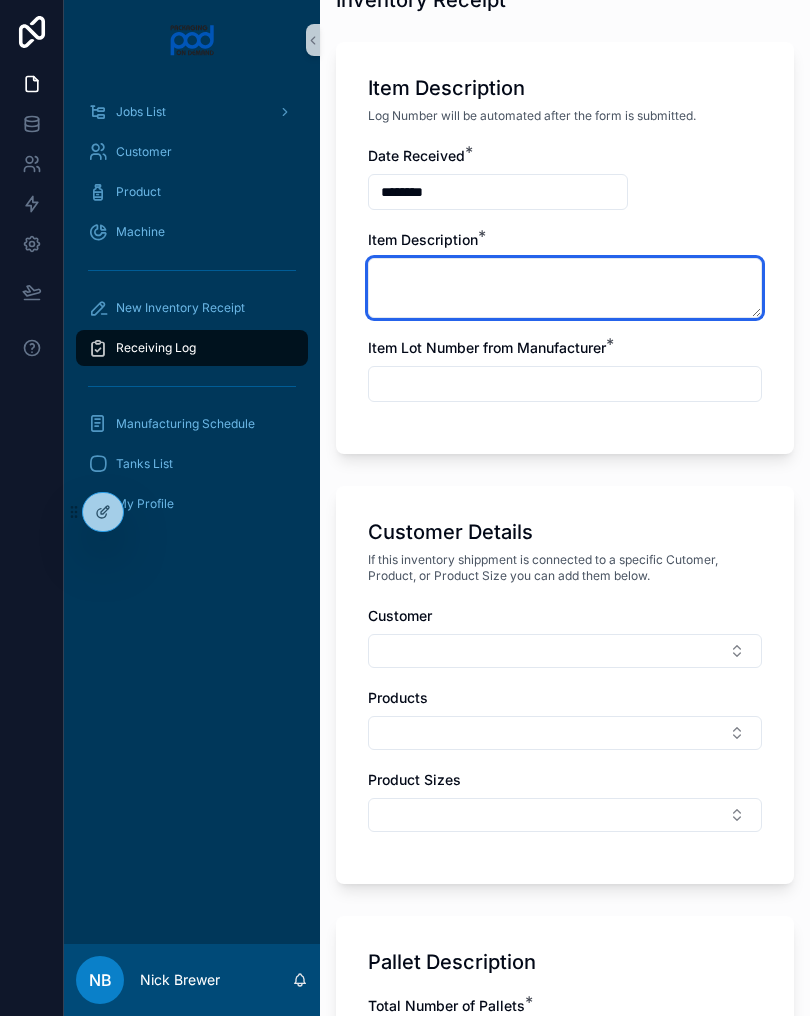 click at bounding box center (565, 288) 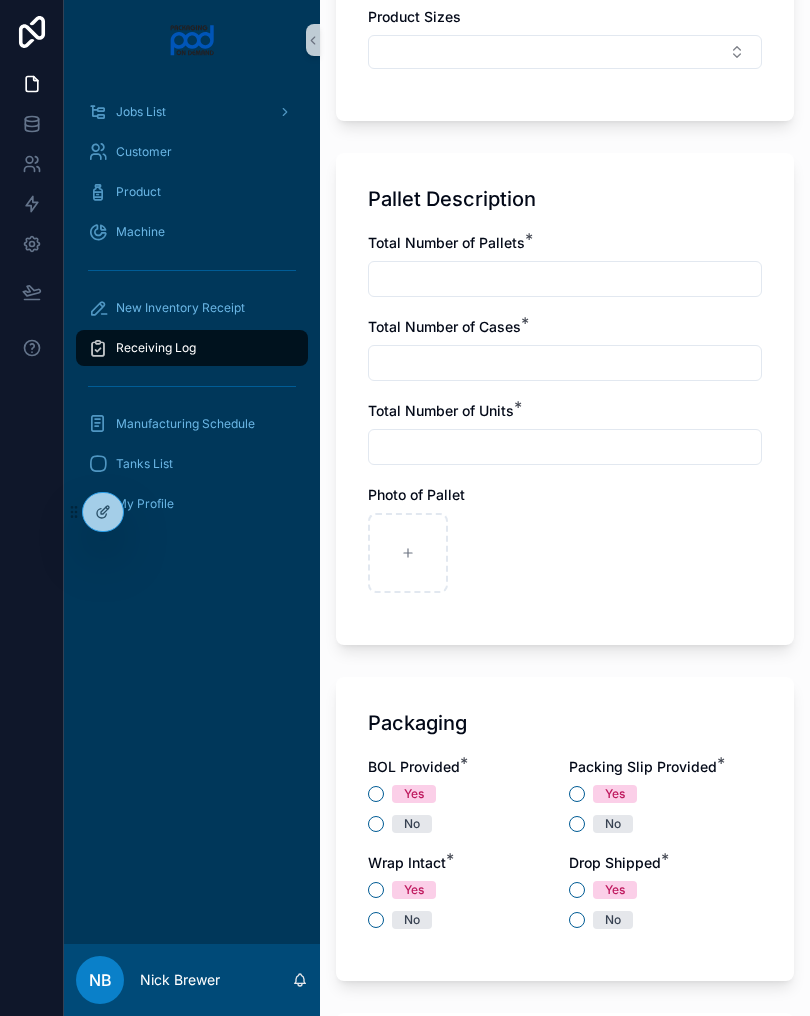 scroll, scrollTop: 1483, scrollLeft: 0, axis: vertical 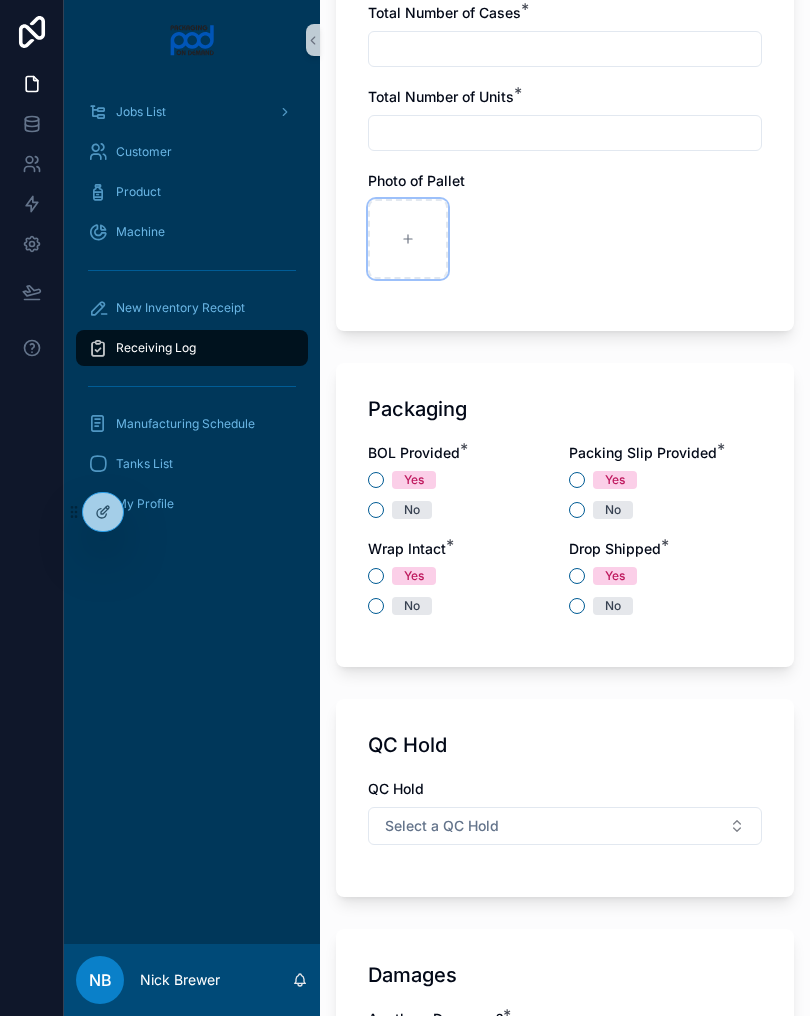 click at bounding box center [408, 239] 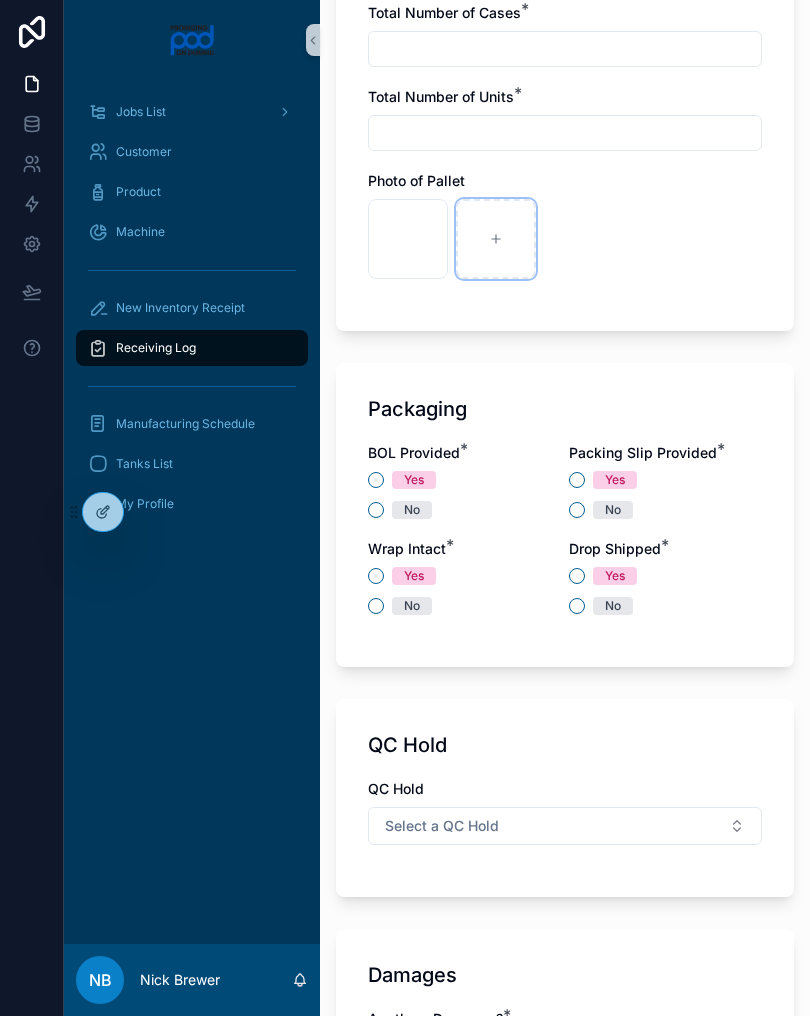 click at bounding box center [496, 239] 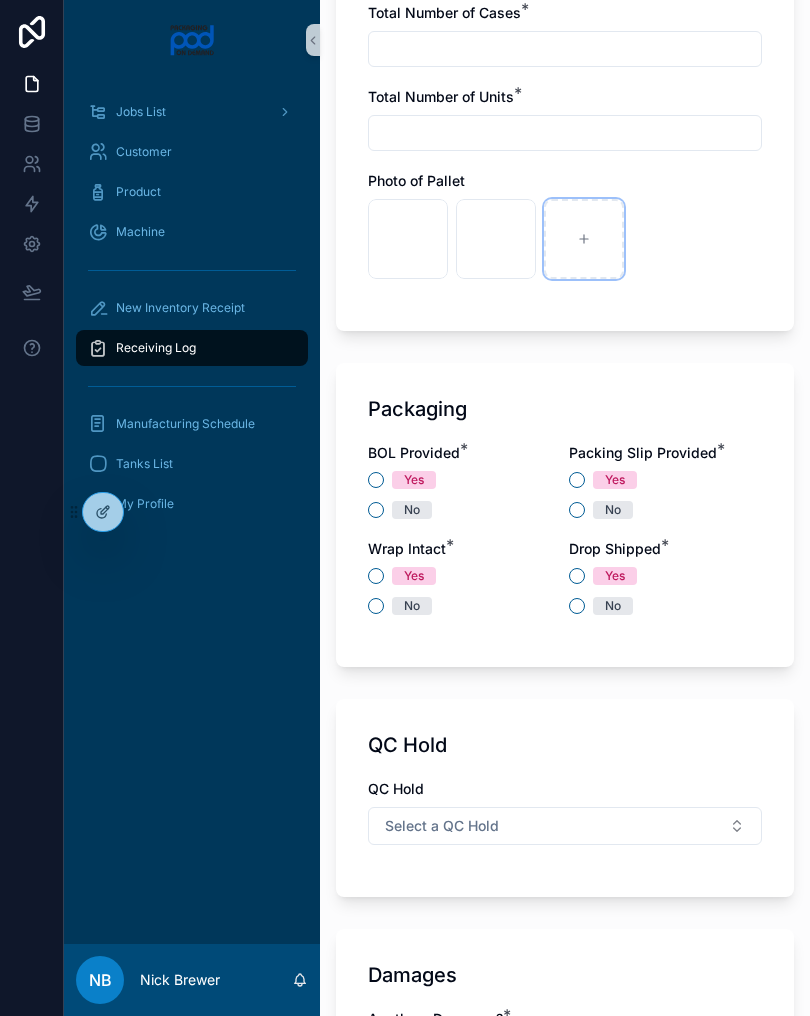 click 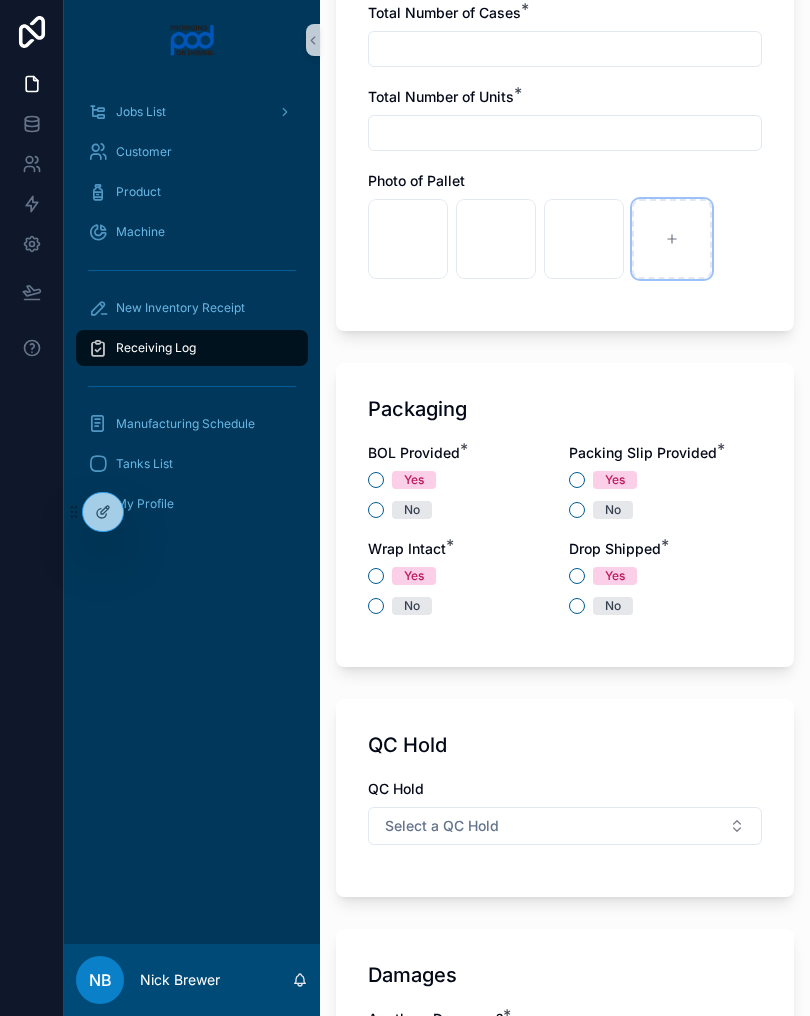 click at bounding box center [672, 239] 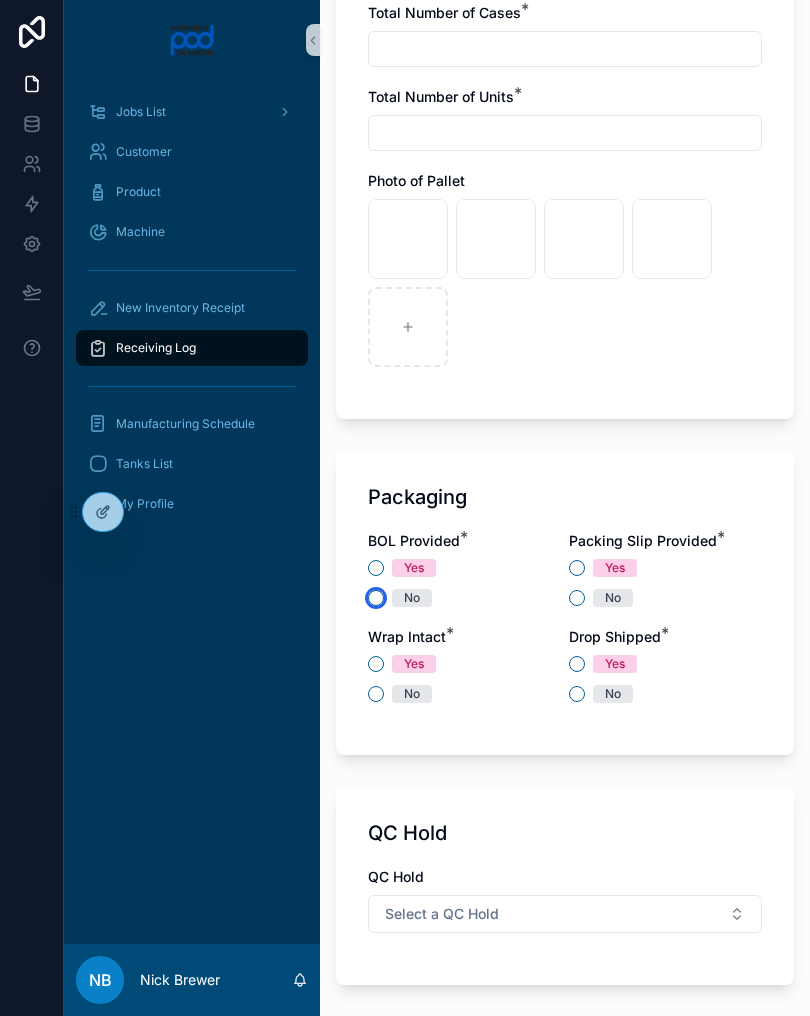 click on "No" at bounding box center (376, 598) 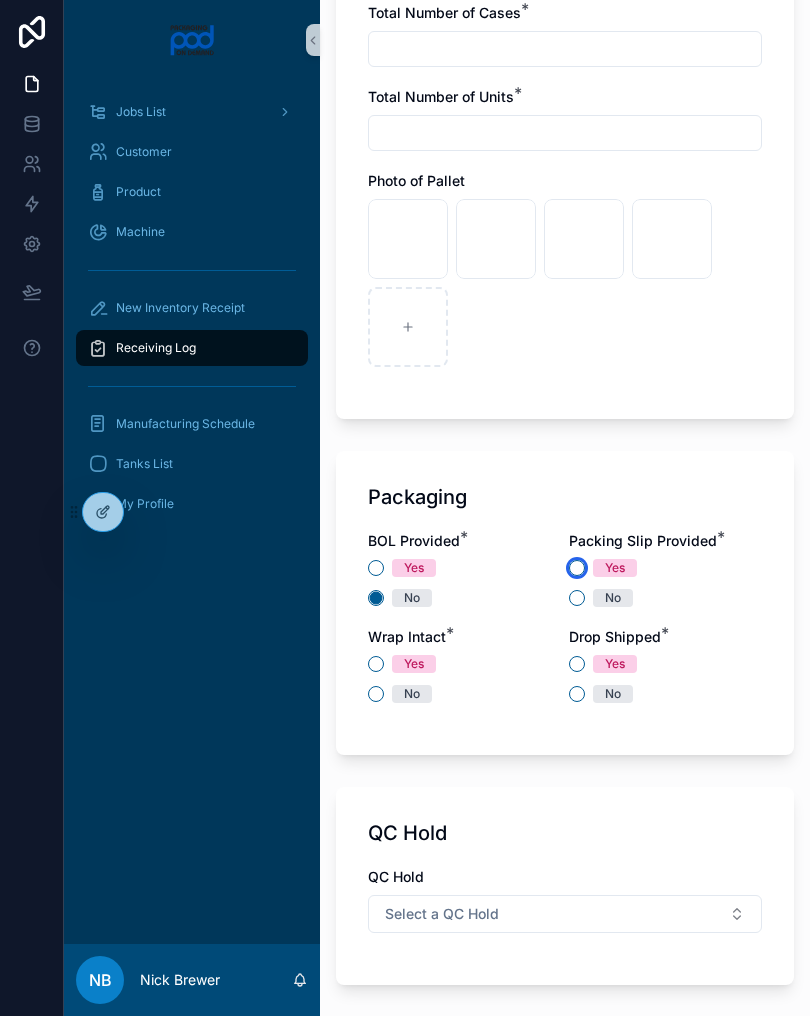 click on "Yes" at bounding box center [577, 568] 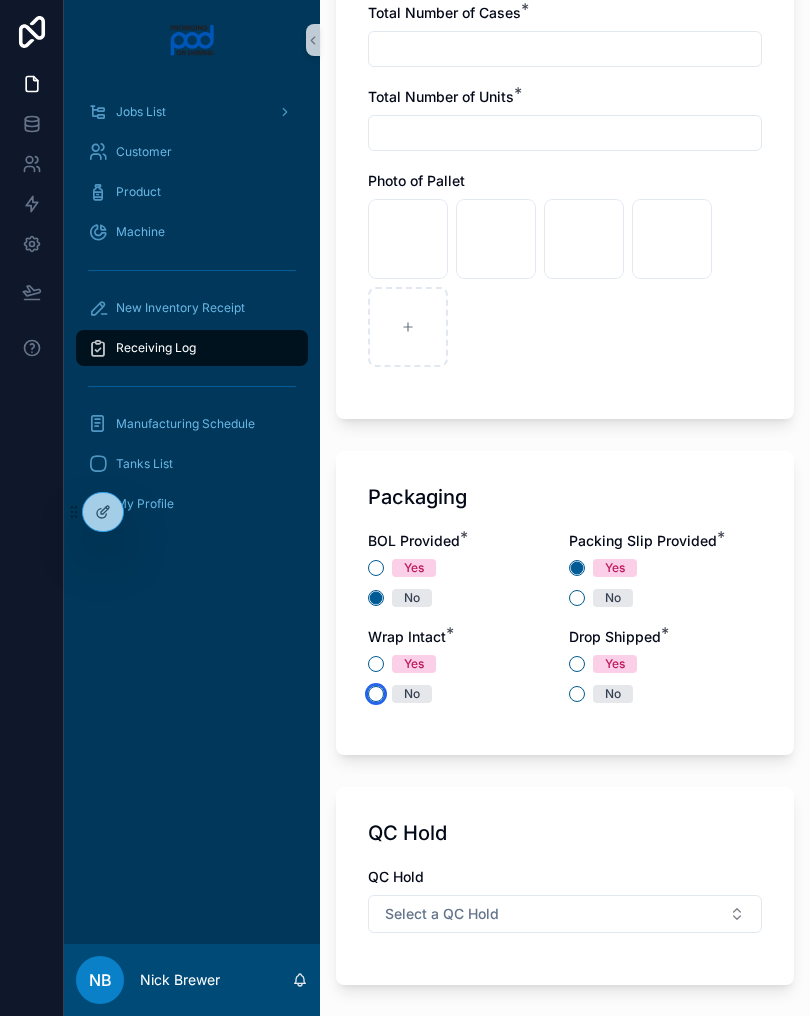 click on "No" at bounding box center (376, 694) 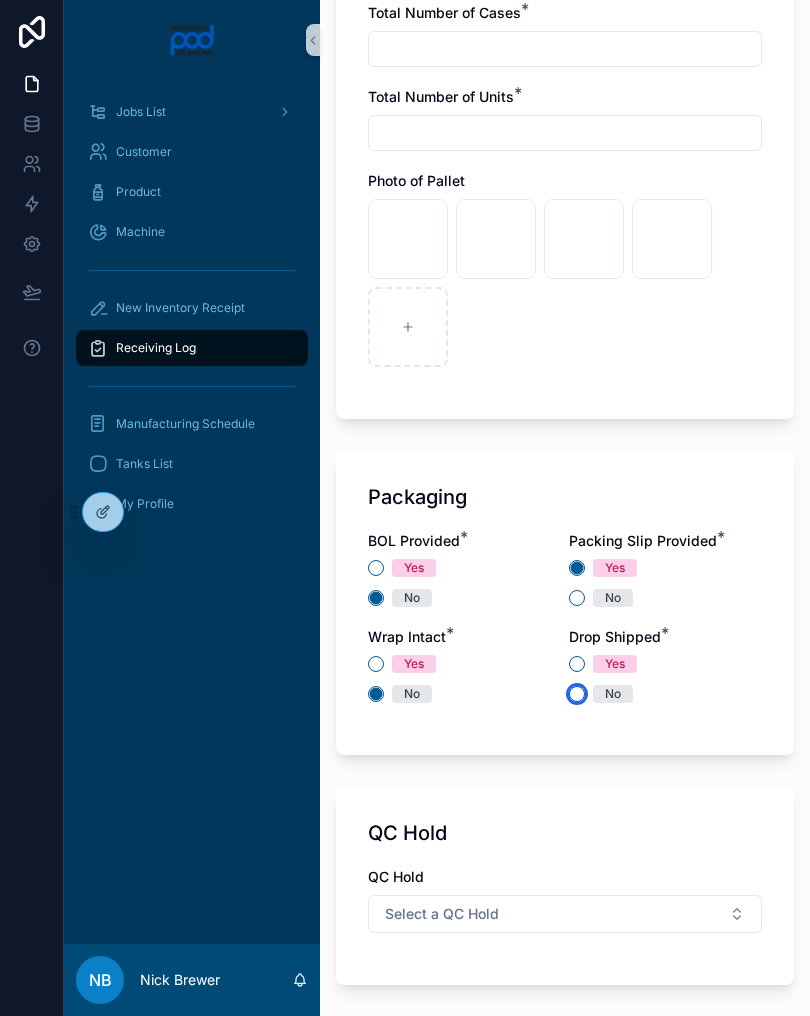 click on "No" at bounding box center [577, 694] 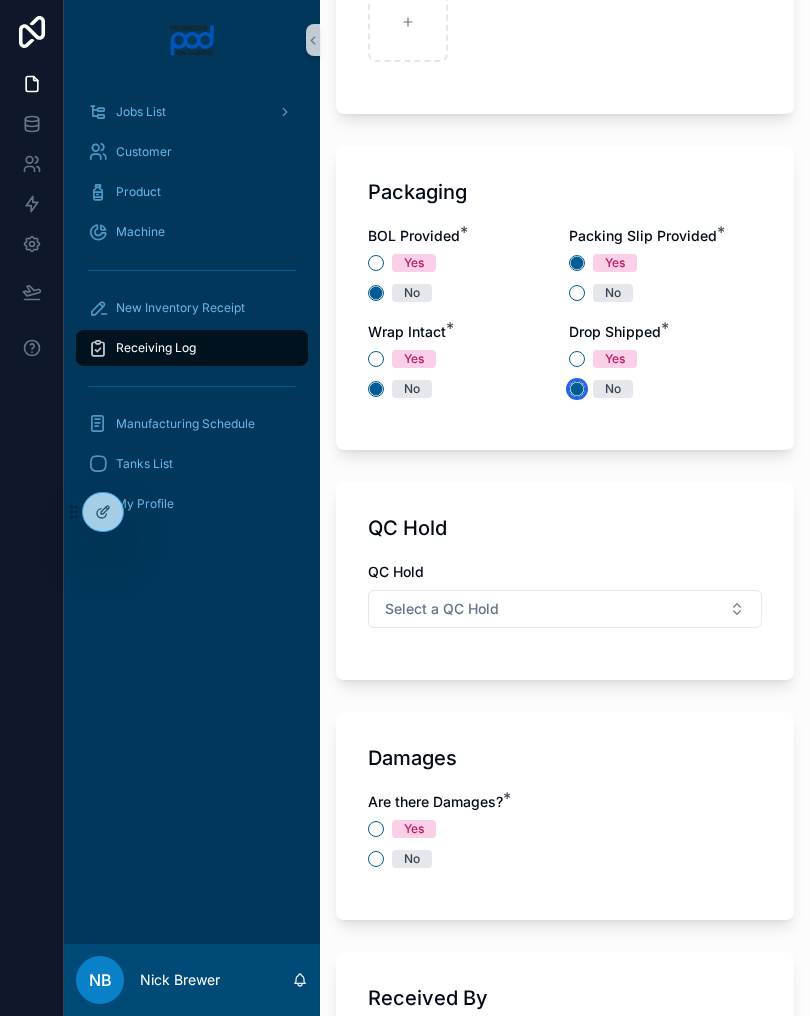 scroll, scrollTop: 1853, scrollLeft: 0, axis: vertical 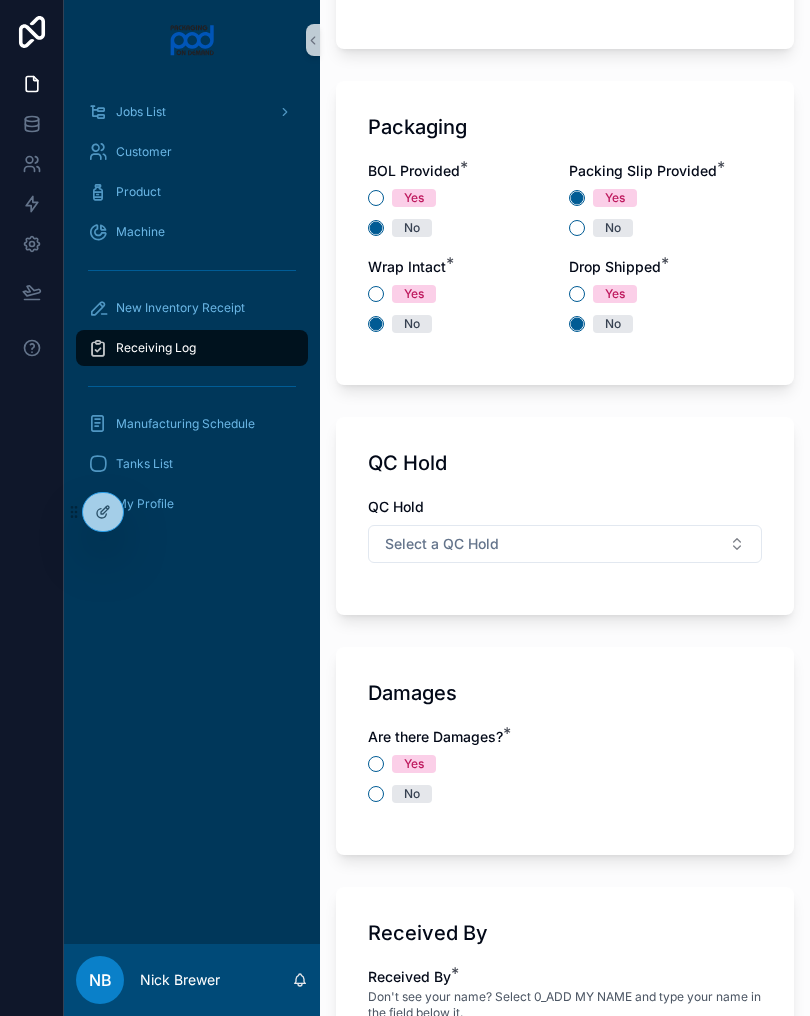 click on "Select a QC Hold" at bounding box center (565, 544) 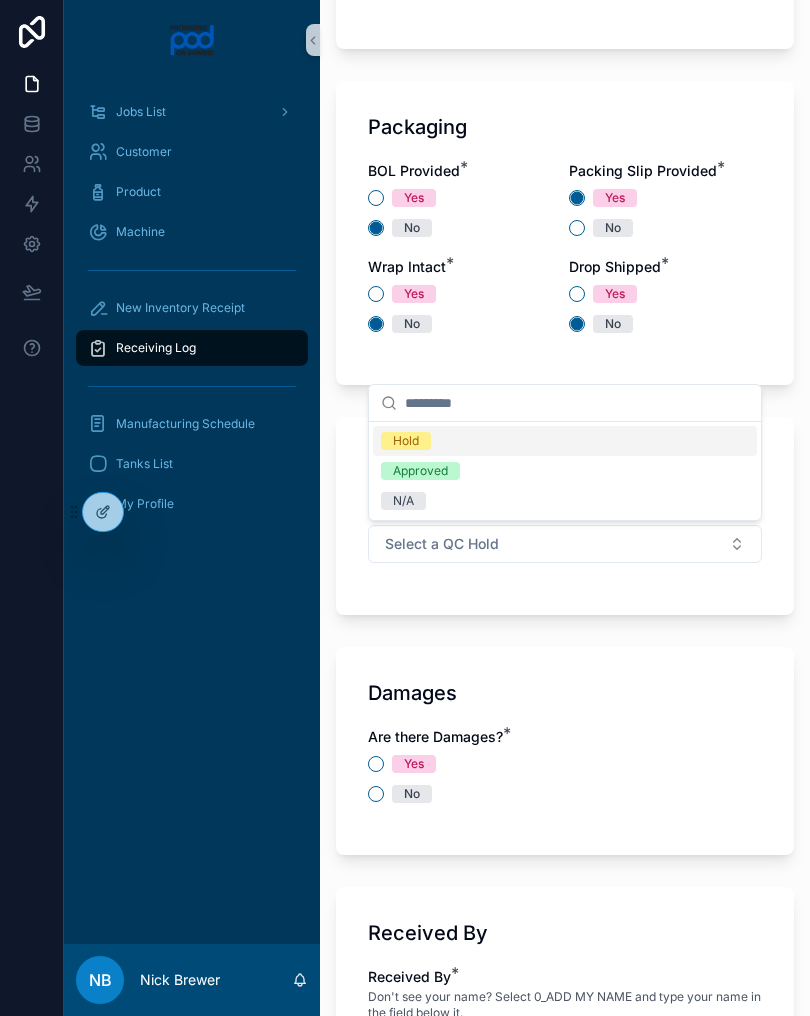 click on "N/A" at bounding box center (565, 501) 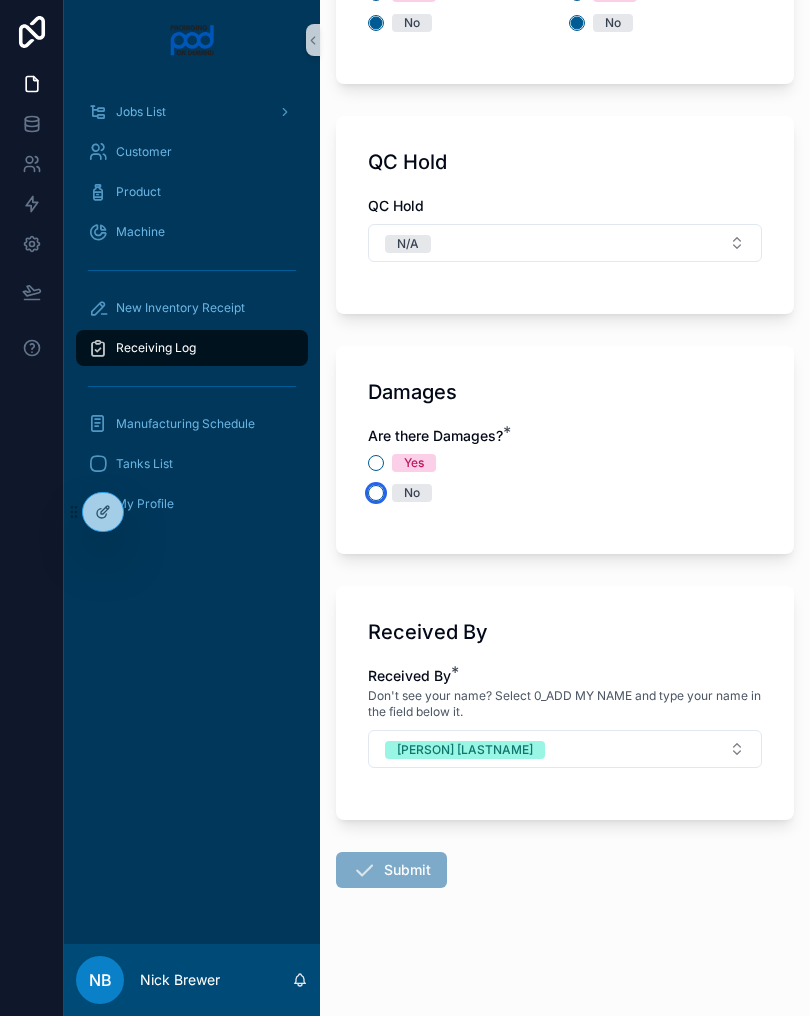 click on "No" at bounding box center [376, 493] 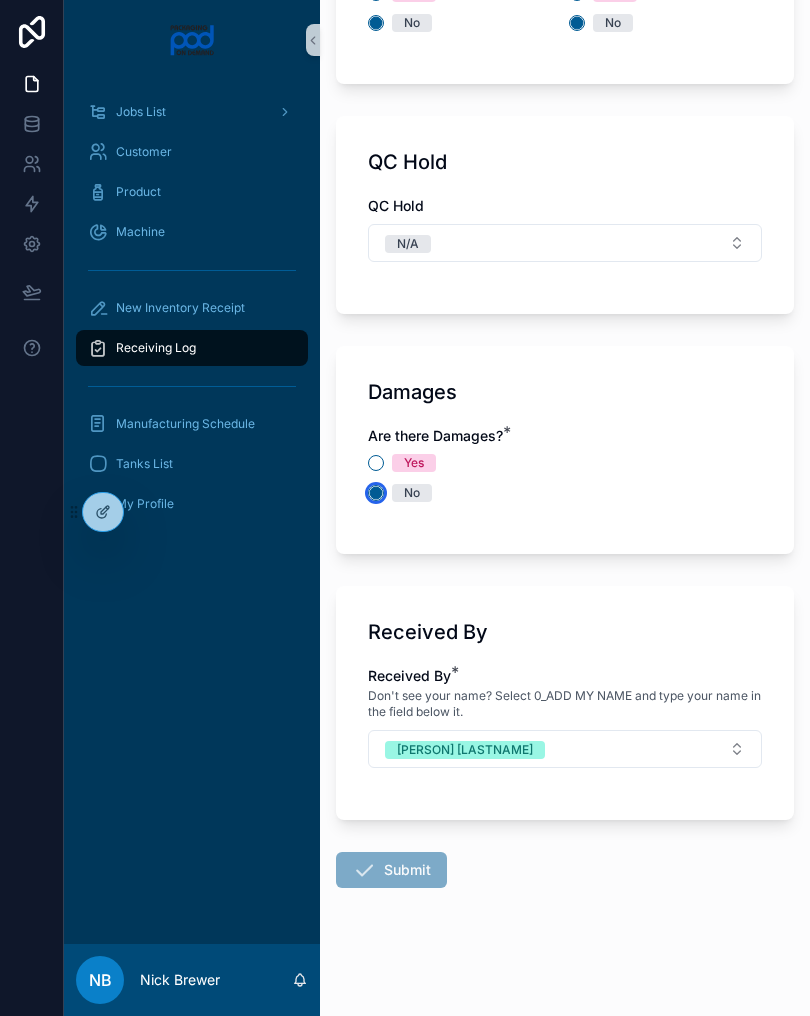 scroll, scrollTop: 2154, scrollLeft: 0, axis: vertical 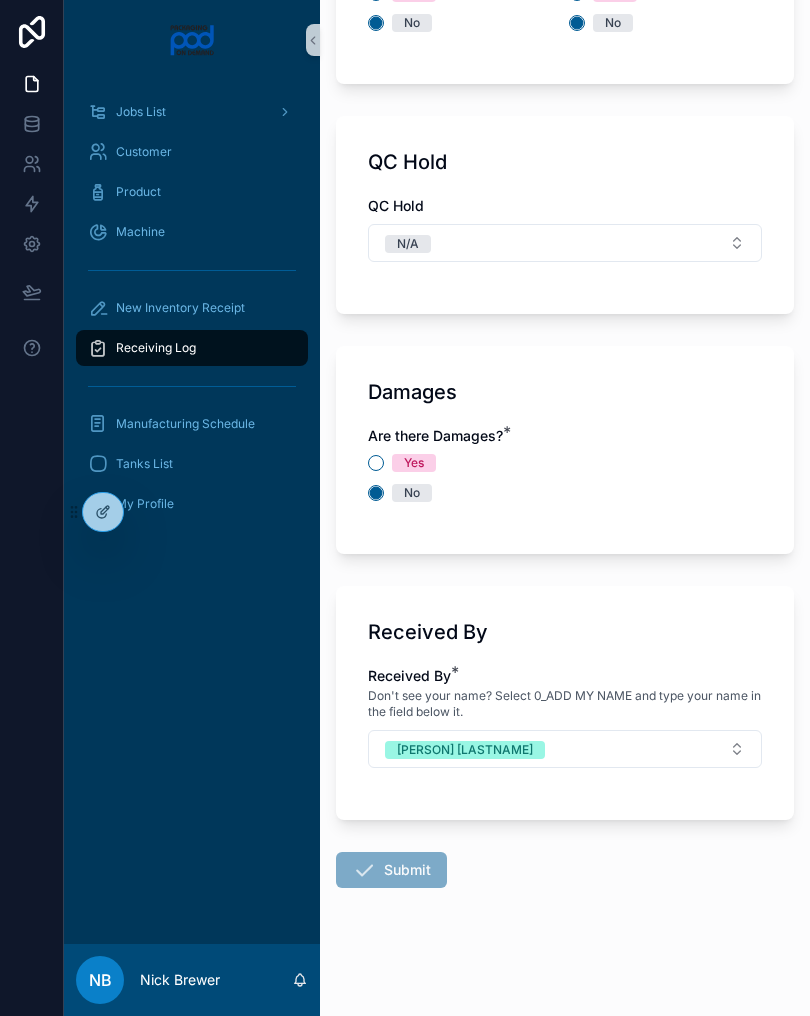 click on "[PERSON] [LASTNAME]" at bounding box center [565, 749] 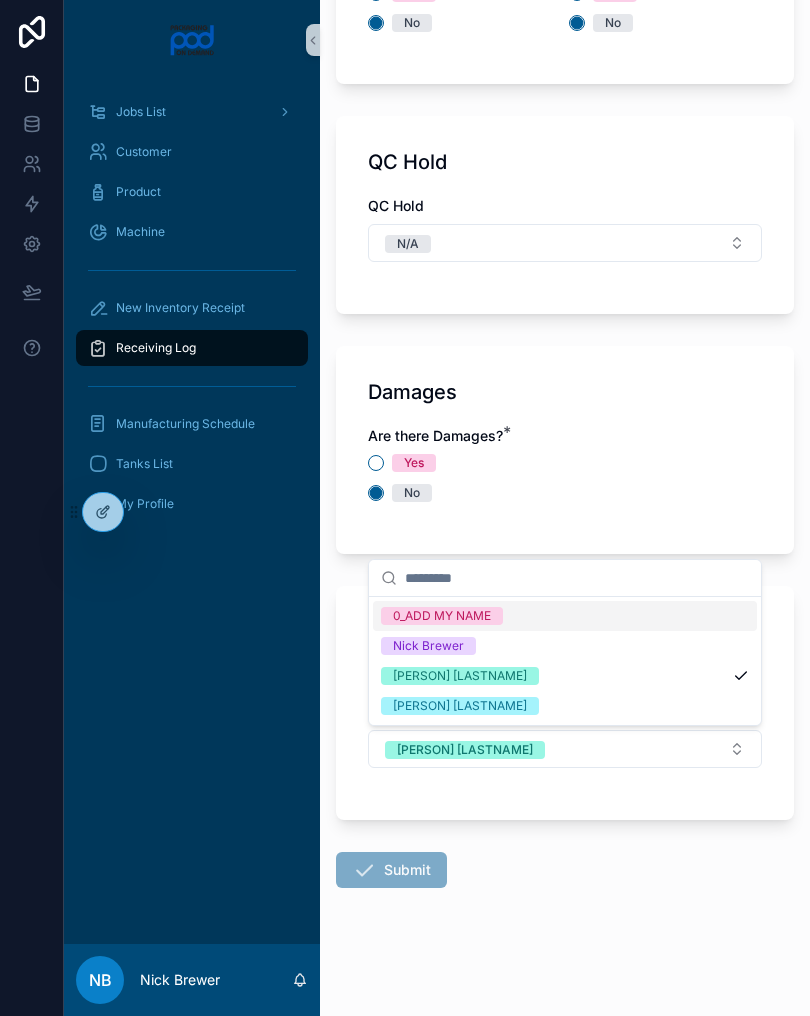 click on "Yes" at bounding box center [565, 463] 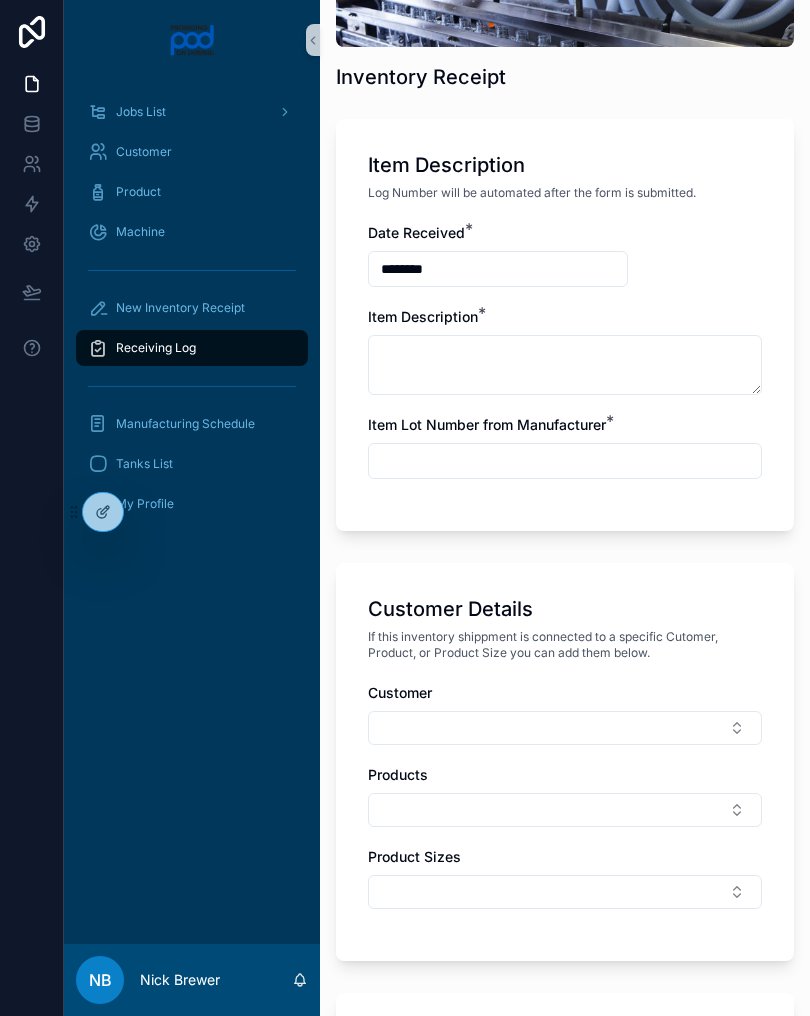 scroll, scrollTop: 330, scrollLeft: 0, axis: vertical 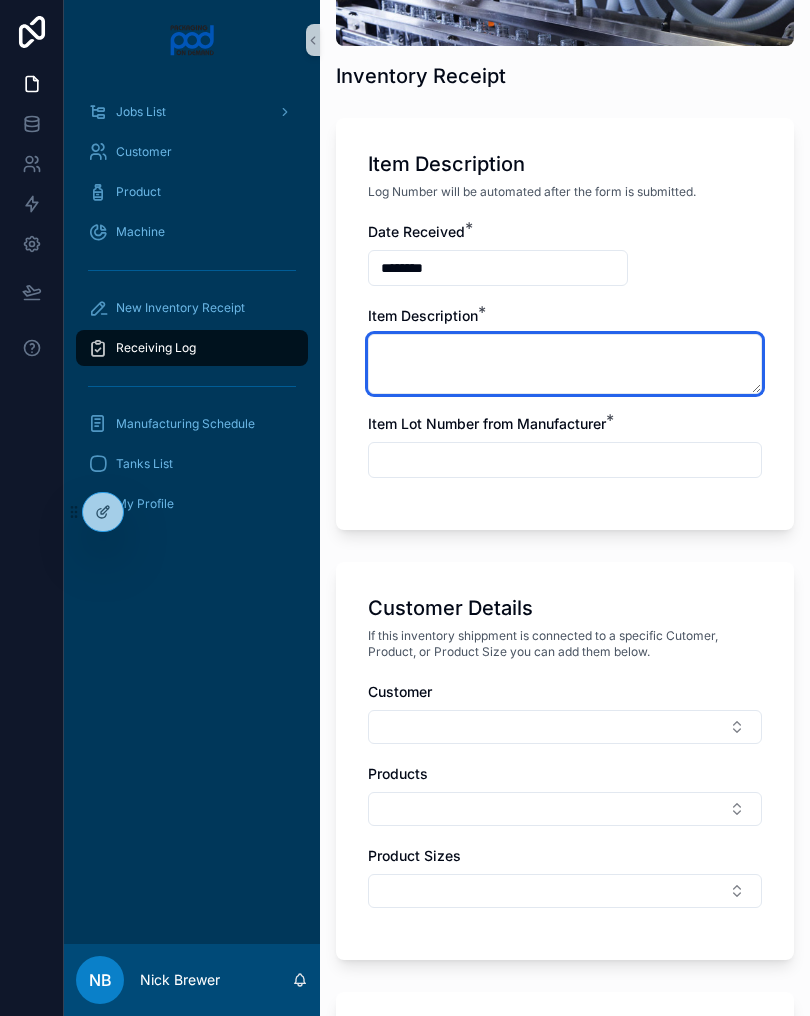 click at bounding box center (565, 364) 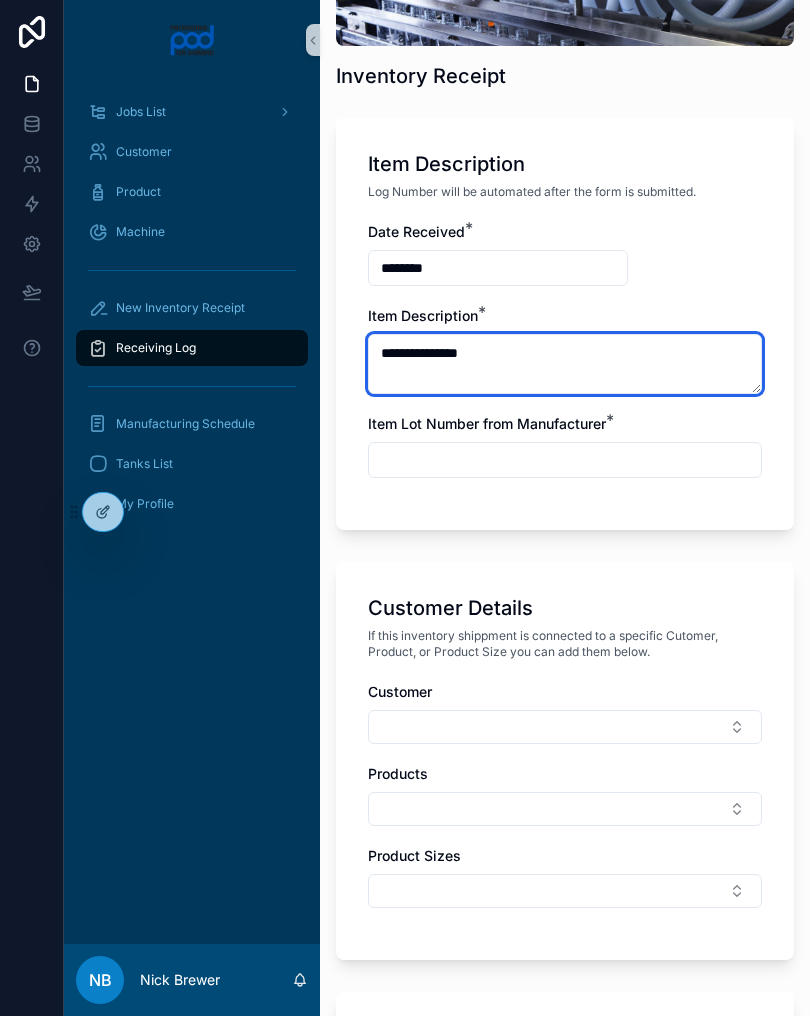 type on "**********" 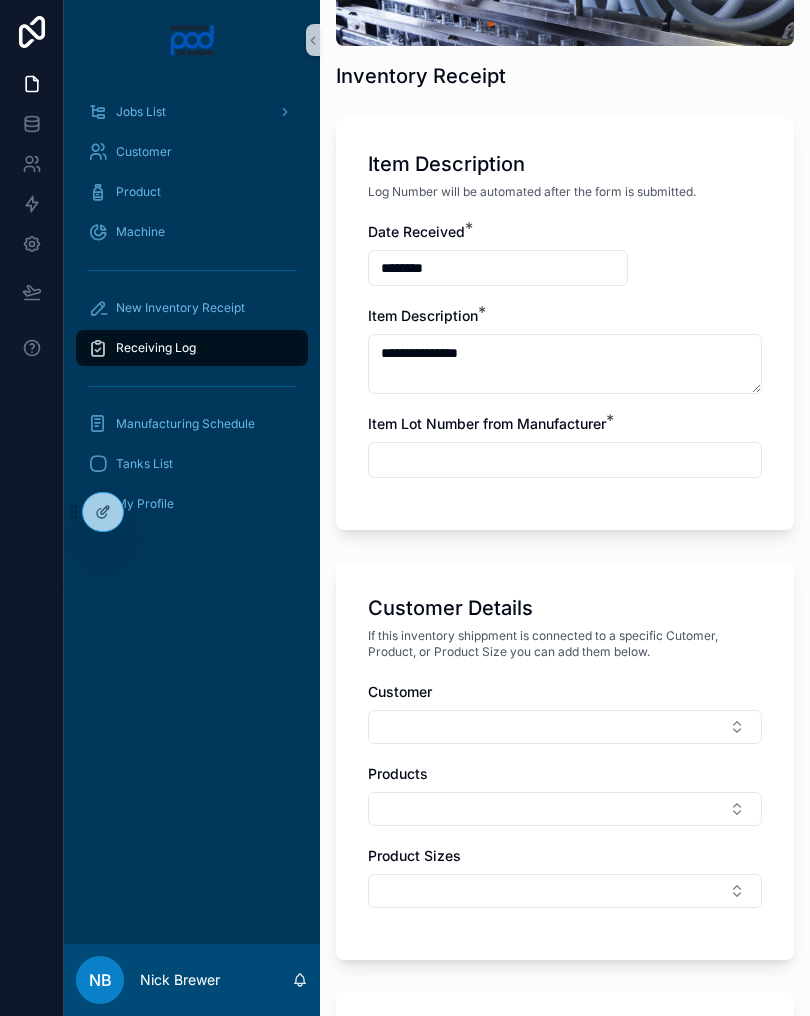 click at bounding box center [565, 460] 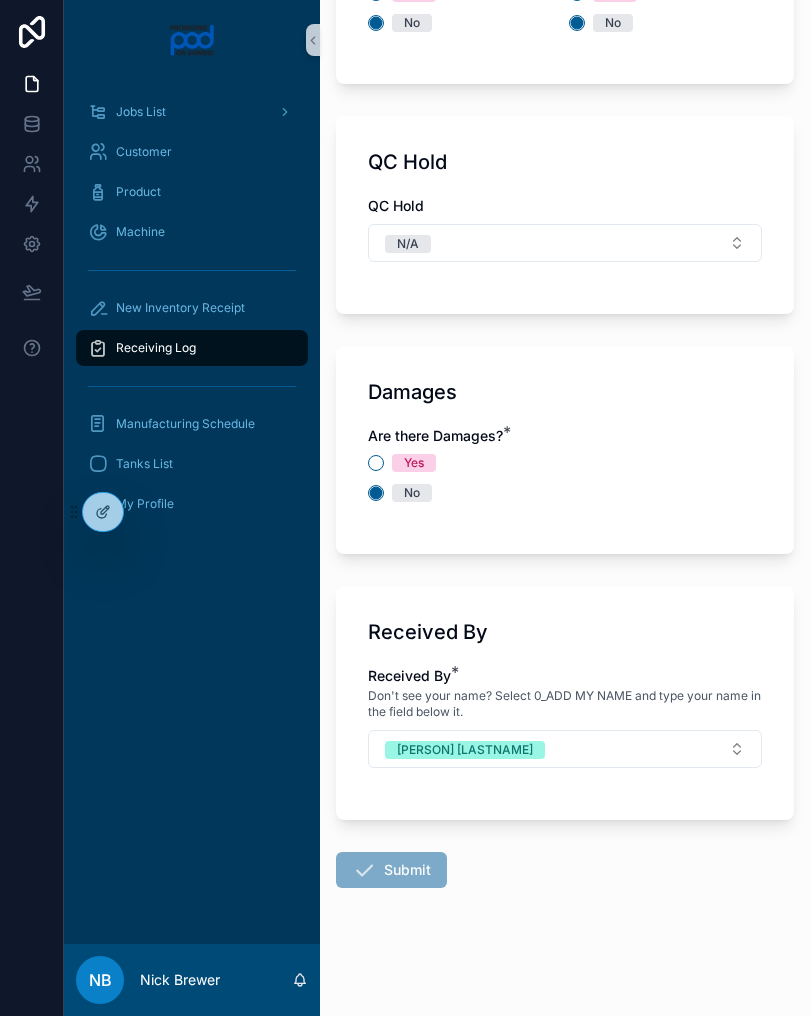 scroll, scrollTop: 2154, scrollLeft: 0, axis: vertical 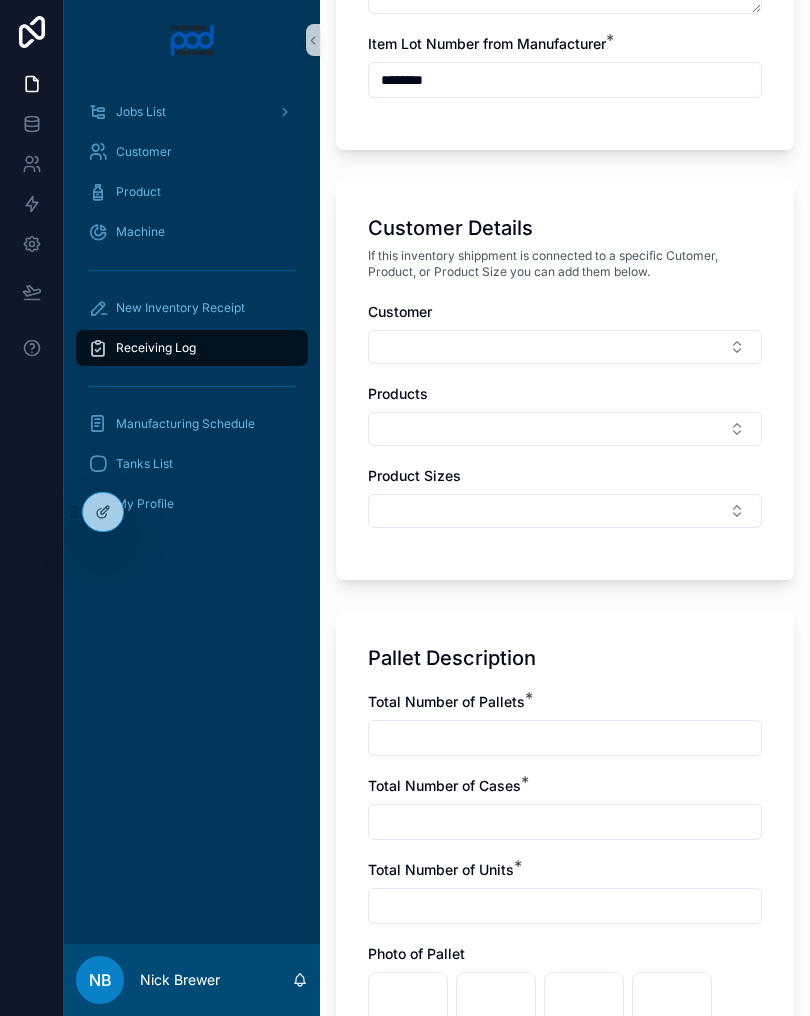 click at bounding box center [565, 738] 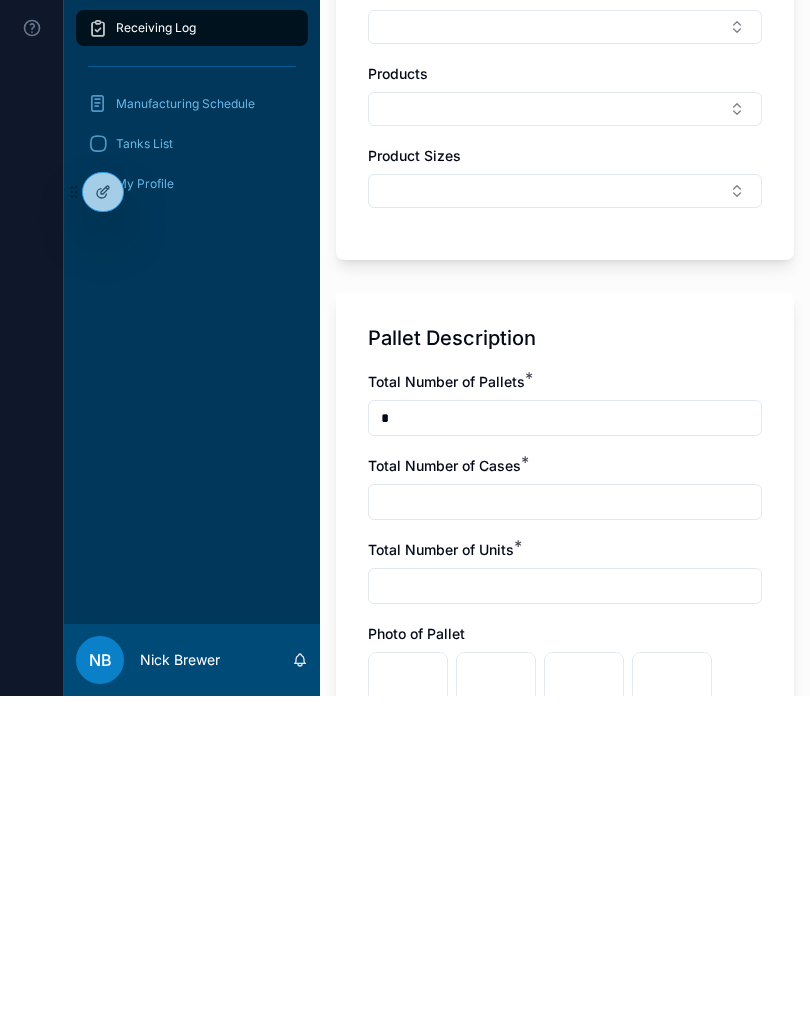 type on "*" 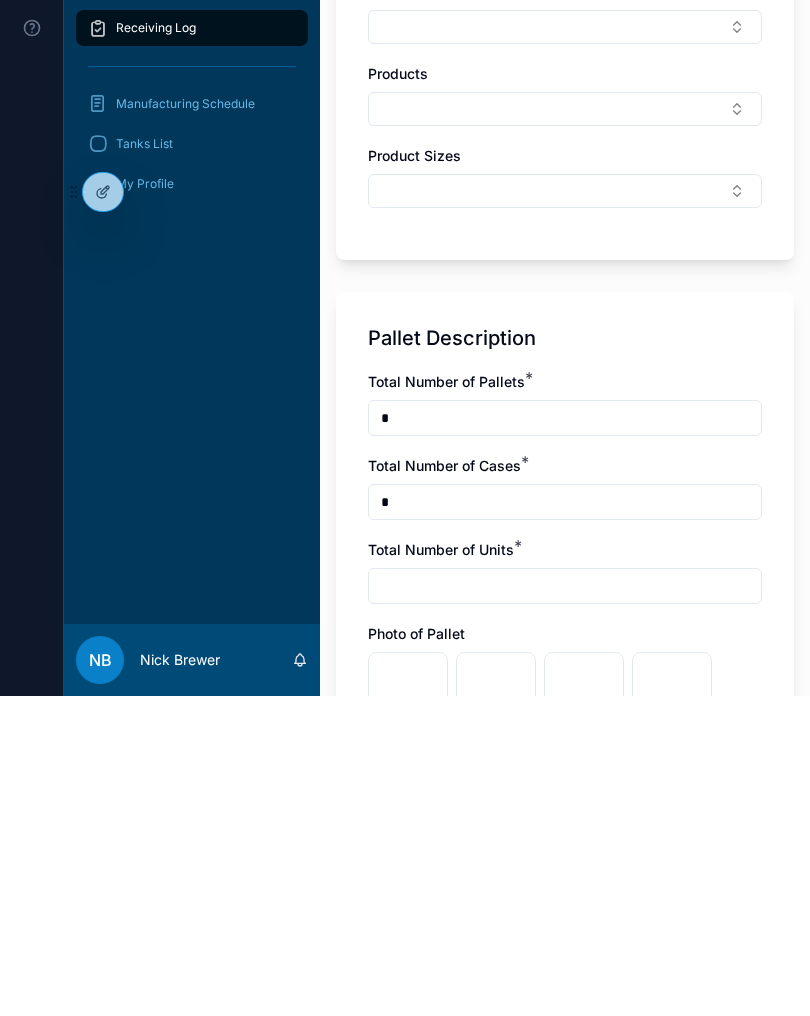 type on "*" 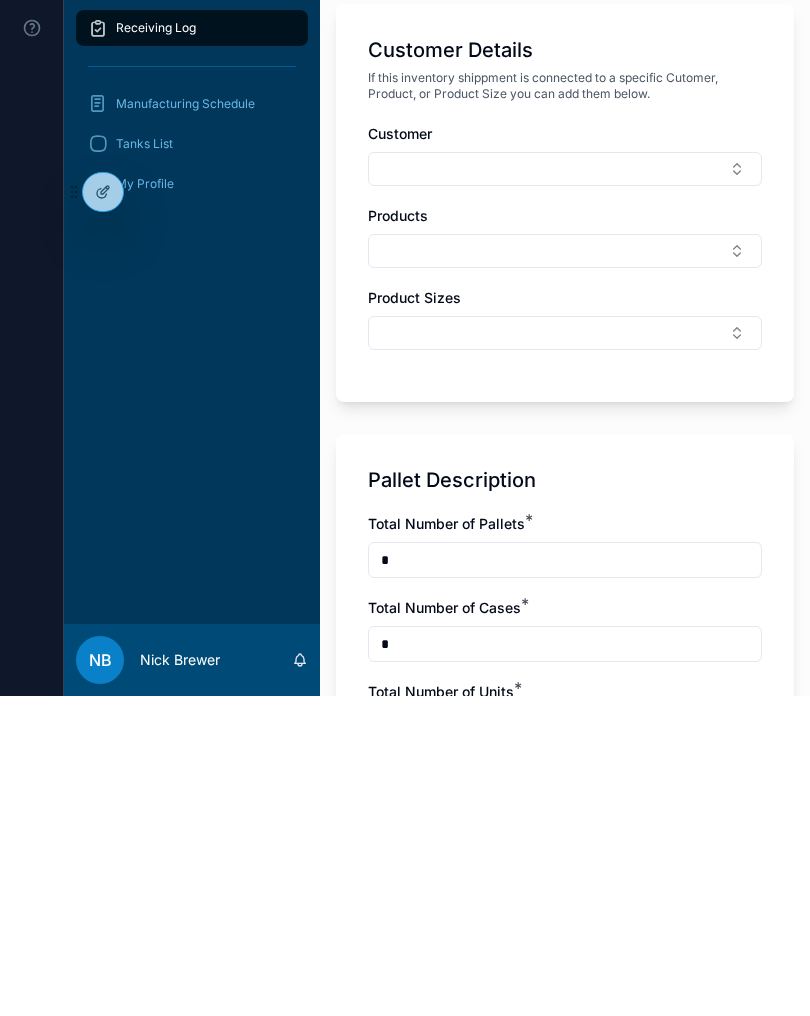 scroll, scrollTop: 595, scrollLeft: 0, axis: vertical 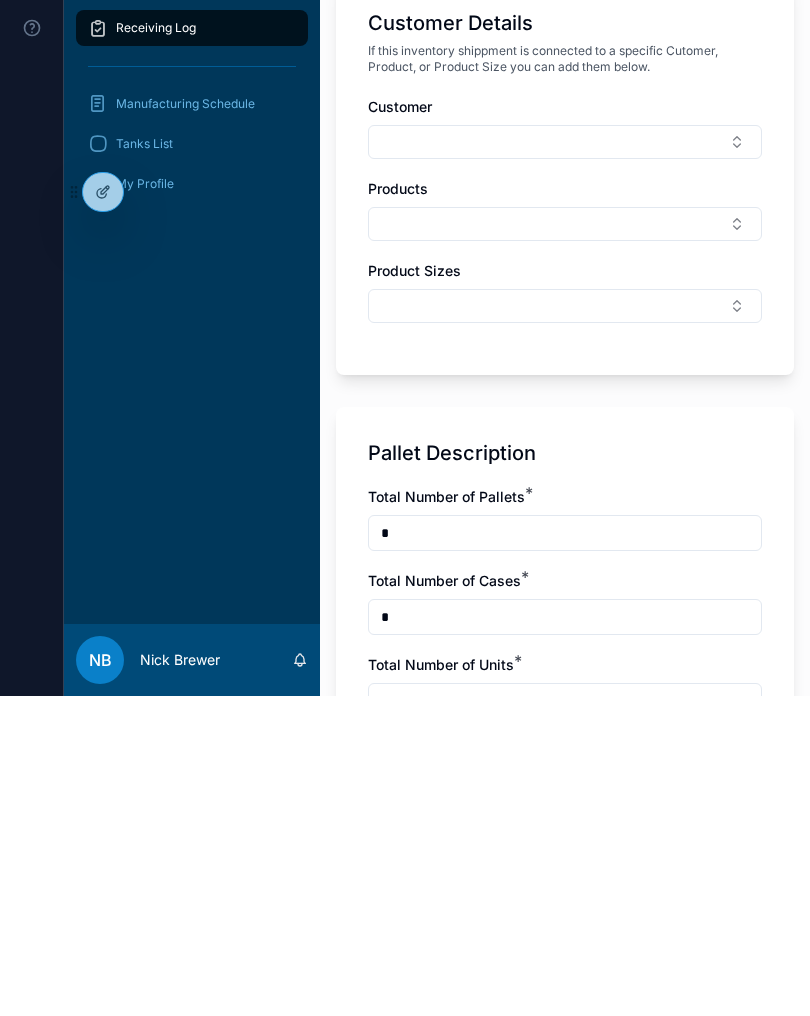 type on "*" 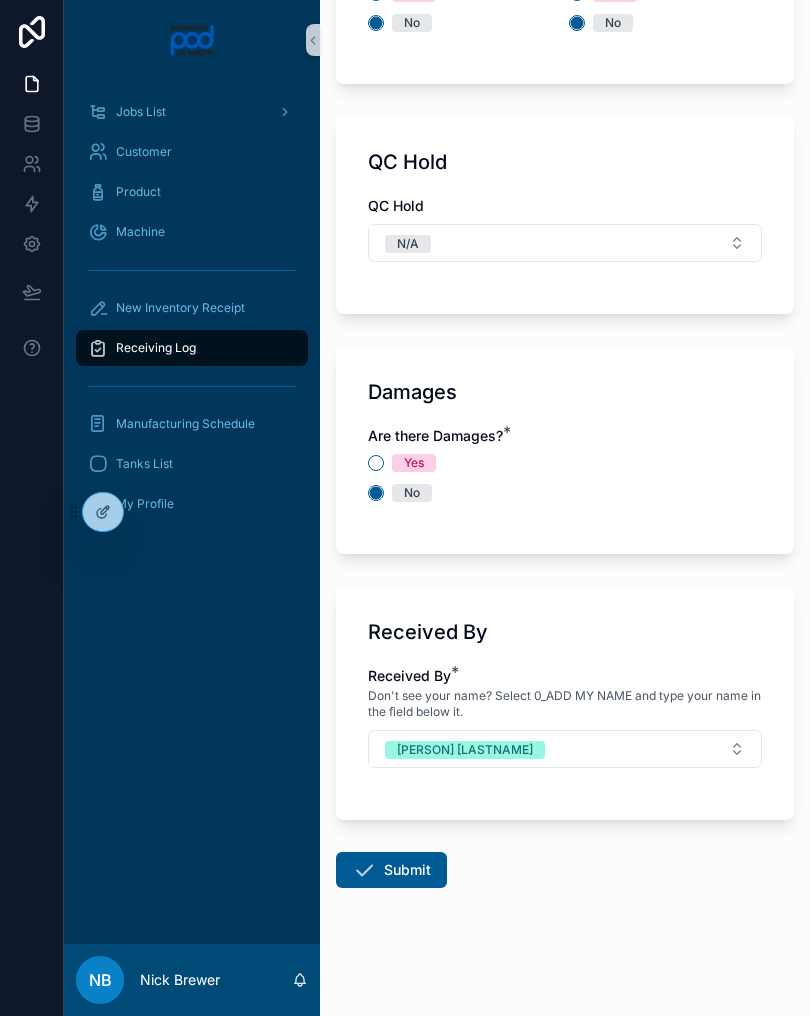 click on "Submit" at bounding box center [391, 870] 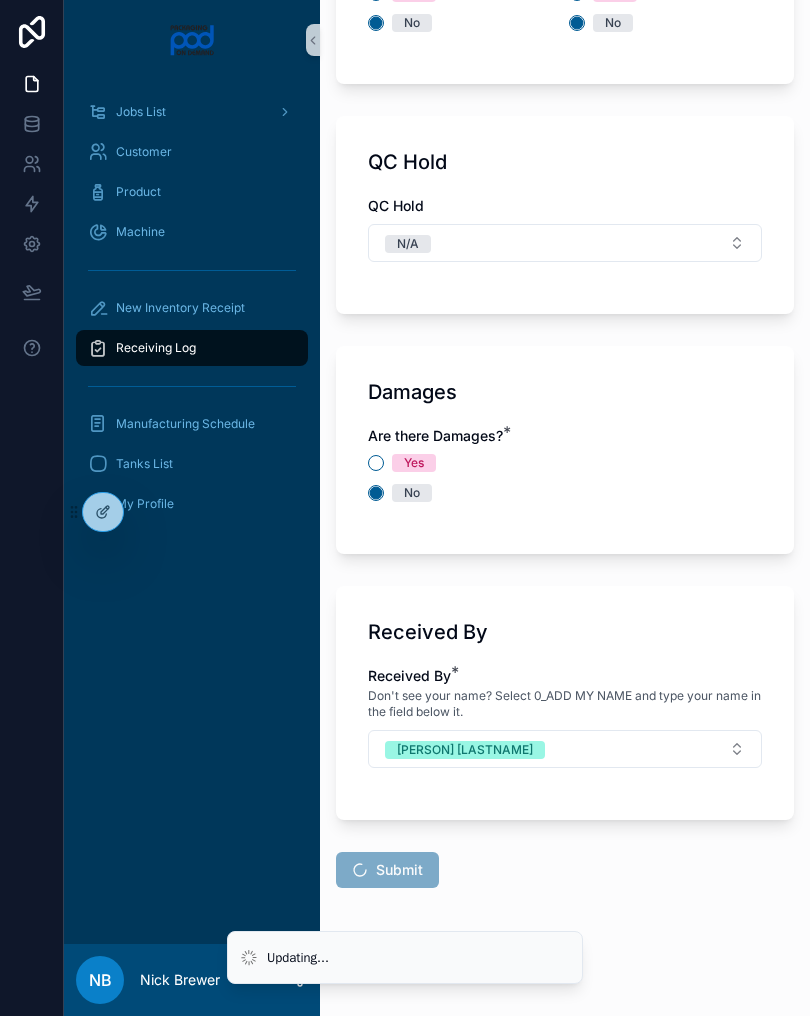 scroll, scrollTop: 0, scrollLeft: 0, axis: both 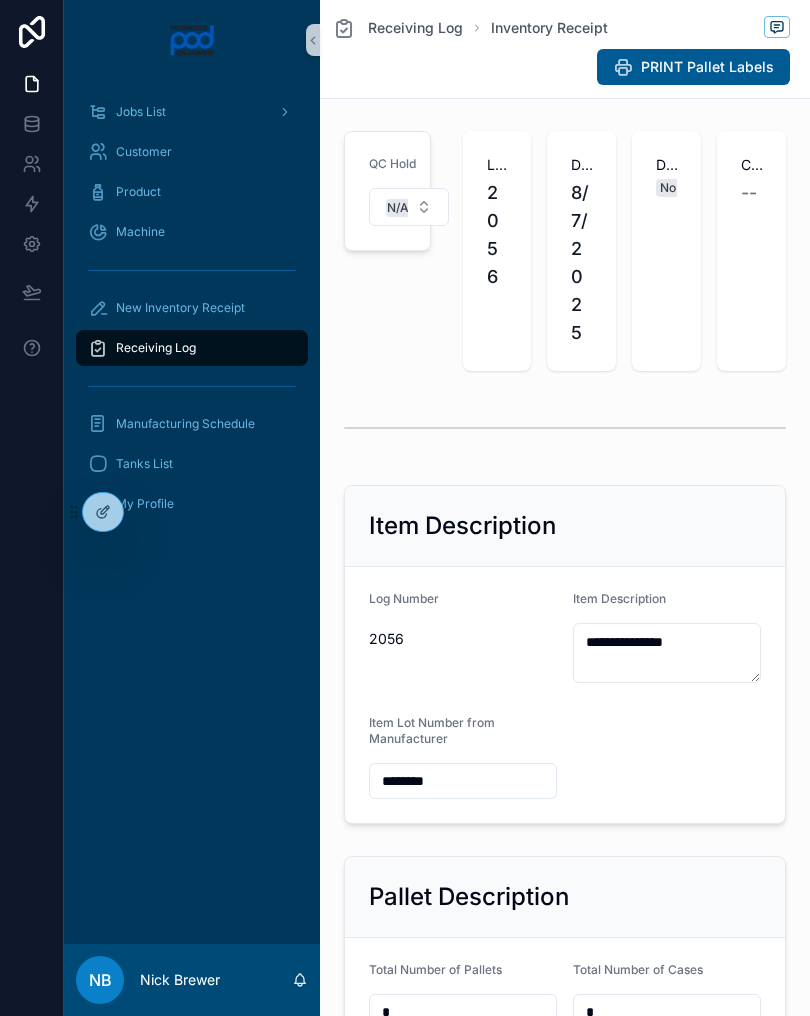 click on "New Inventory Receipt" at bounding box center [192, 308] 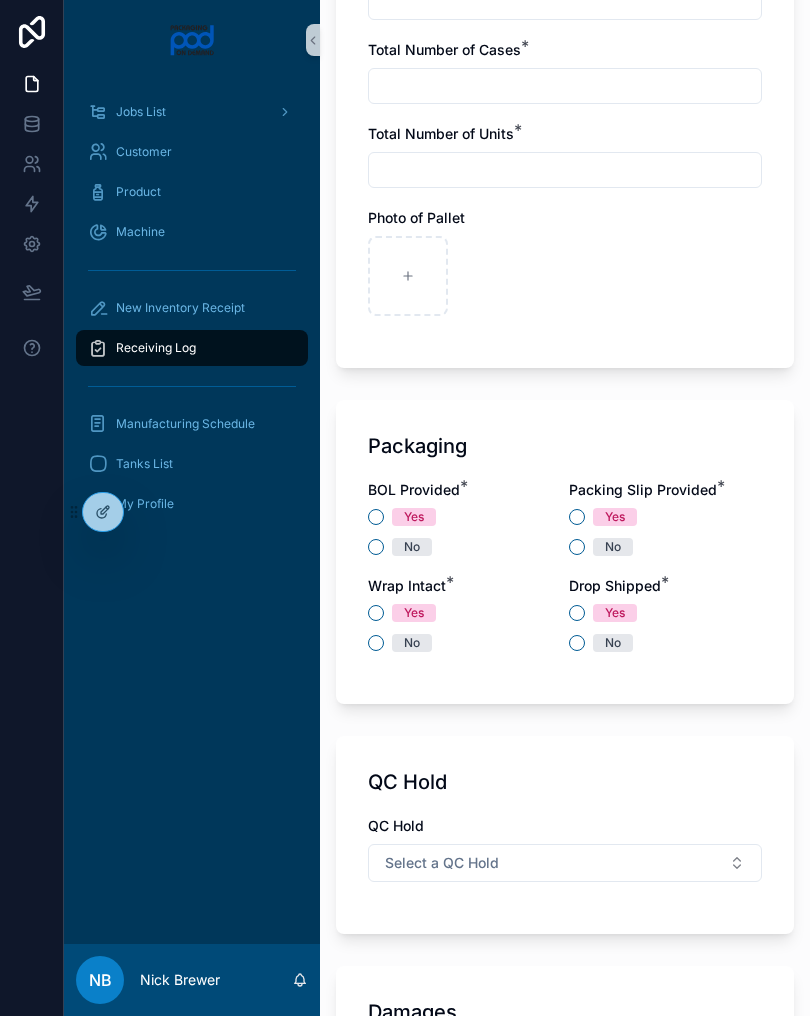 scroll, scrollTop: 1478, scrollLeft: 0, axis: vertical 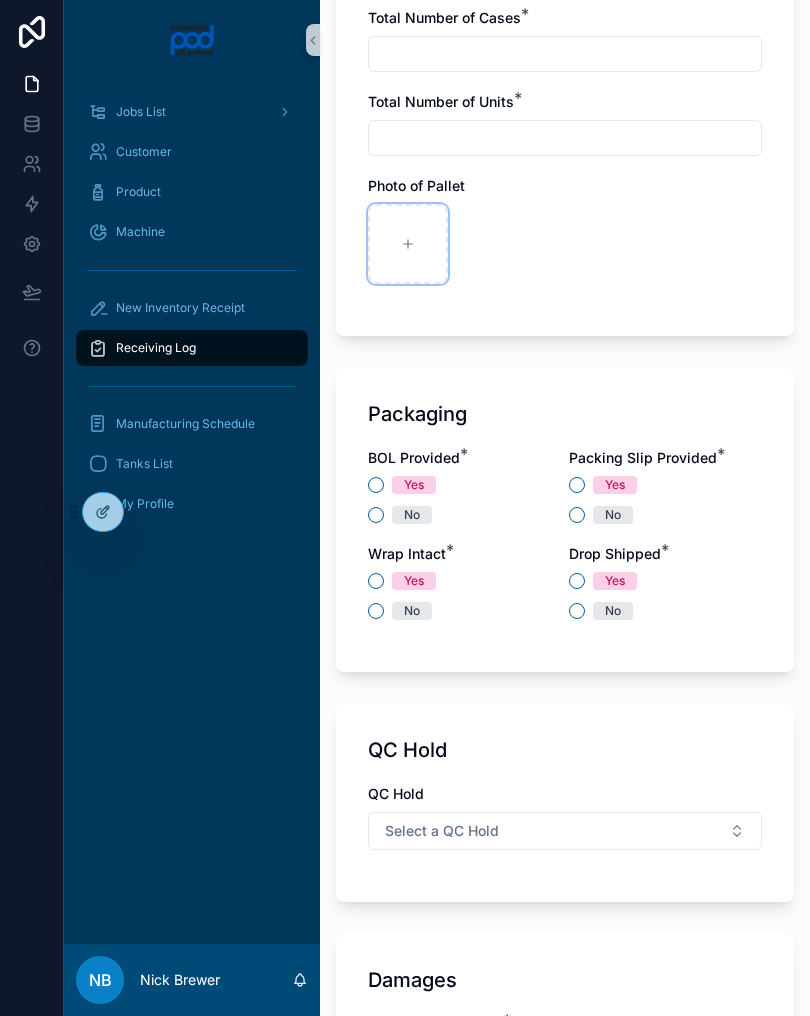 click 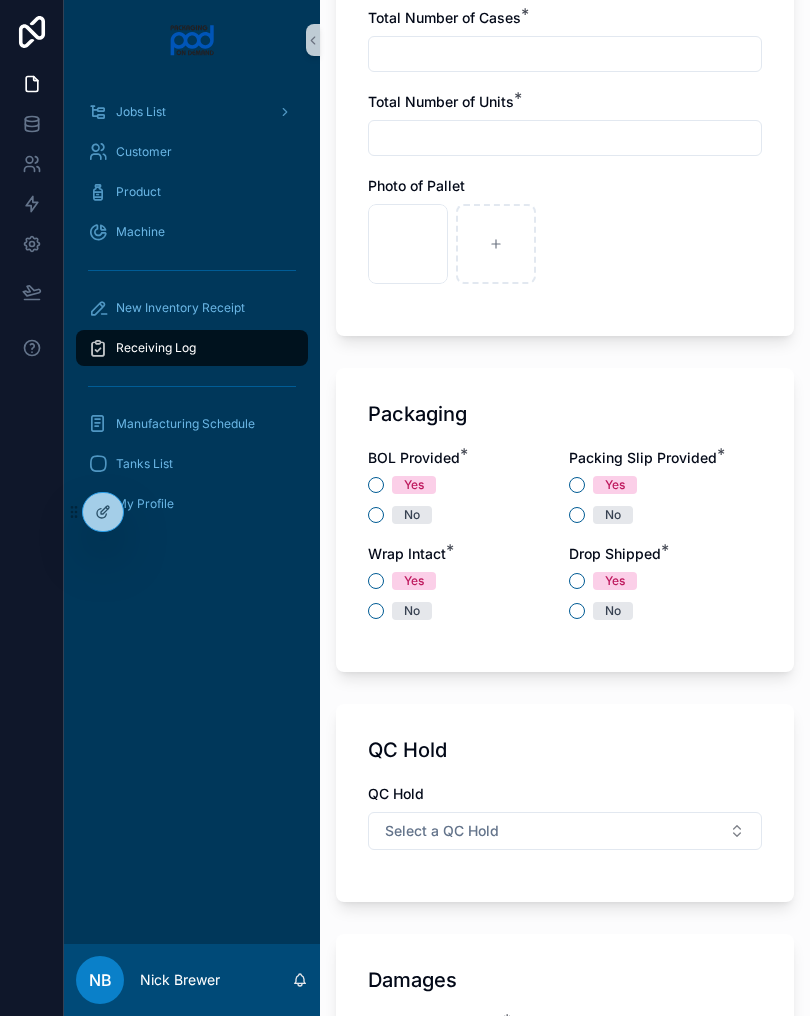 click on "BOL Provided * Yes No Packing Slip Provided * Yes No Wrap Intact * Yes No Drop Shipped * Yes No" at bounding box center (565, 544) 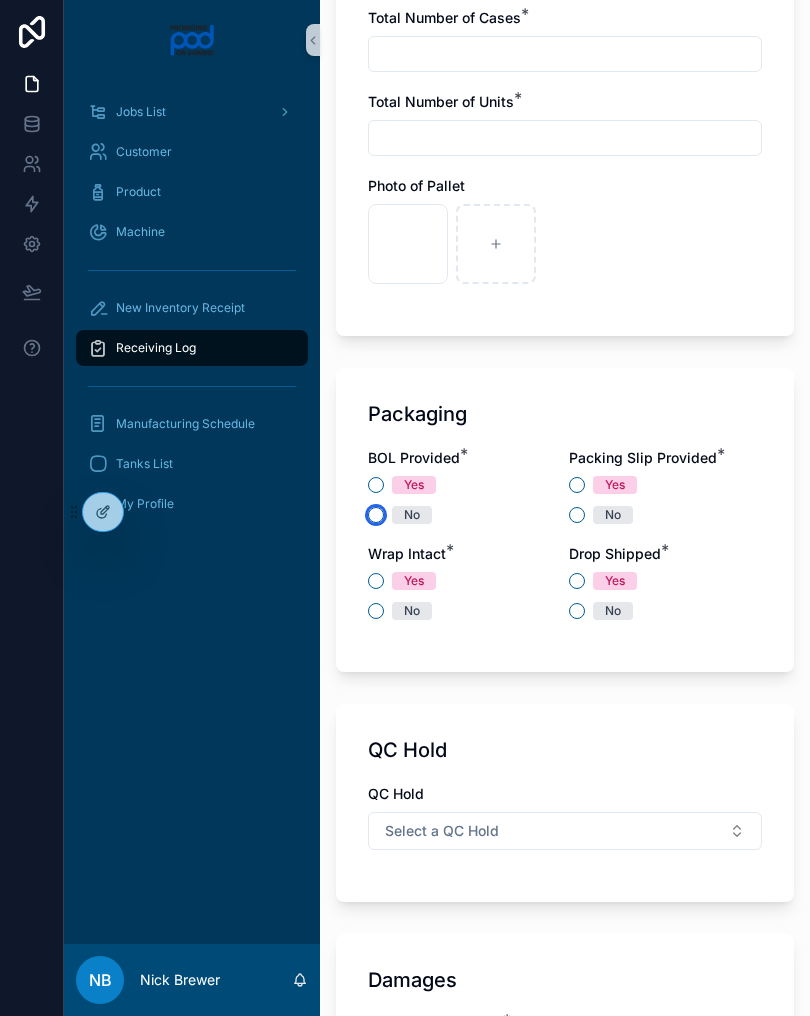 click on "No" at bounding box center (376, 515) 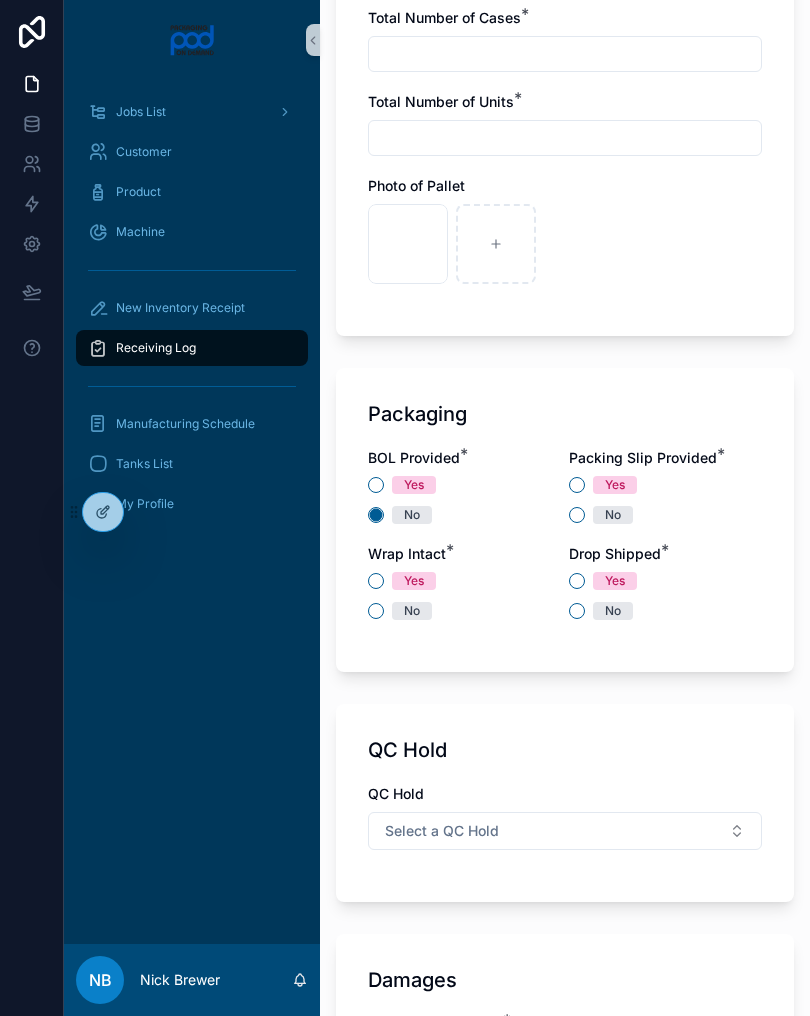 click on "No" at bounding box center [464, 611] 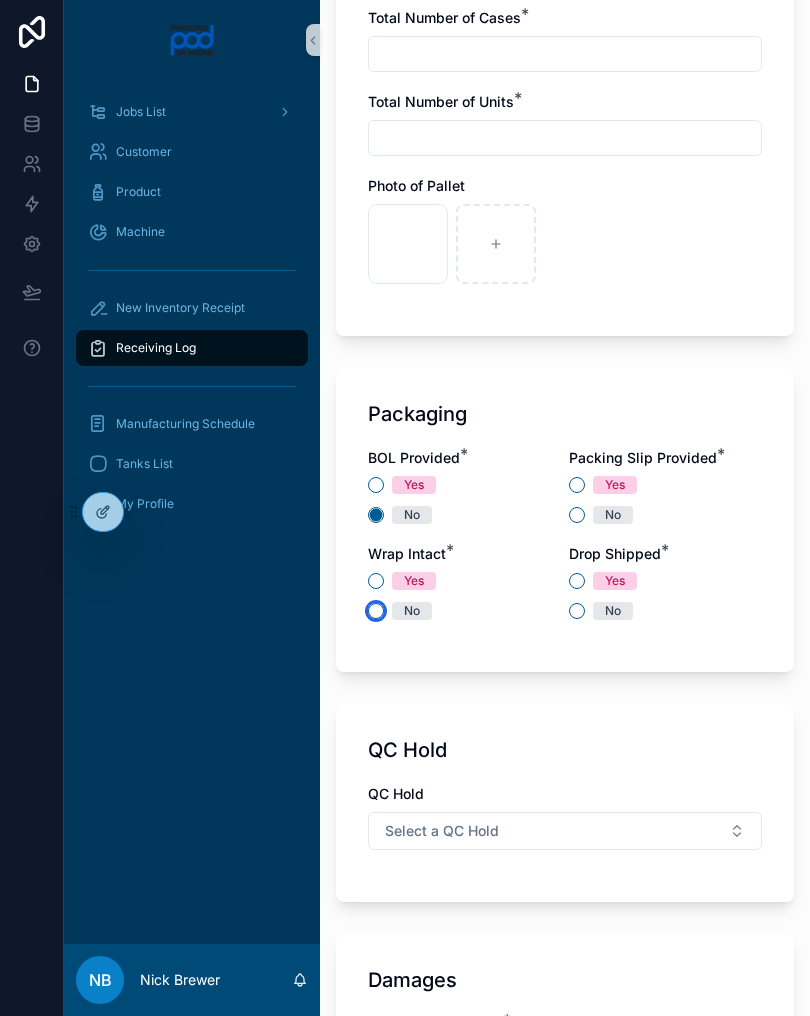 click on "No" at bounding box center [376, 611] 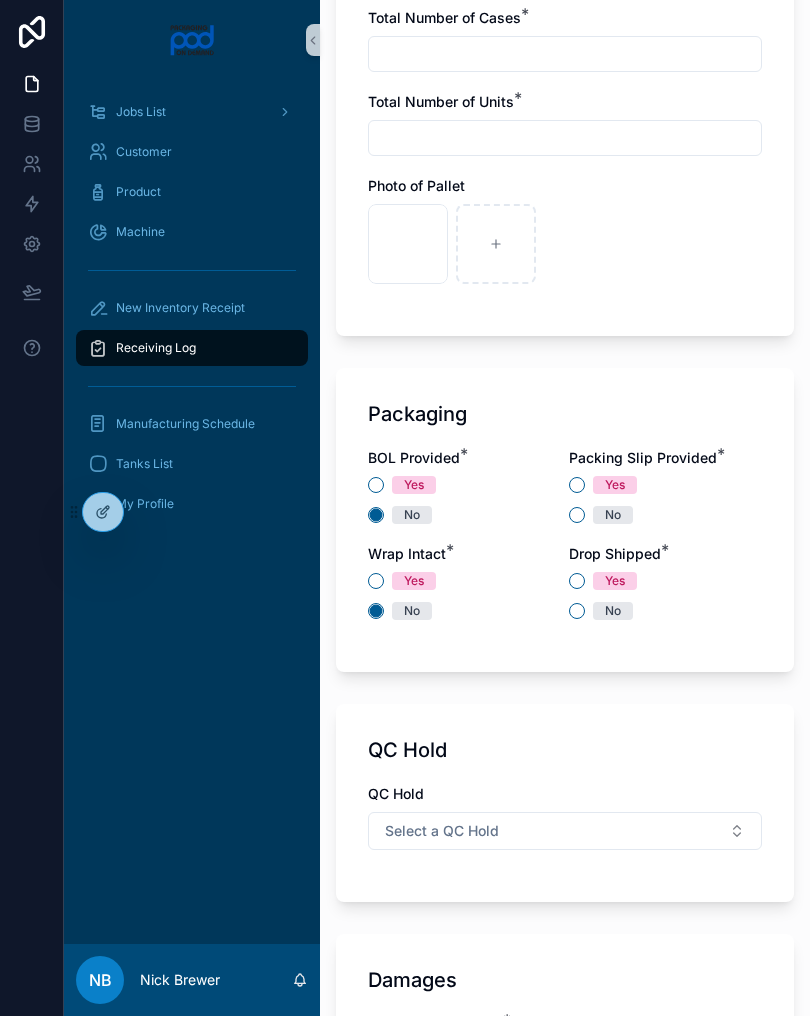 click on "No" at bounding box center [613, 515] 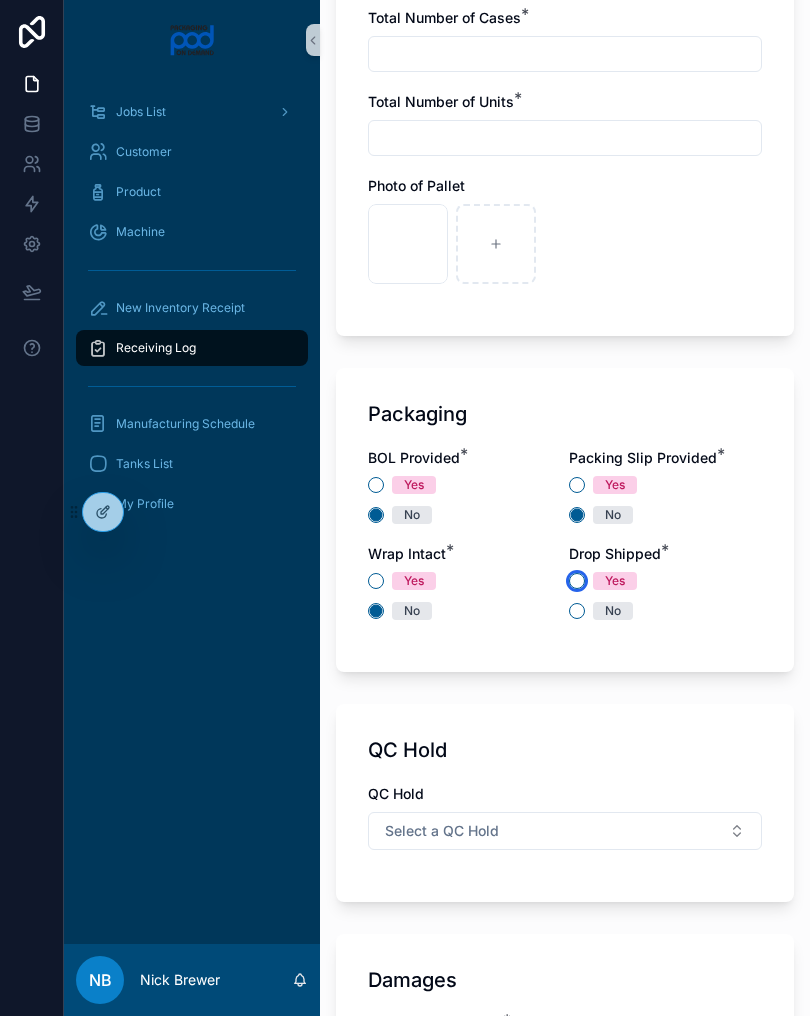click on "Yes" at bounding box center (577, 581) 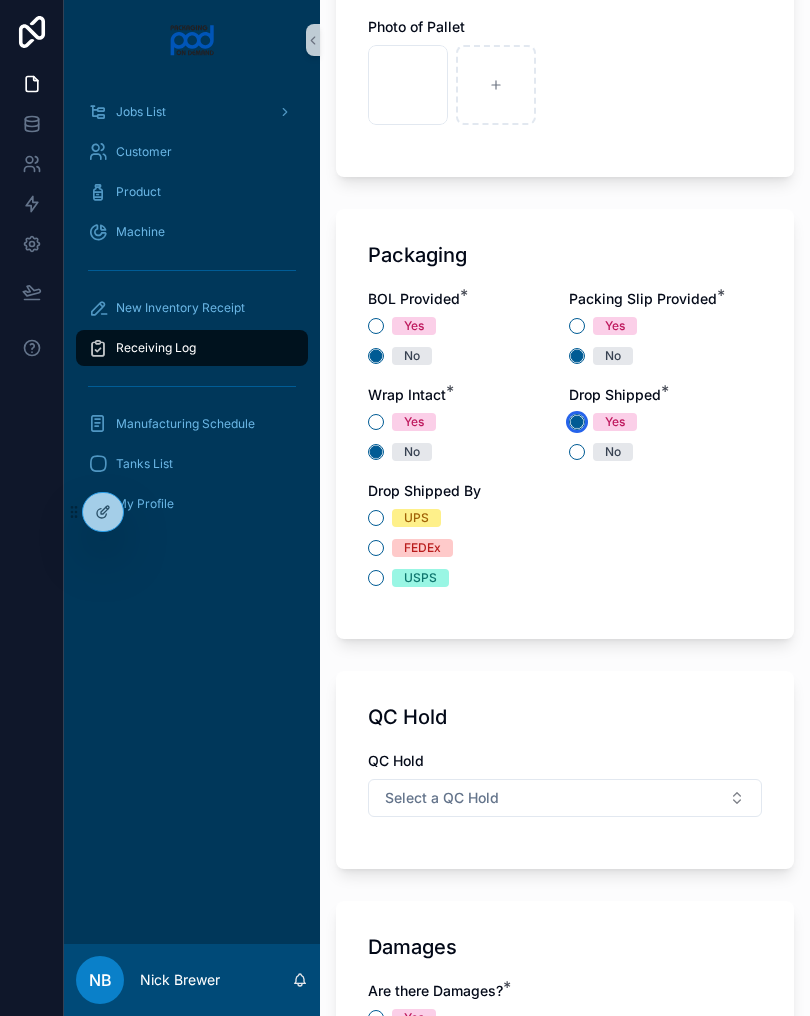 scroll, scrollTop: 1659, scrollLeft: 0, axis: vertical 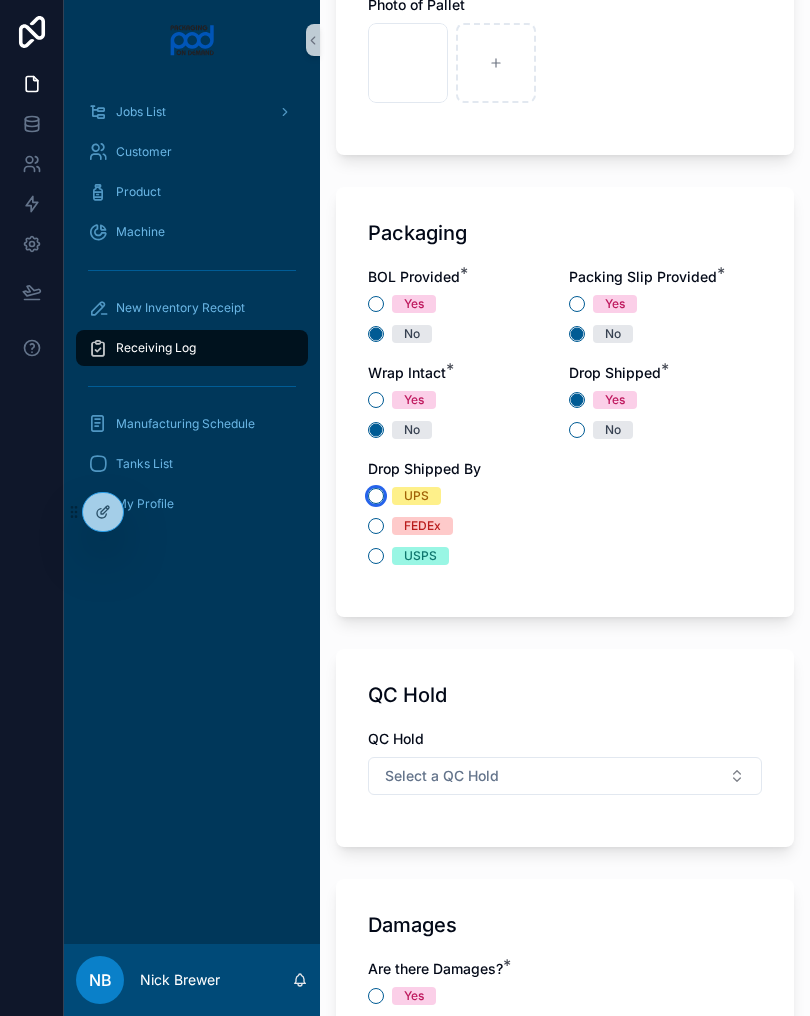 click on "UPS" at bounding box center [376, 496] 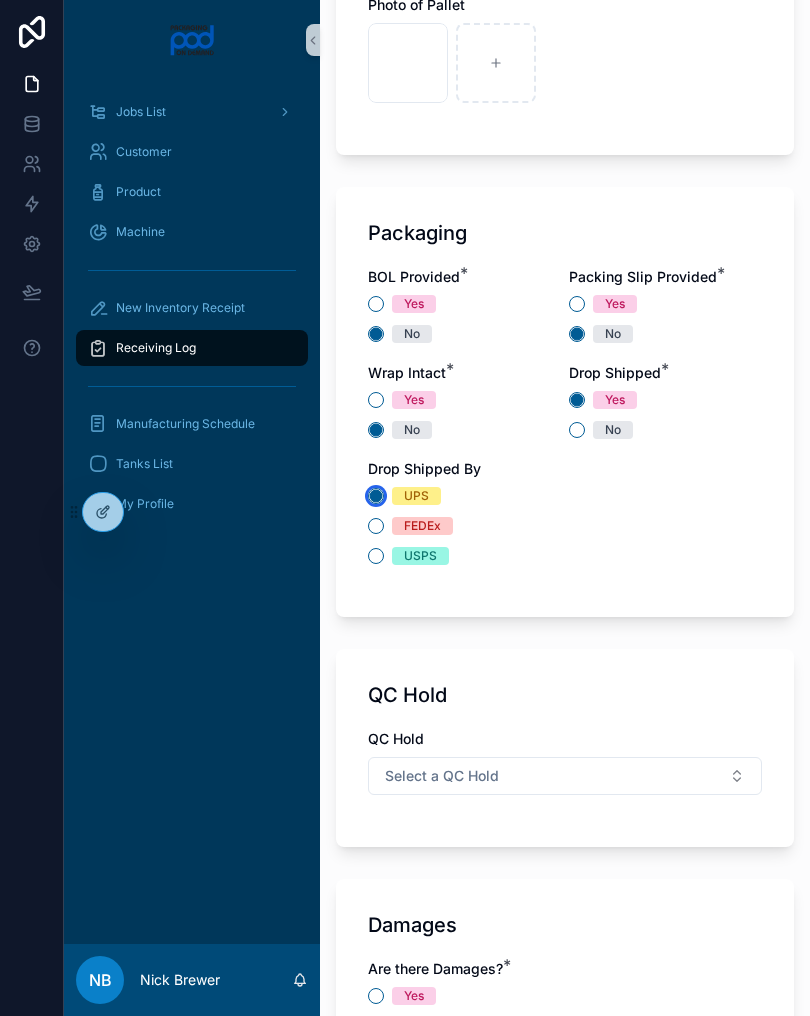 scroll, scrollTop: 1749, scrollLeft: 0, axis: vertical 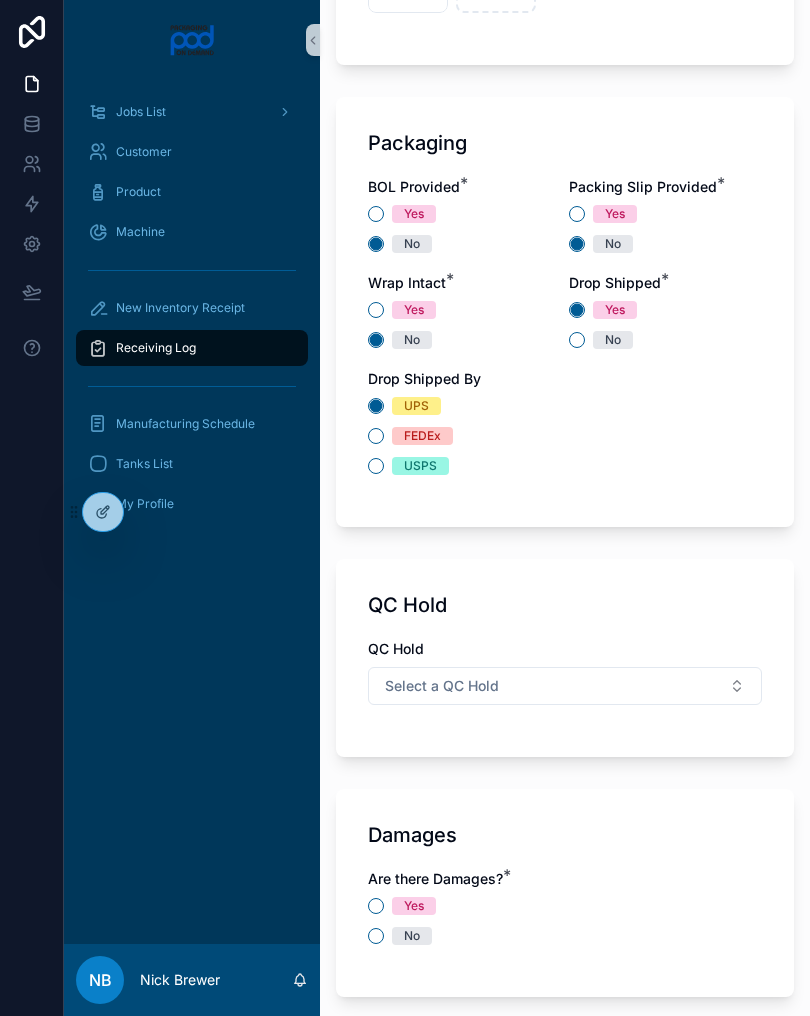 click on "Select a QC Hold" at bounding box center (565, 686) 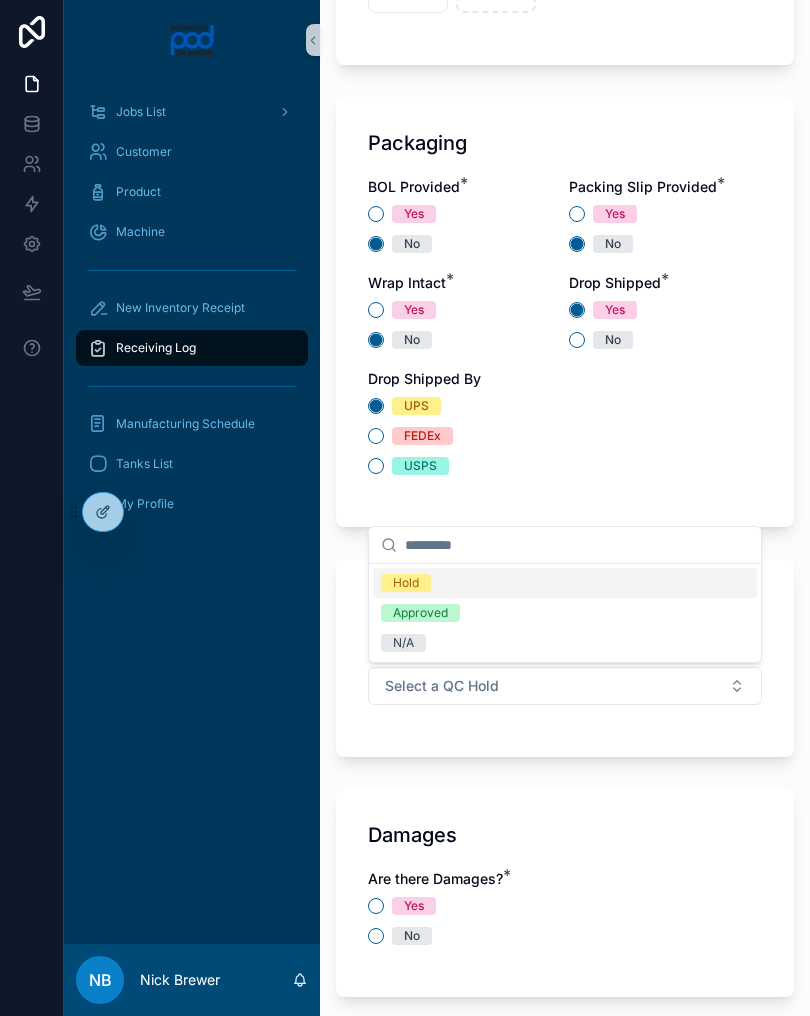 click on "N/A" at bounding box center [565, 643] 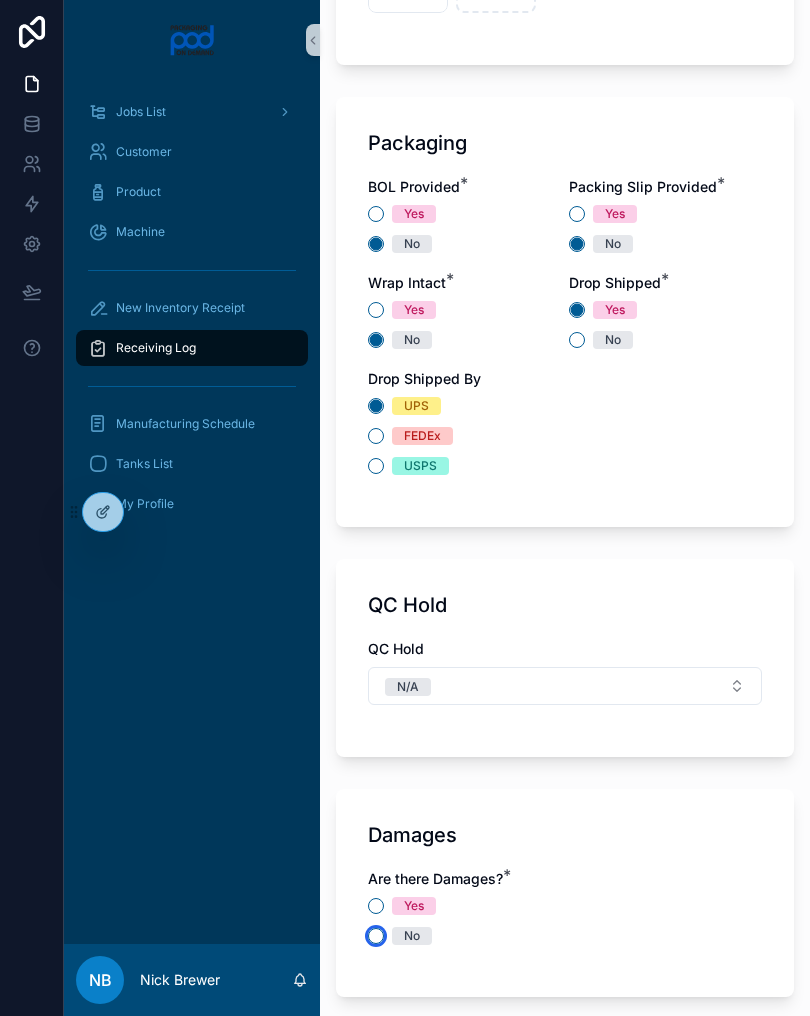click on "No" at bounding box center [376, 936] 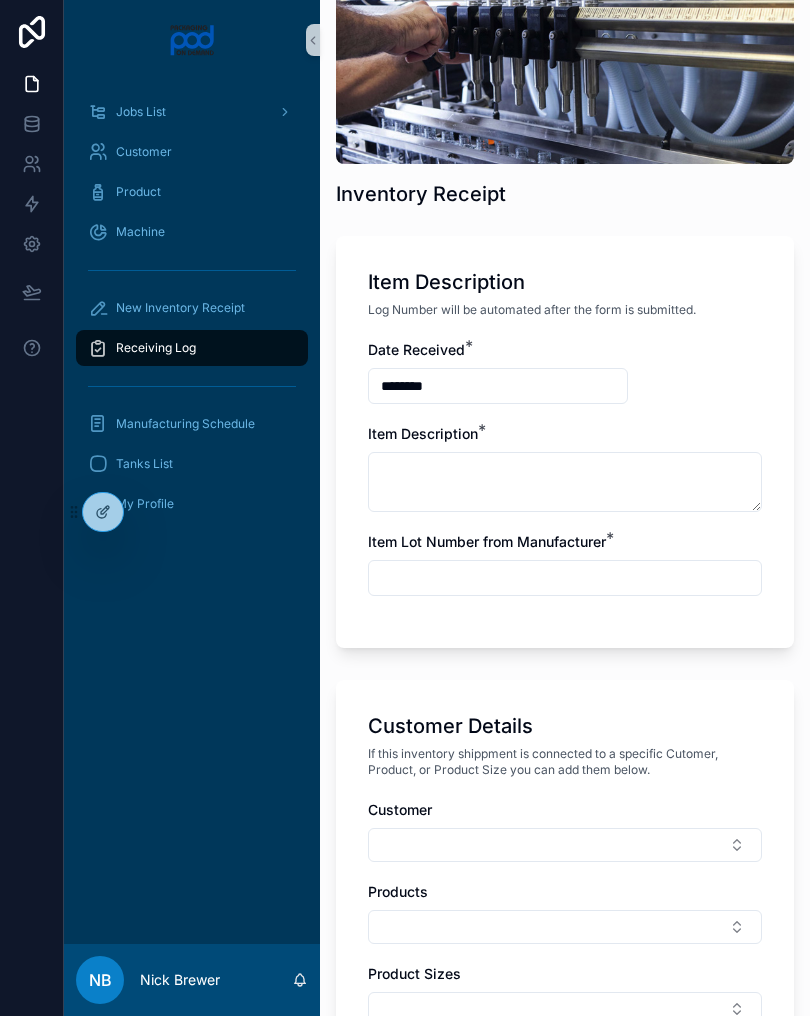 scroll, scrollTop: 201, scrollLeft: 0, axis: vertical 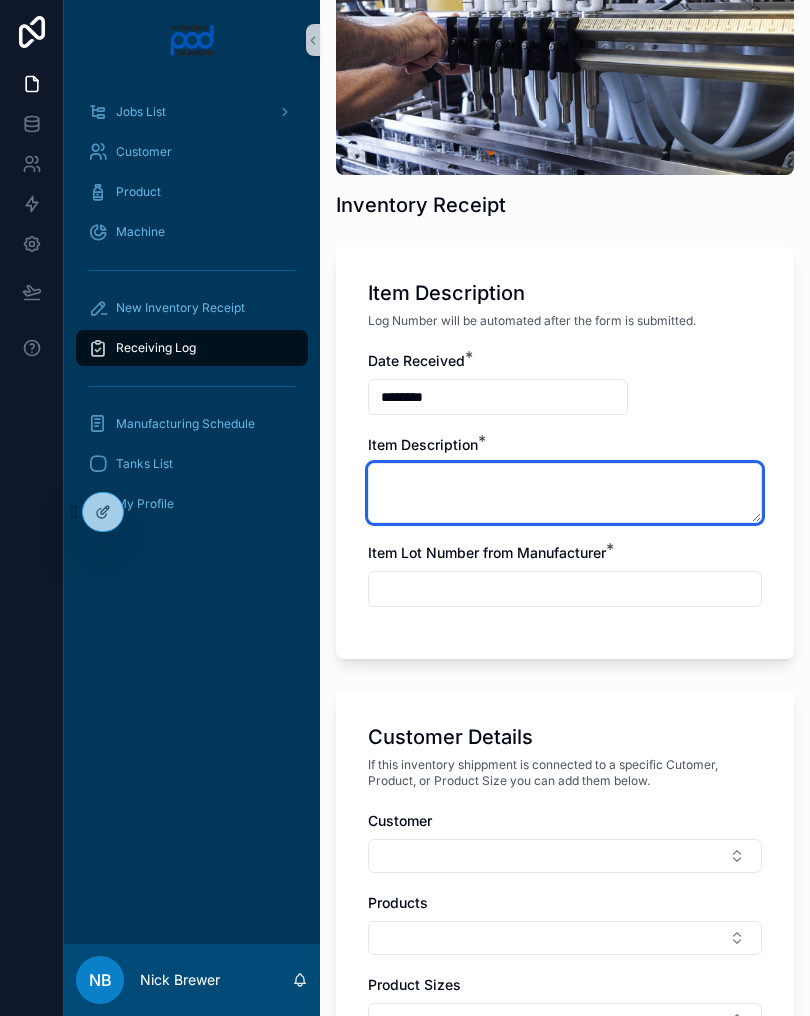 click at bounding box center (565, 493) 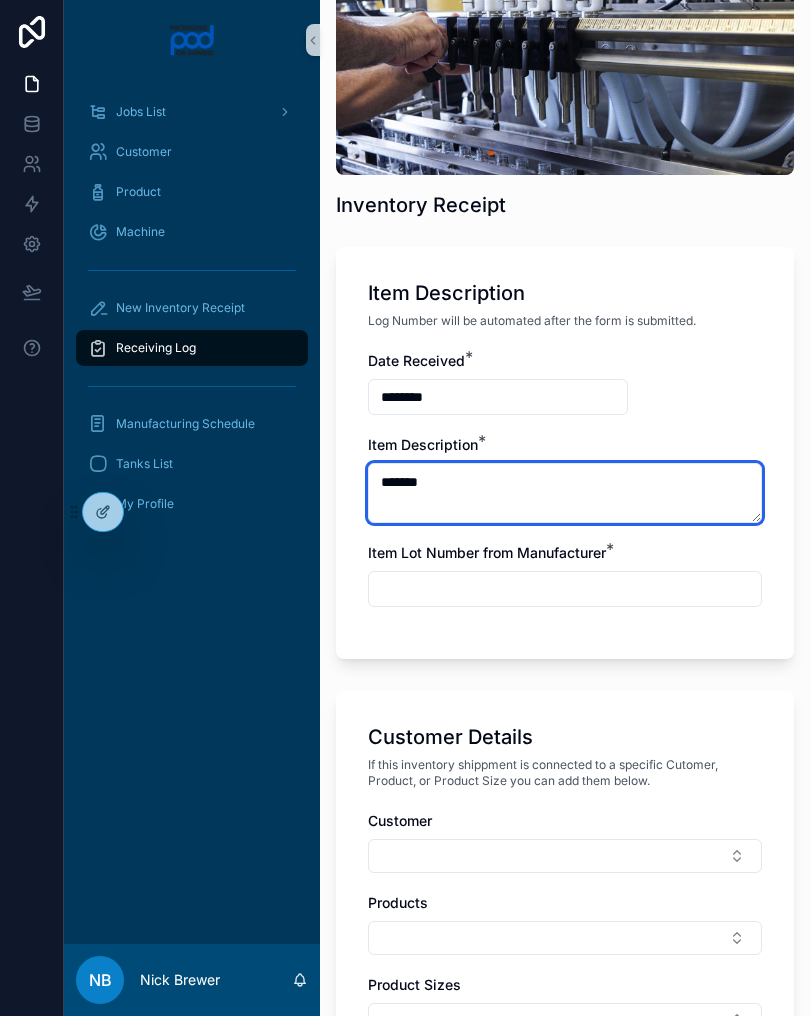 type on "*******" 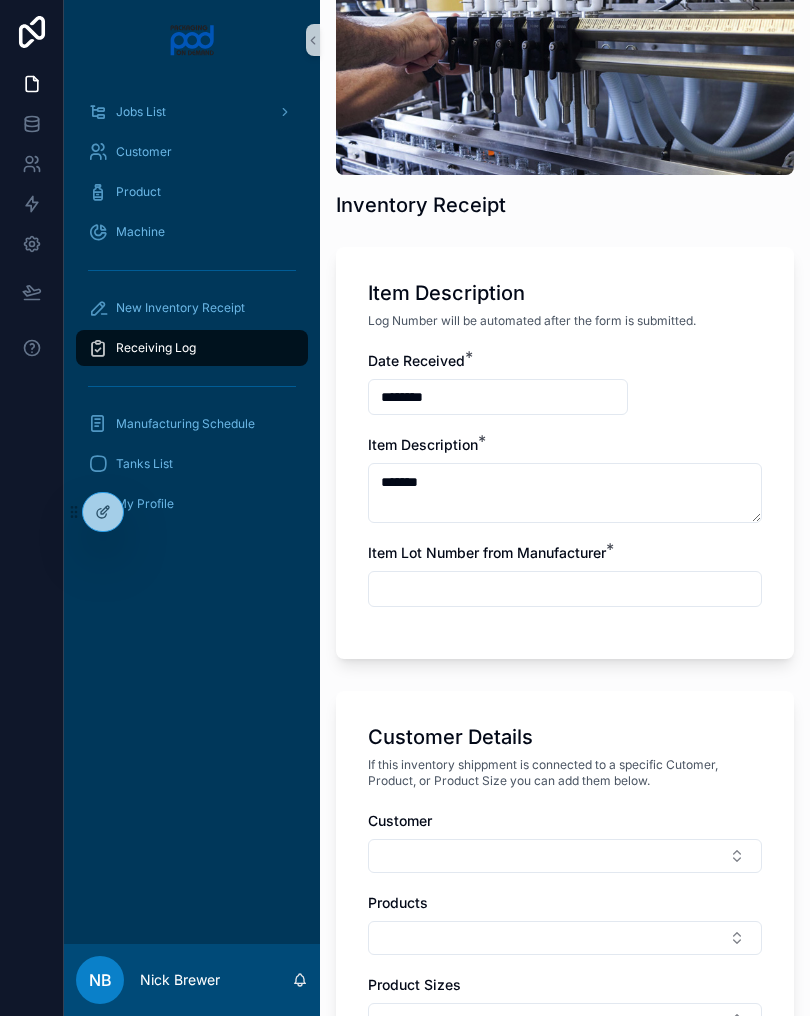 click at bounding box center [565, 589] 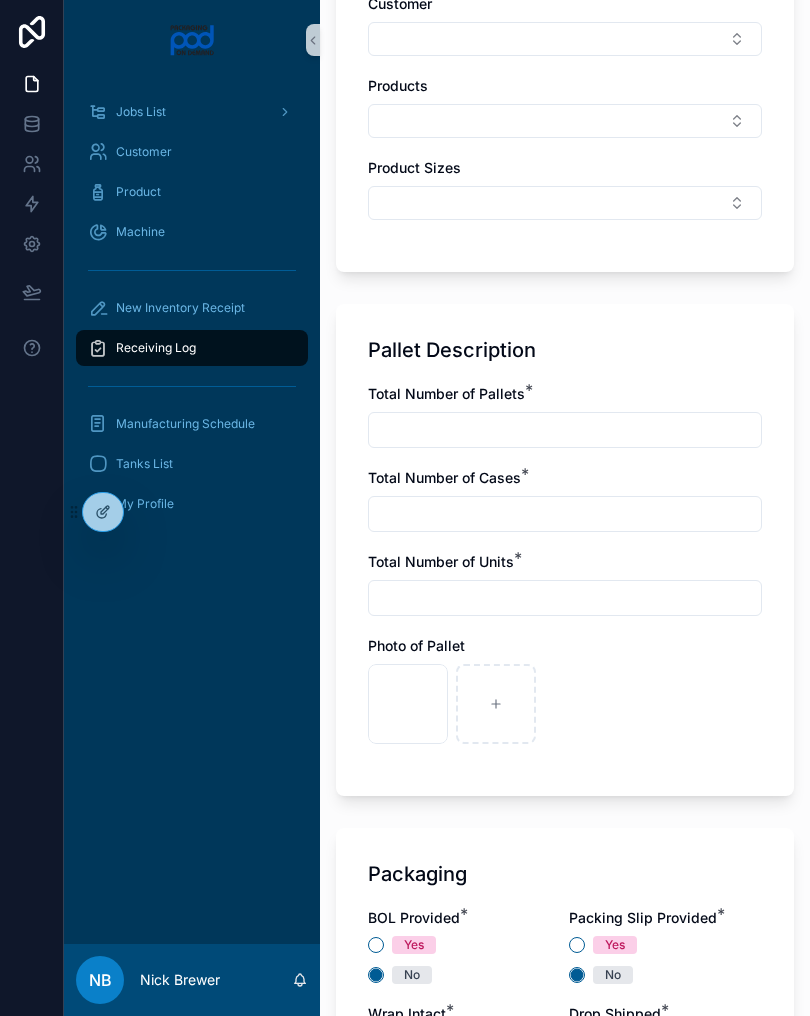 scroll, scrollTop: 1164, scrollLeft: 0, axis: vertical 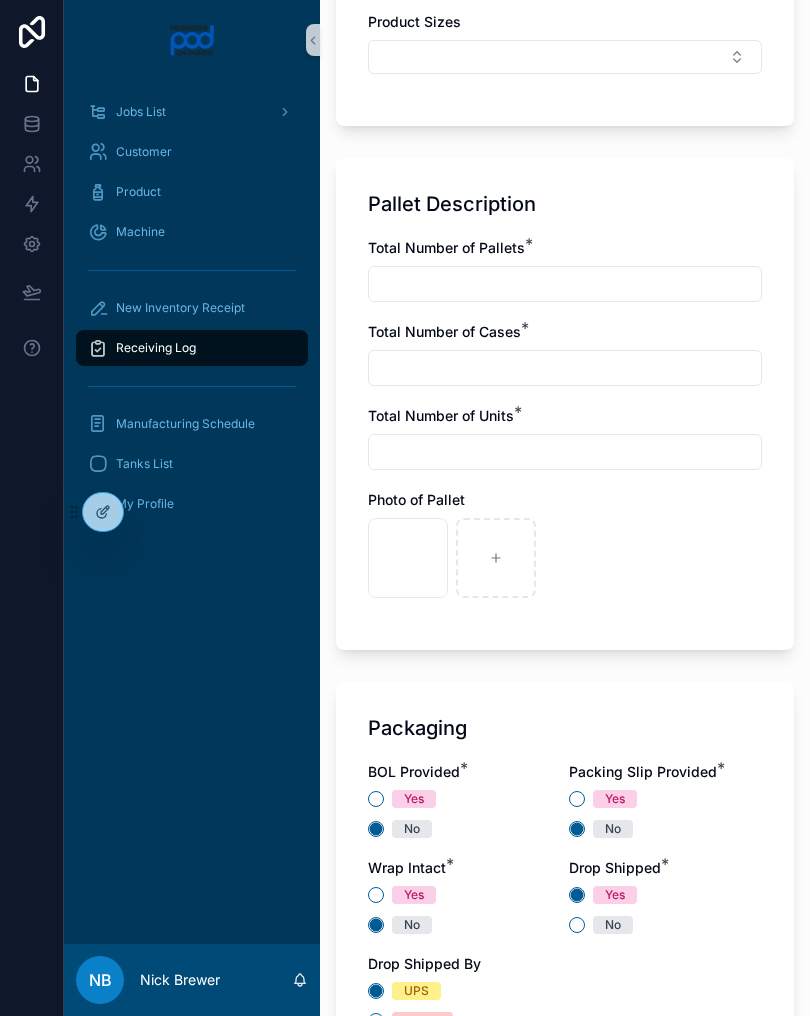 type on "**********" 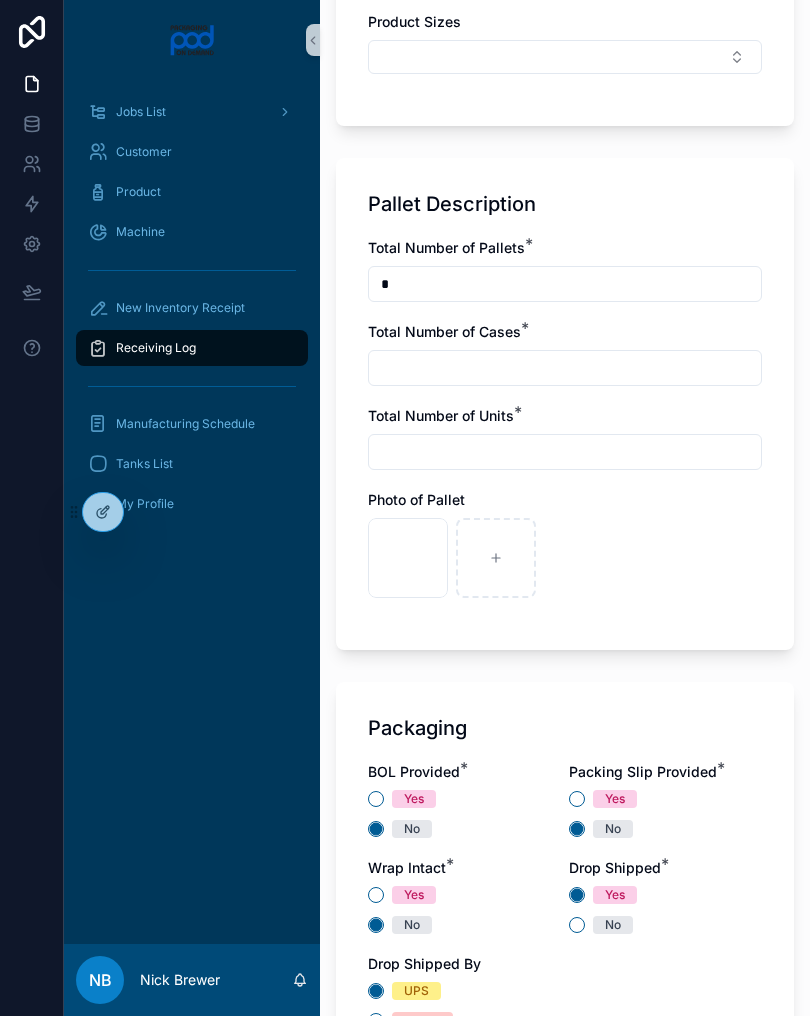 type on "*" 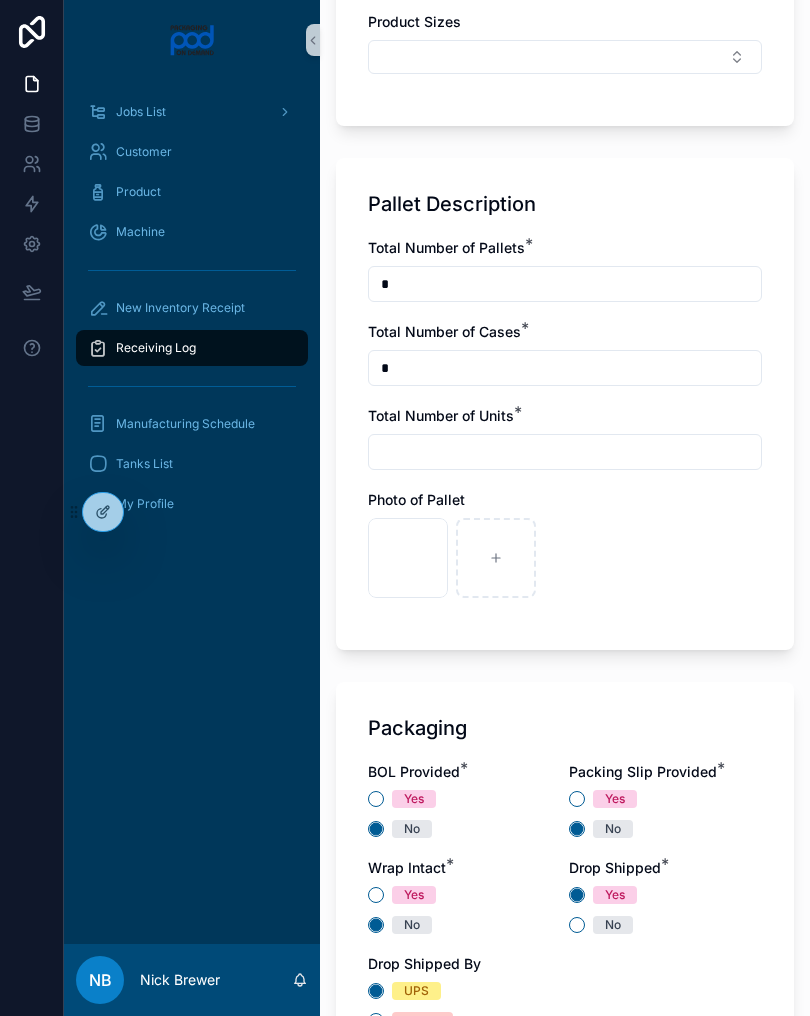 type on "*" 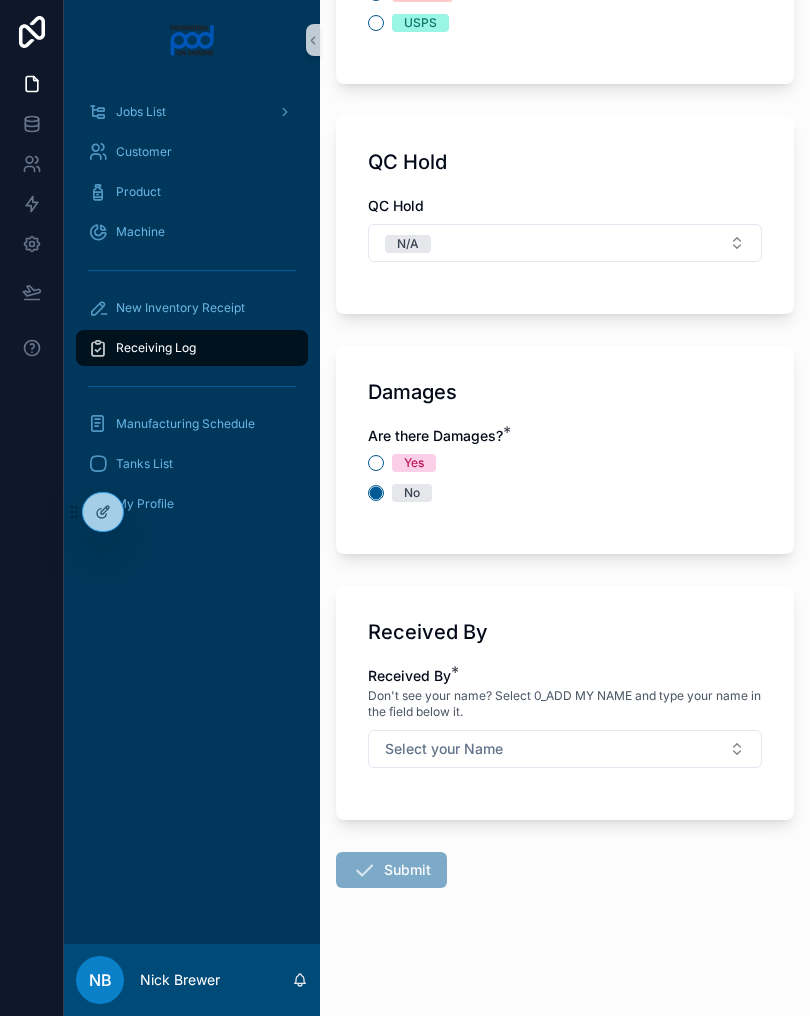 scroll, scrollTop: 2192, scrollLeft: 0, axis: vertical 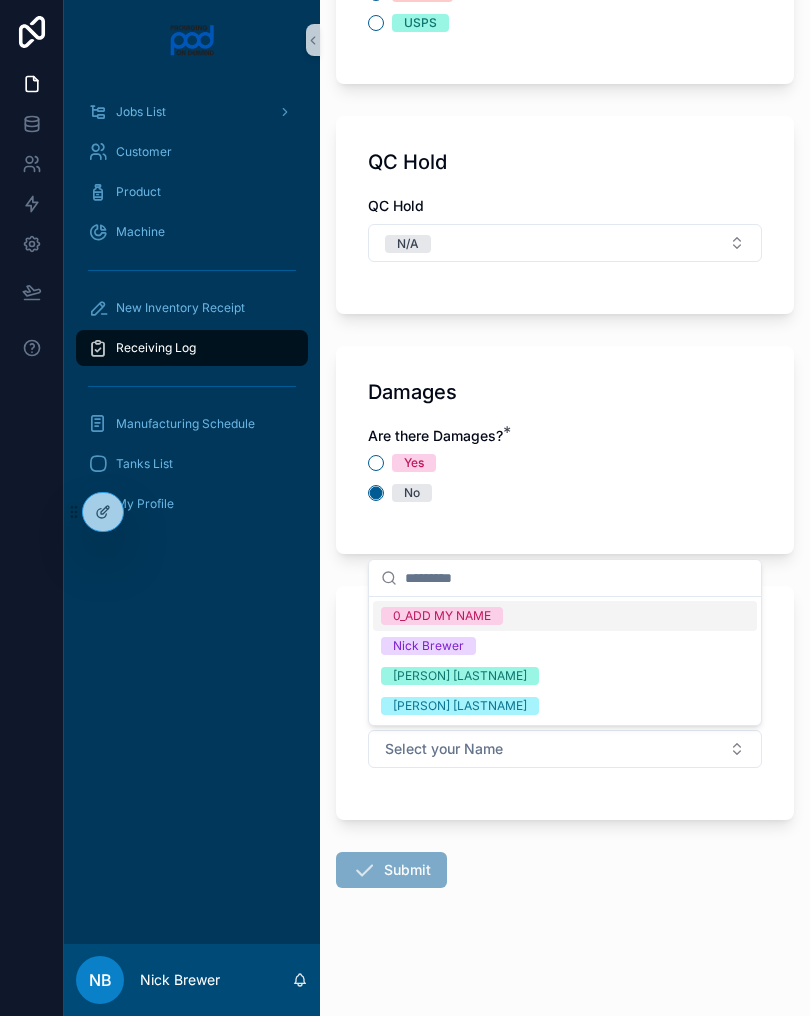 click on "[PERSON] [LASTNAME]" at bounding box center [565, 676] 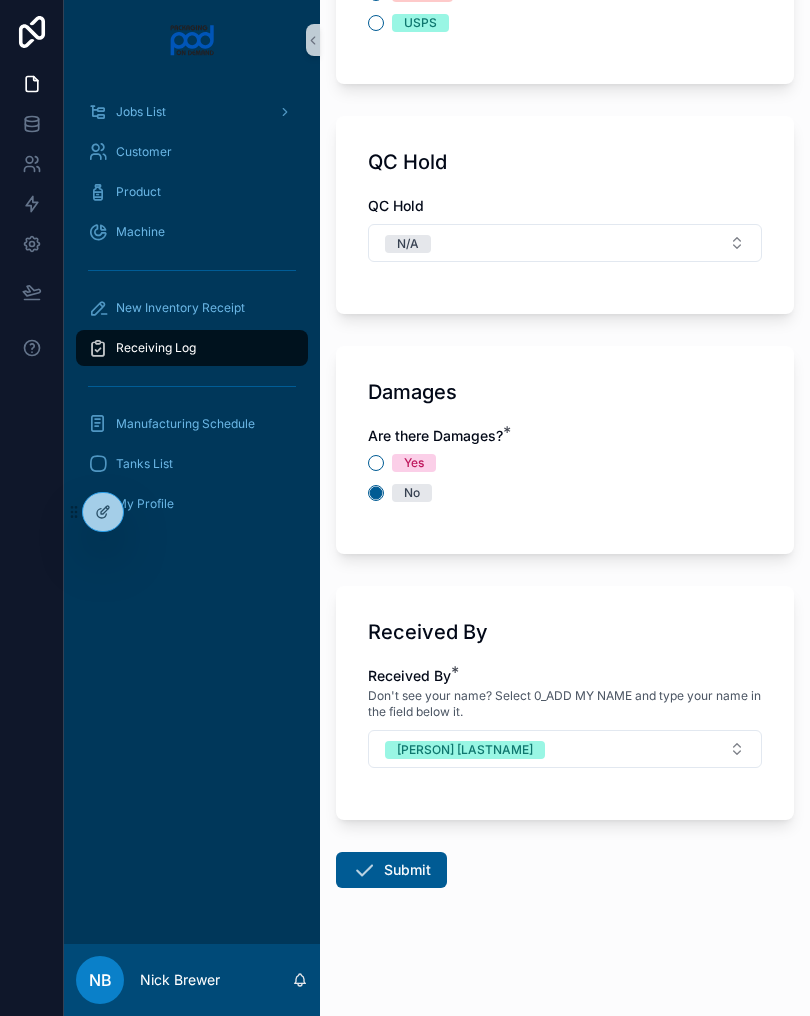 click on "Submit" at bounding box center [391, 870] 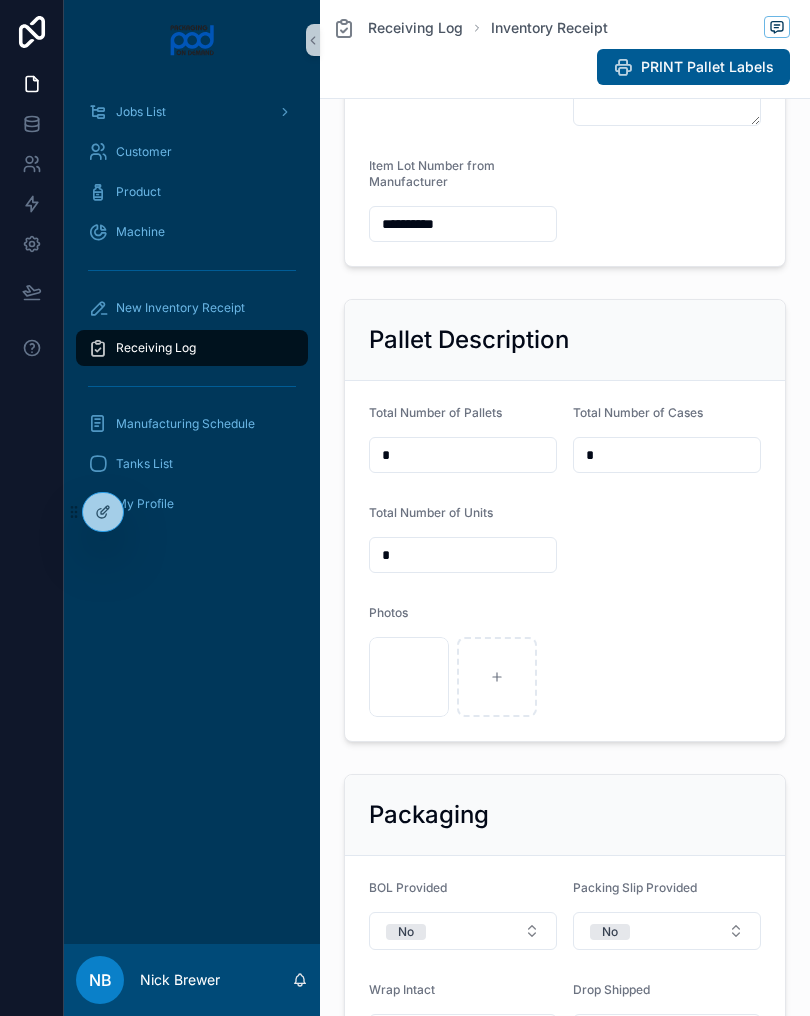scroll, scrollTop: 558, scrollLeft: 0, axis: vertical 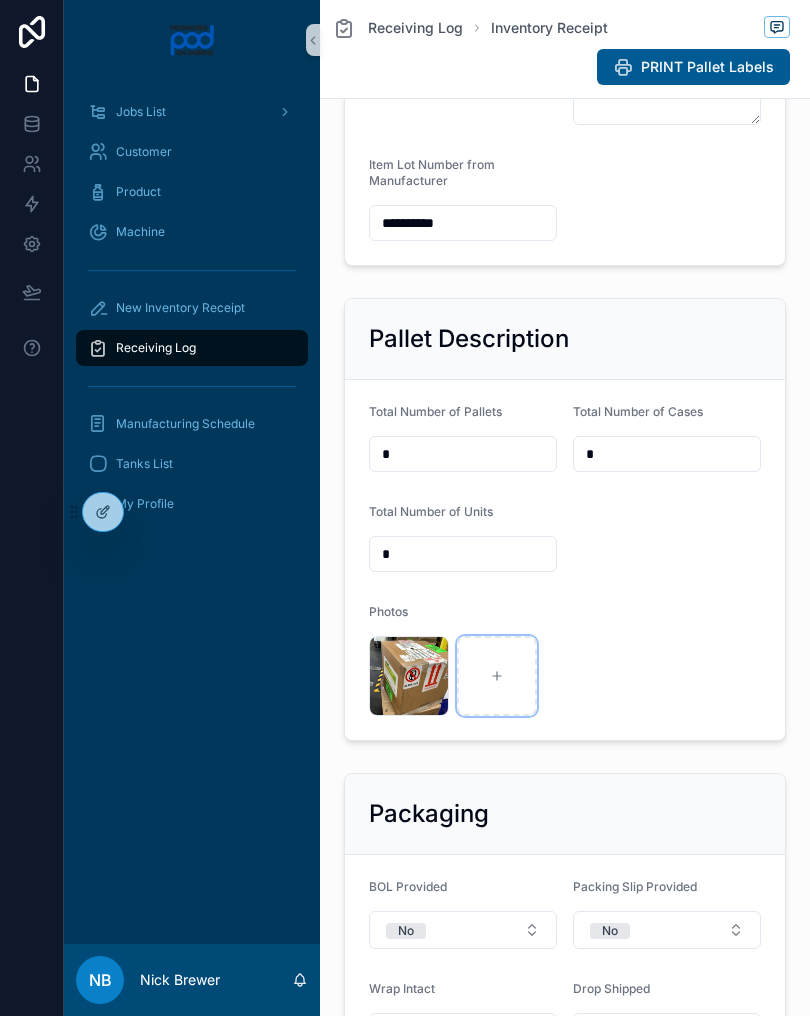 click at bounding box center [497, 676] 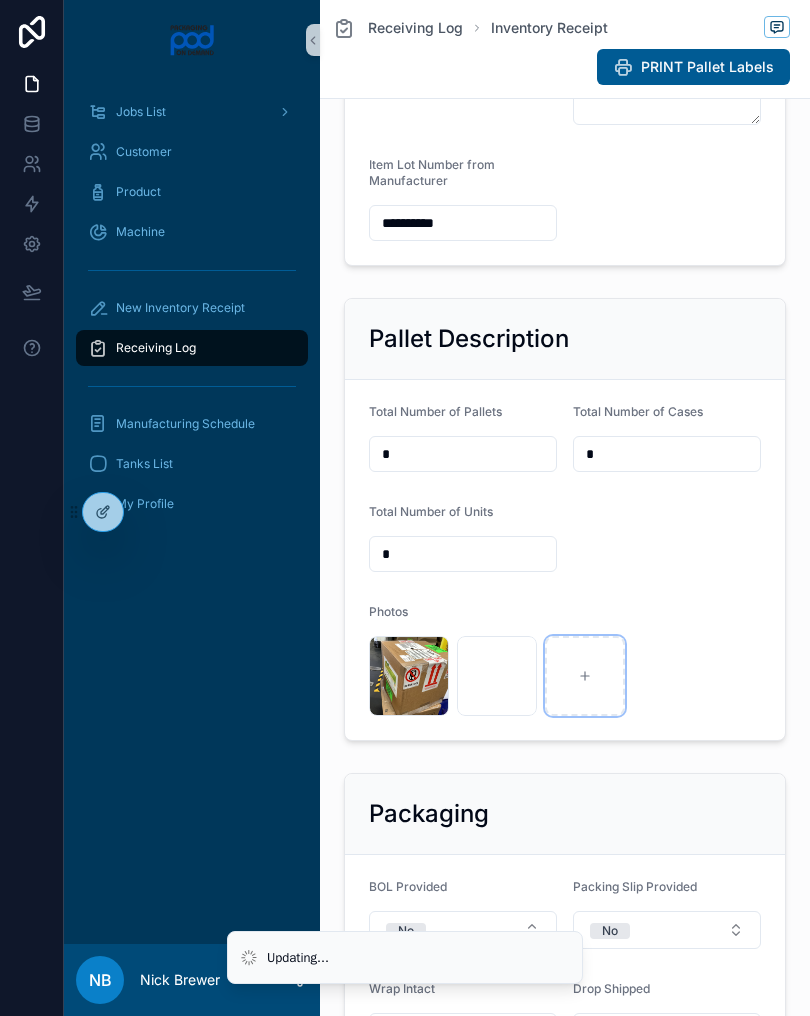click at bounding box center [585, 676] 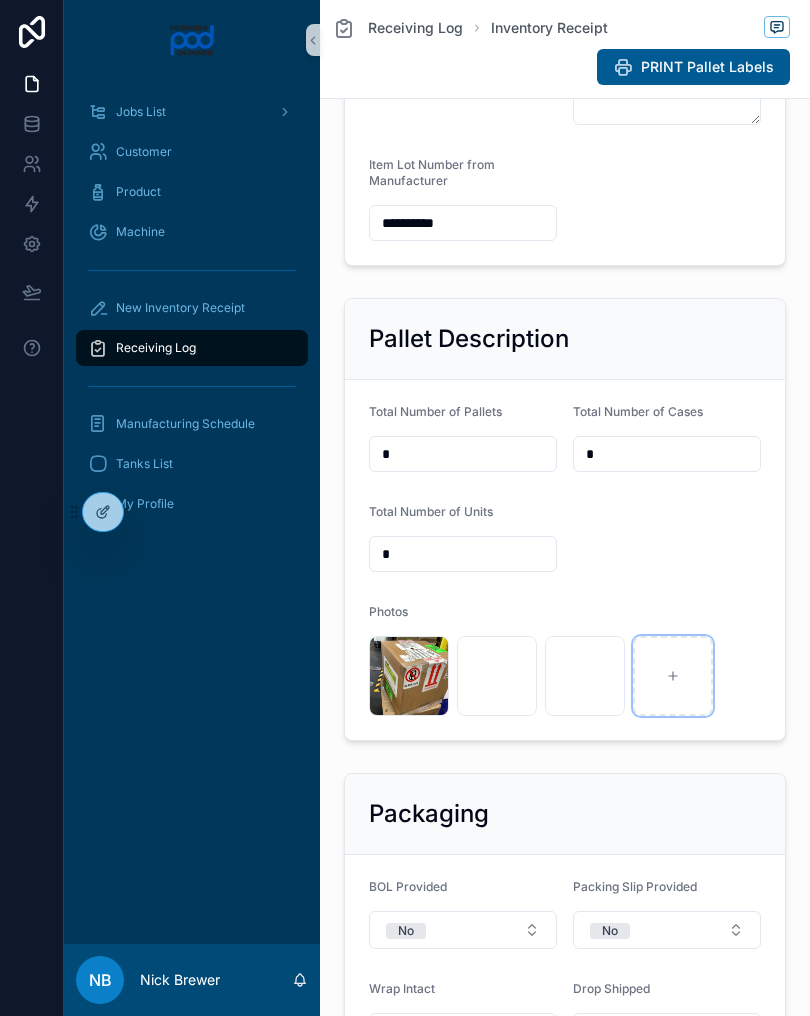 click at bounding box center (673, 676) 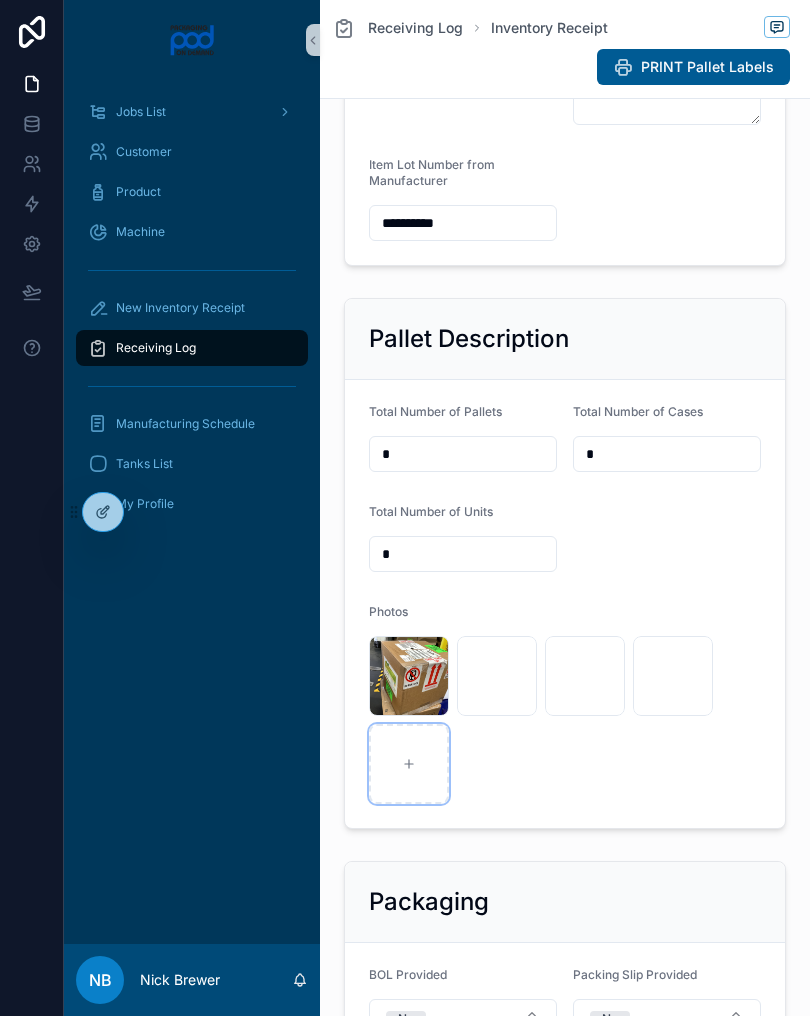 type on "**********" 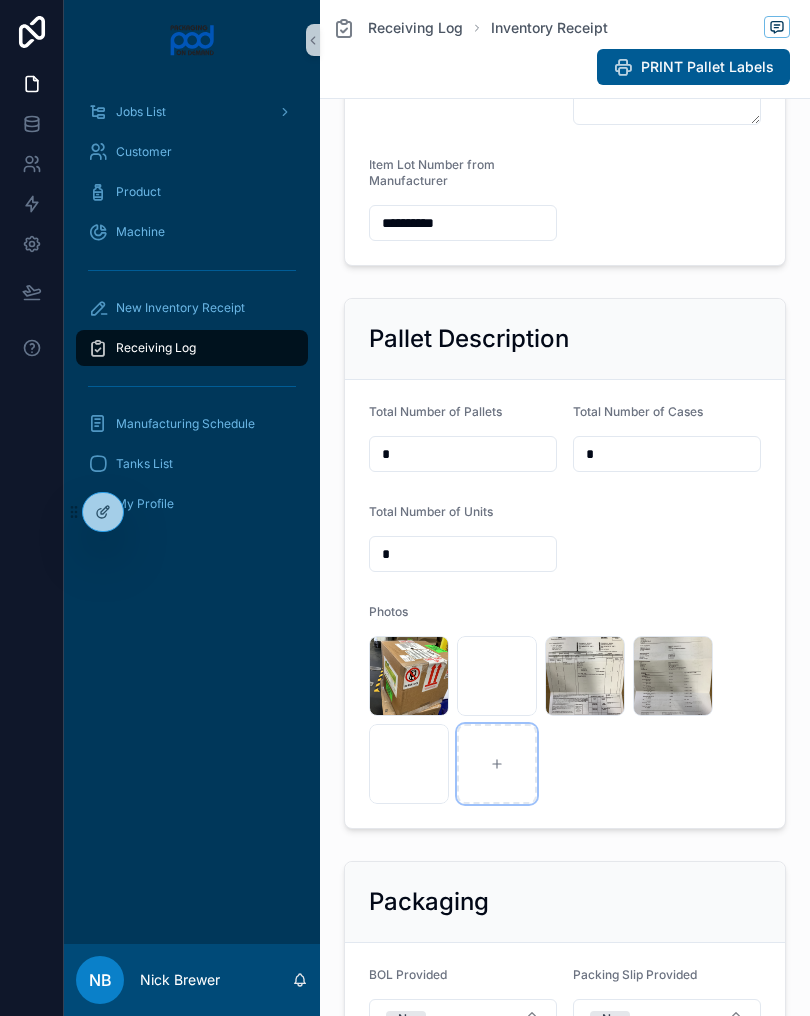 click at bounding box center (497, 764) 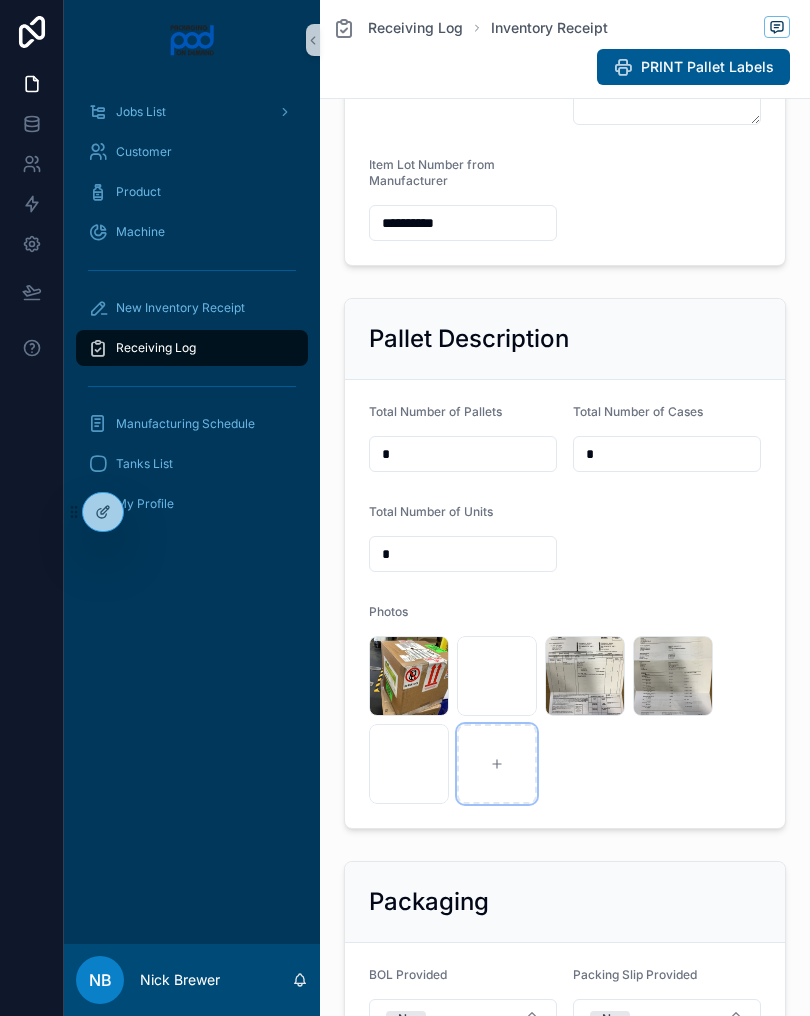 type on "**********" 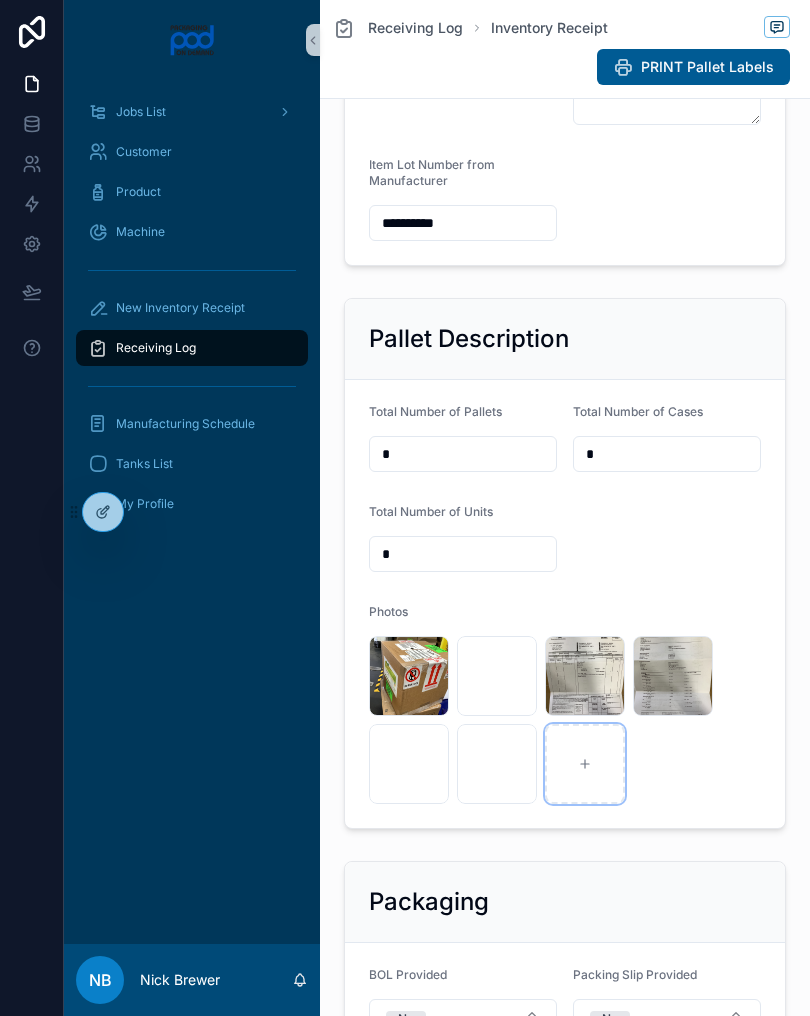 click at bounding box center [585, 764] 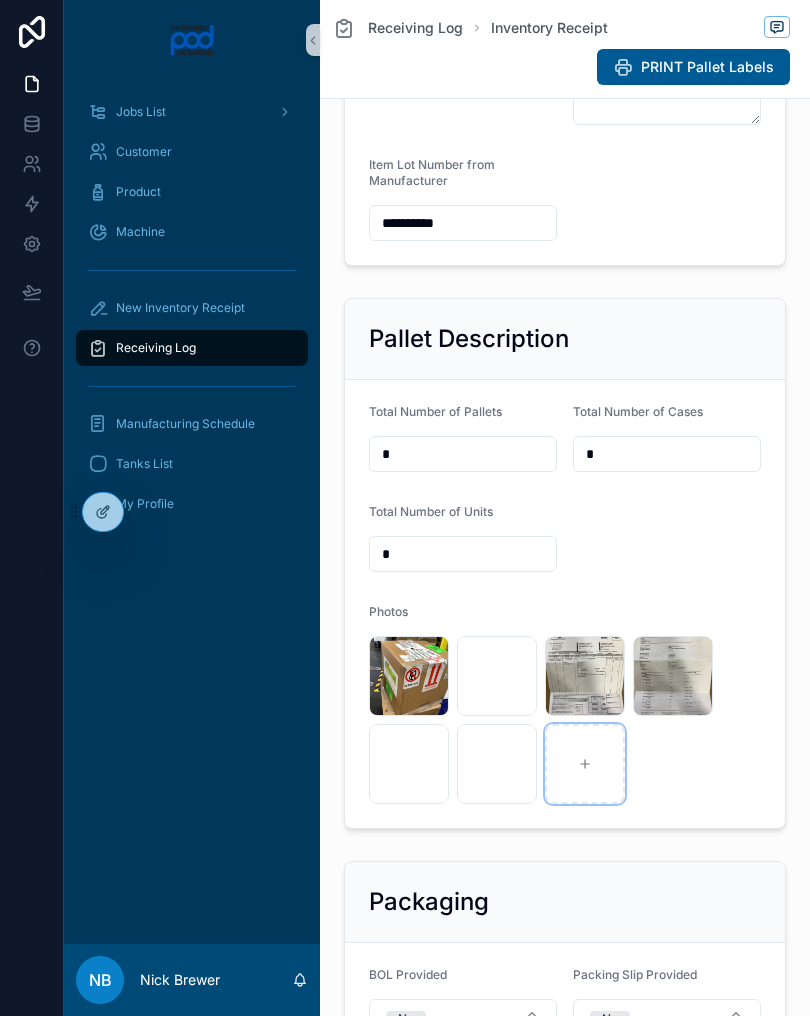 type on "**********" 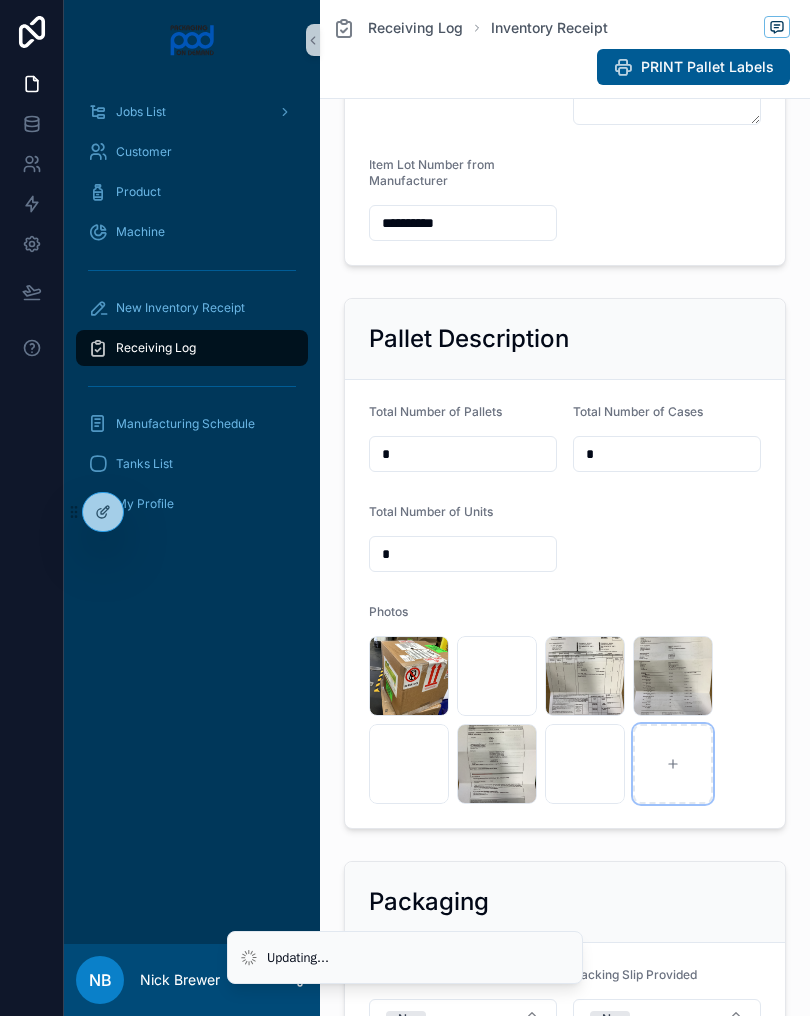 click 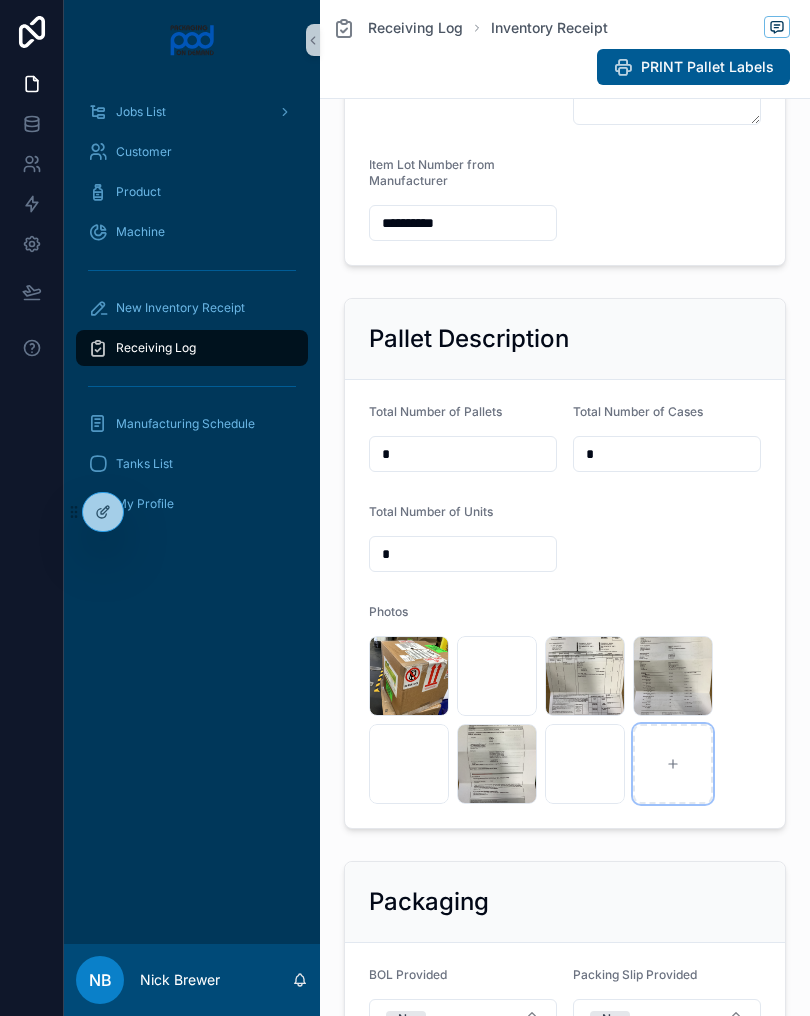 type on "**********" 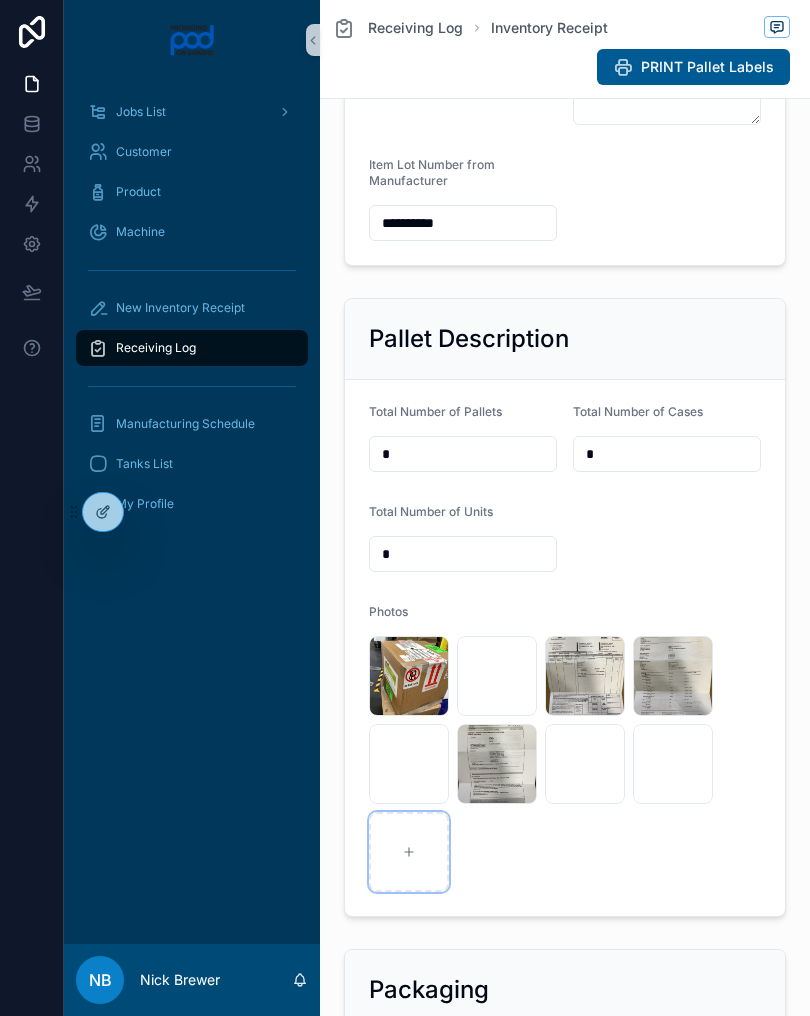 click at bounding box center (409, 852) 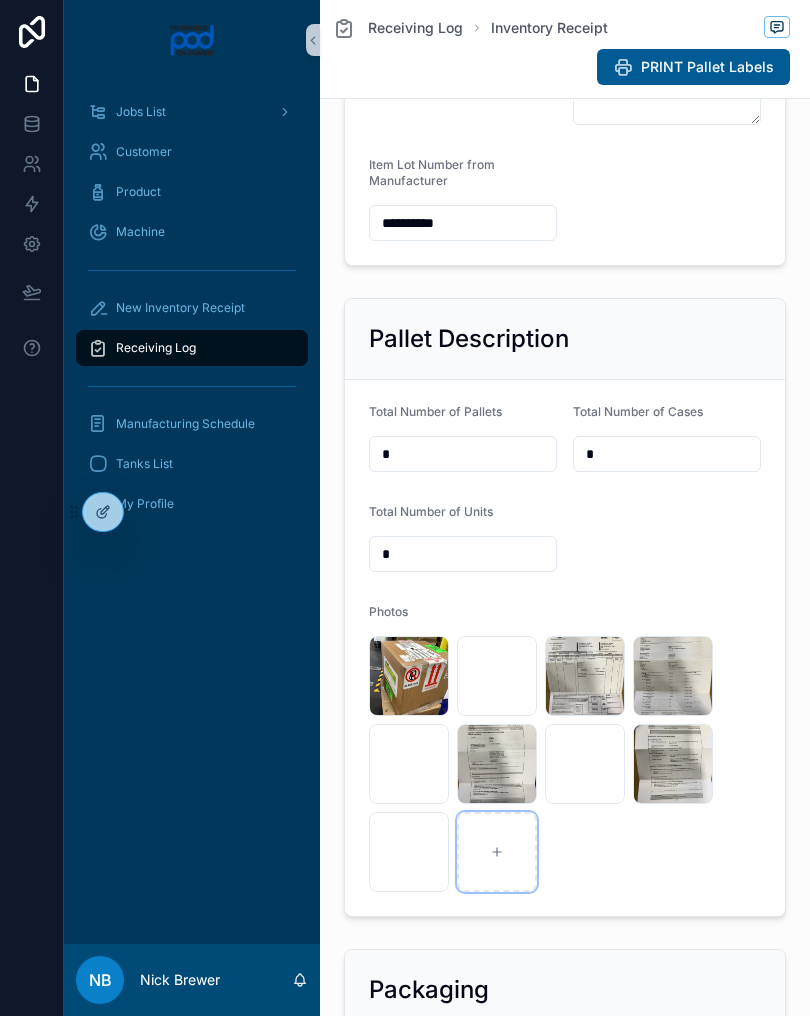 click at bounding box center (497, 852) 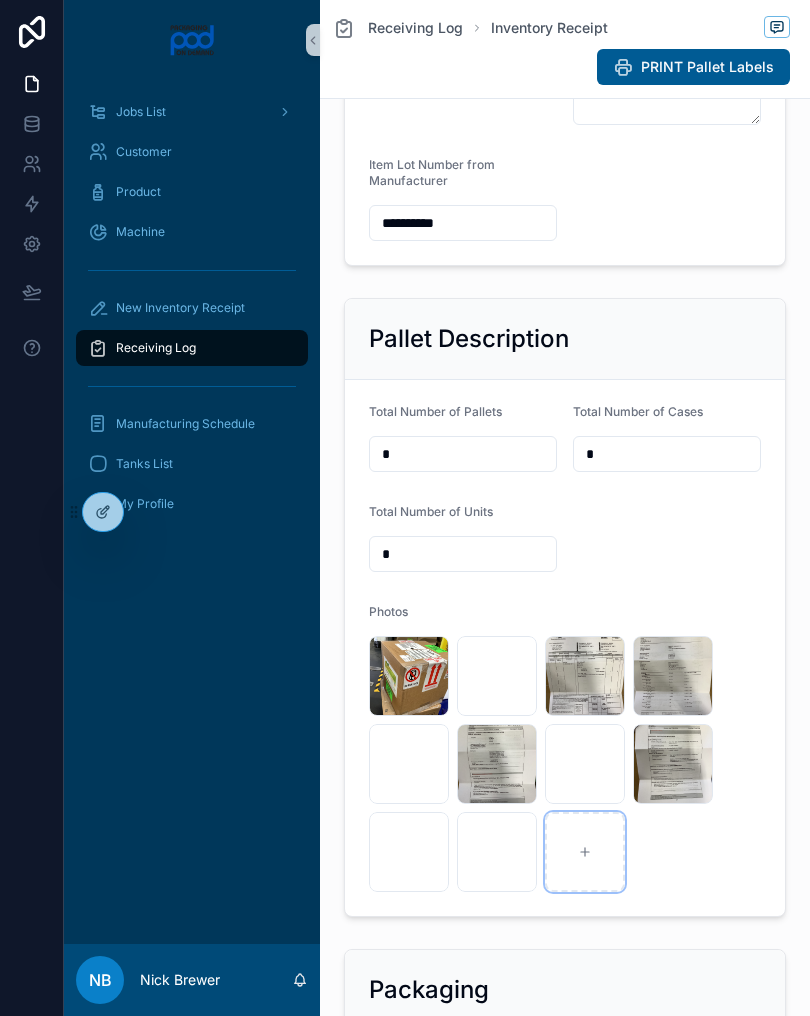 click at bounding box center (585, 852) 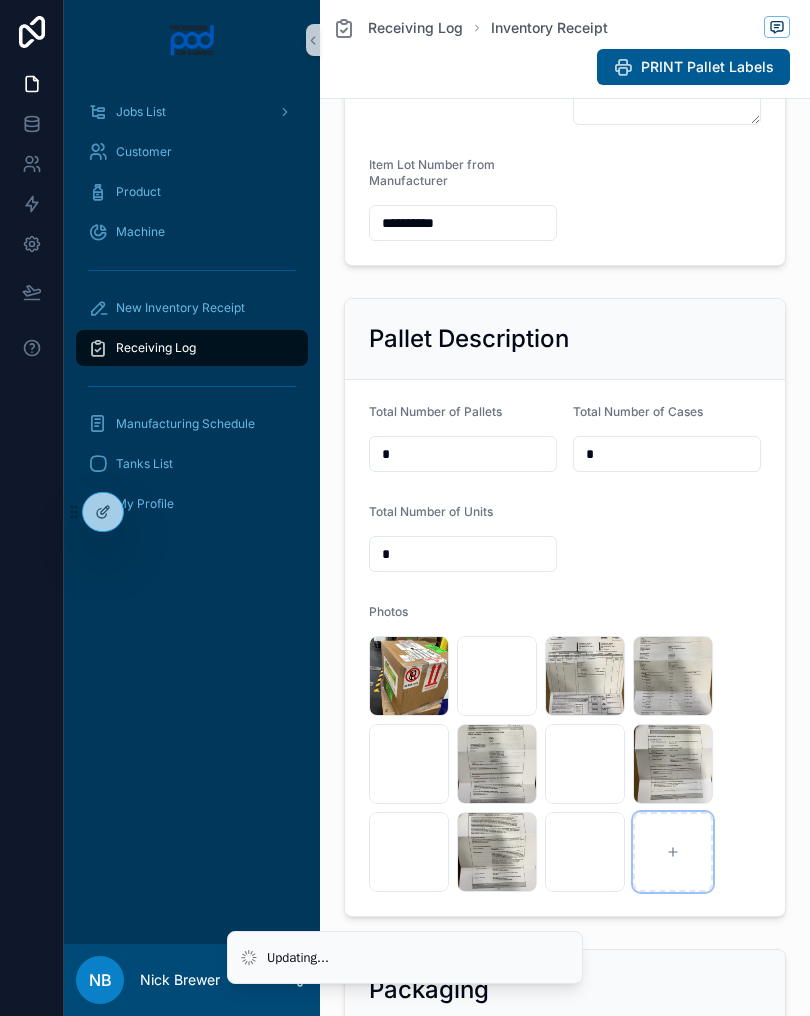 click 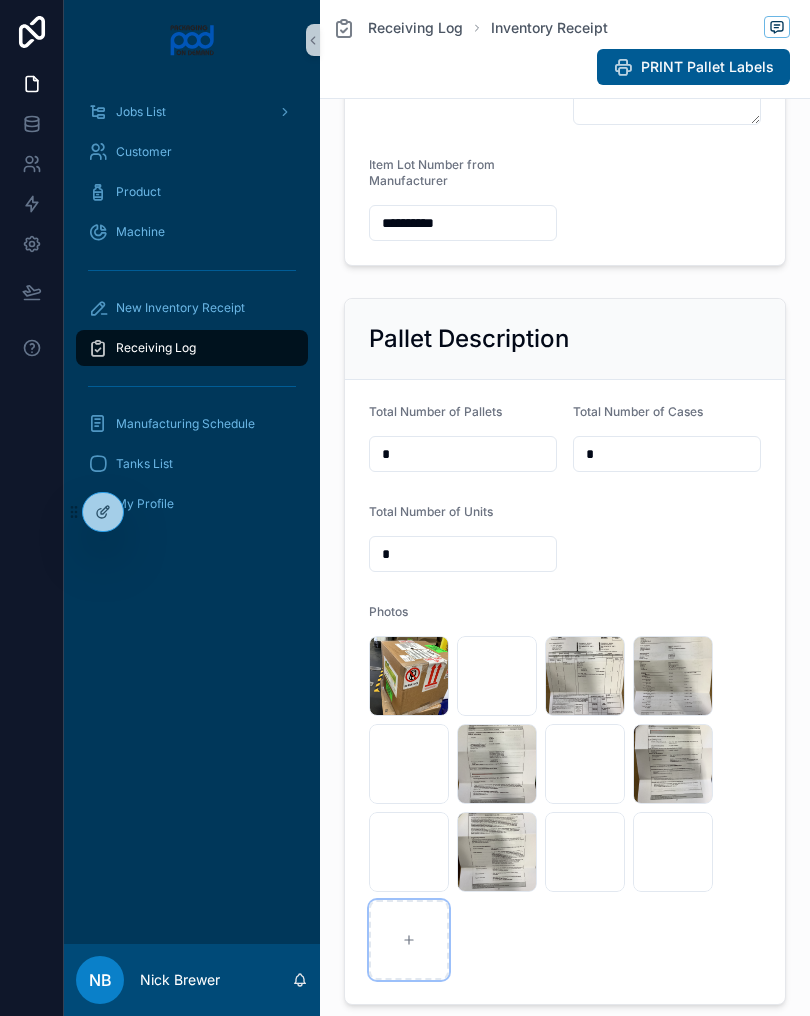 scroll, scrollTop: 774, scrollLeft: 0, axis: vertical 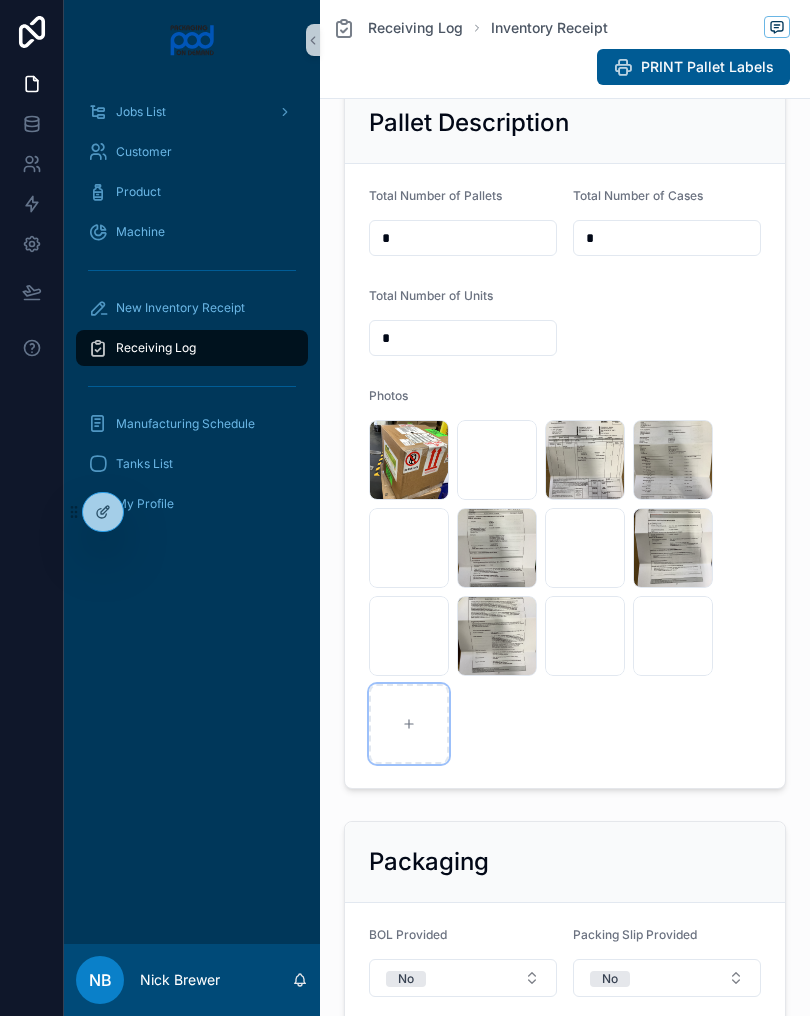 click at bounding box center [409, 724] 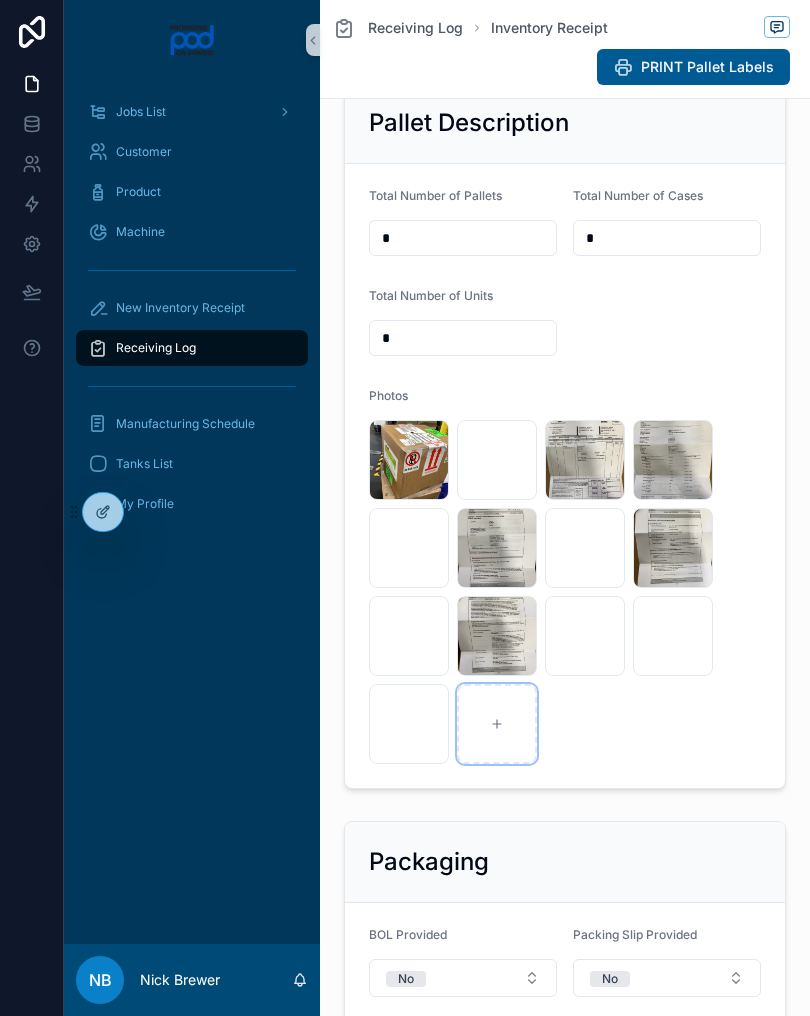 type on "**********" 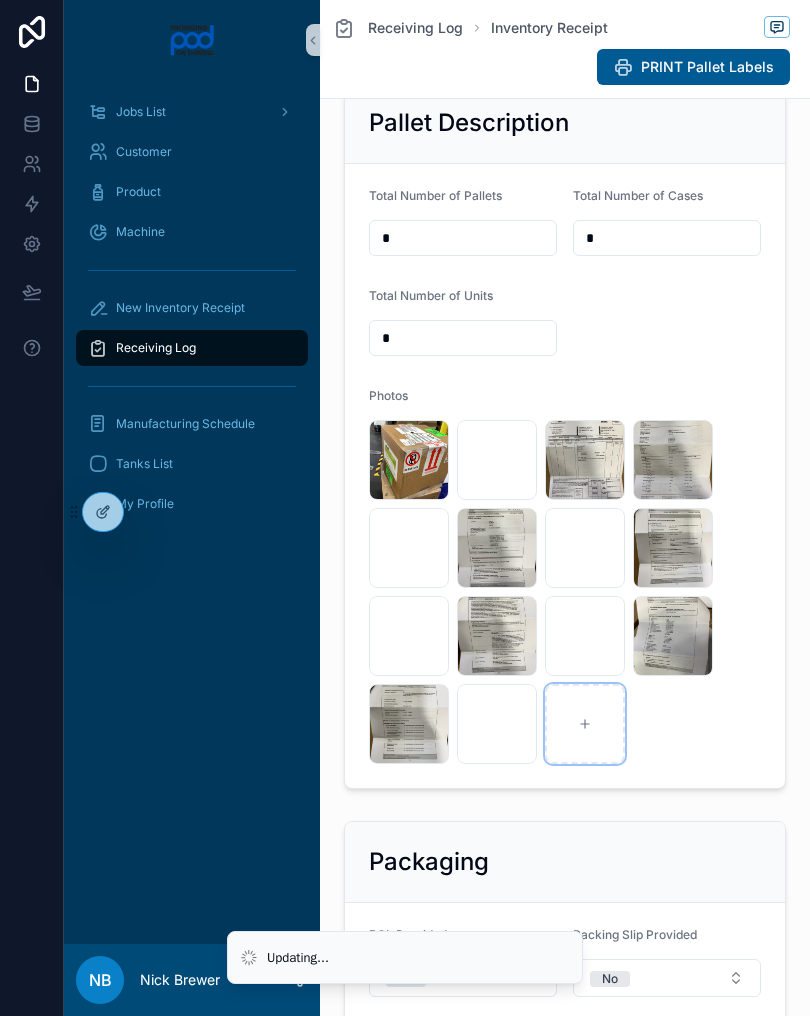 click at bounding box center (585, 724) 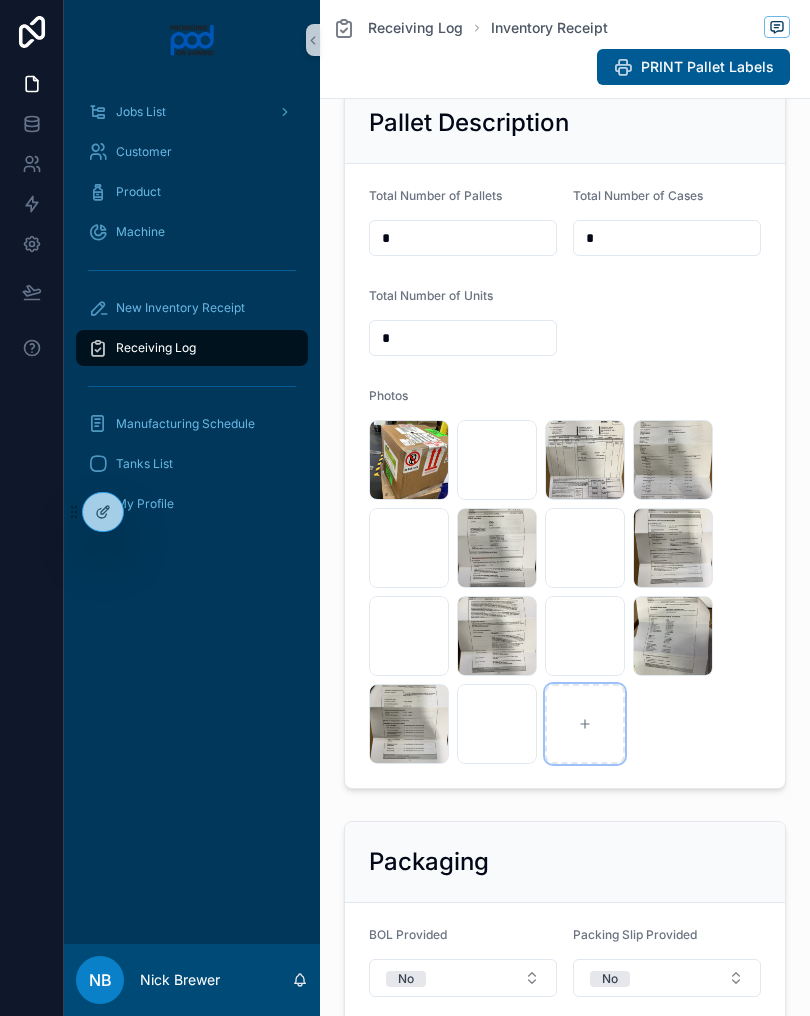 type on "**********" 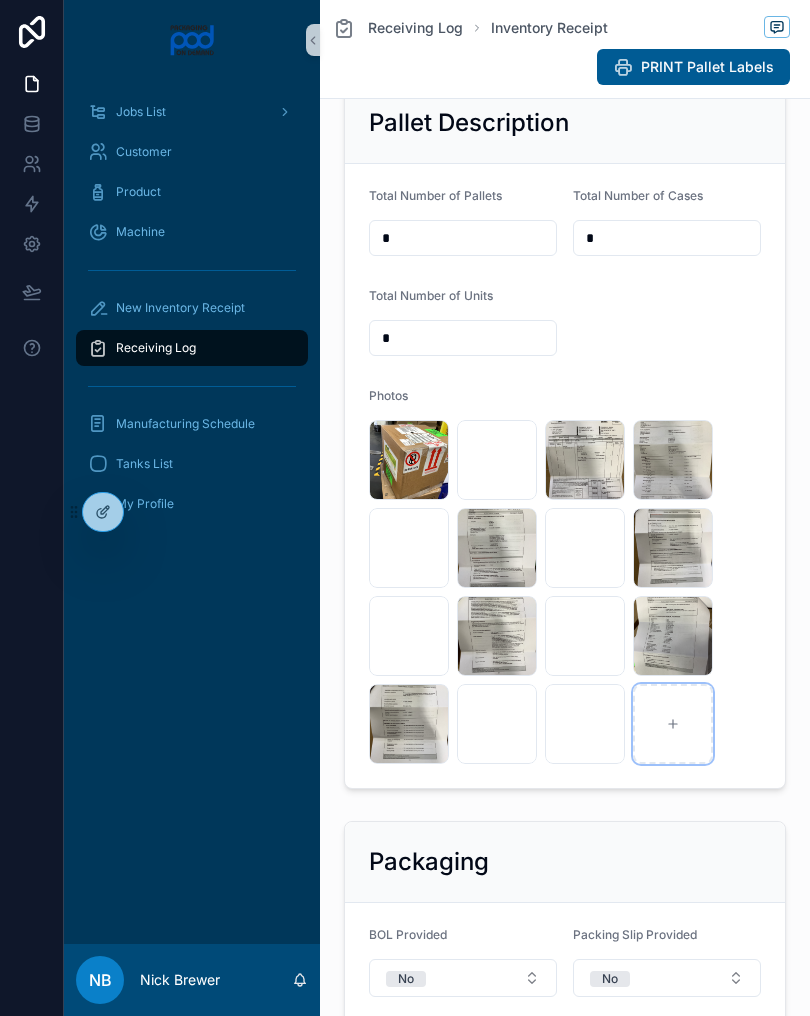 click at bounding box center (673, 724) 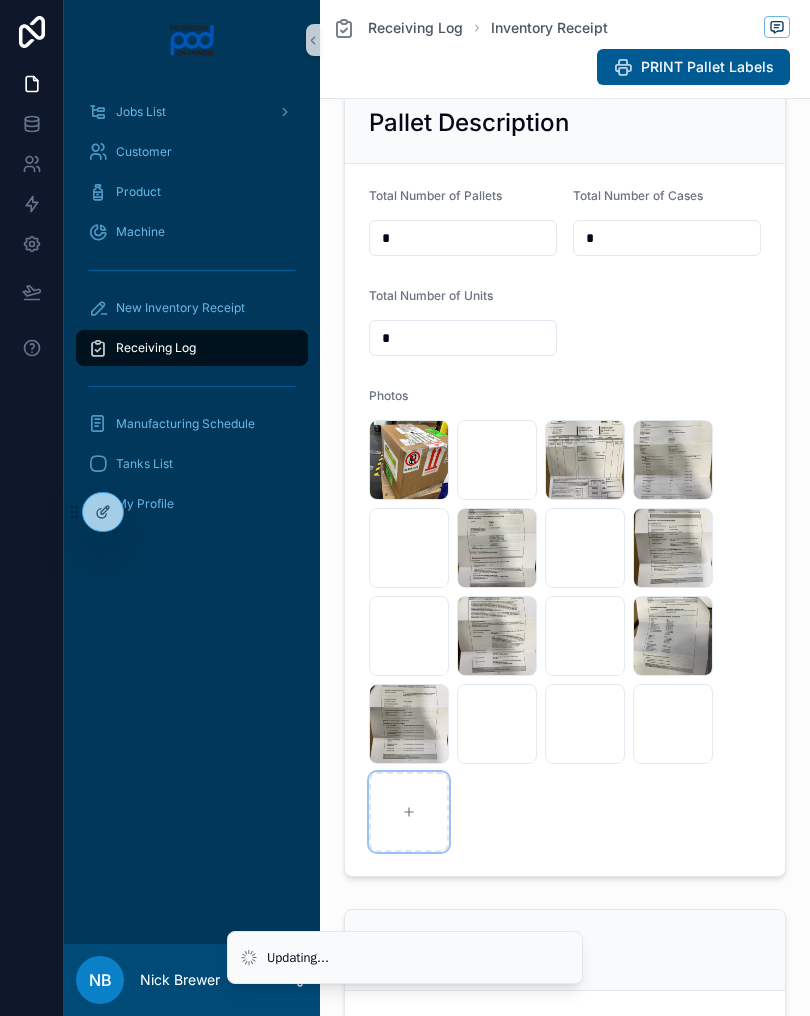 click at bounding box center [409, 812] 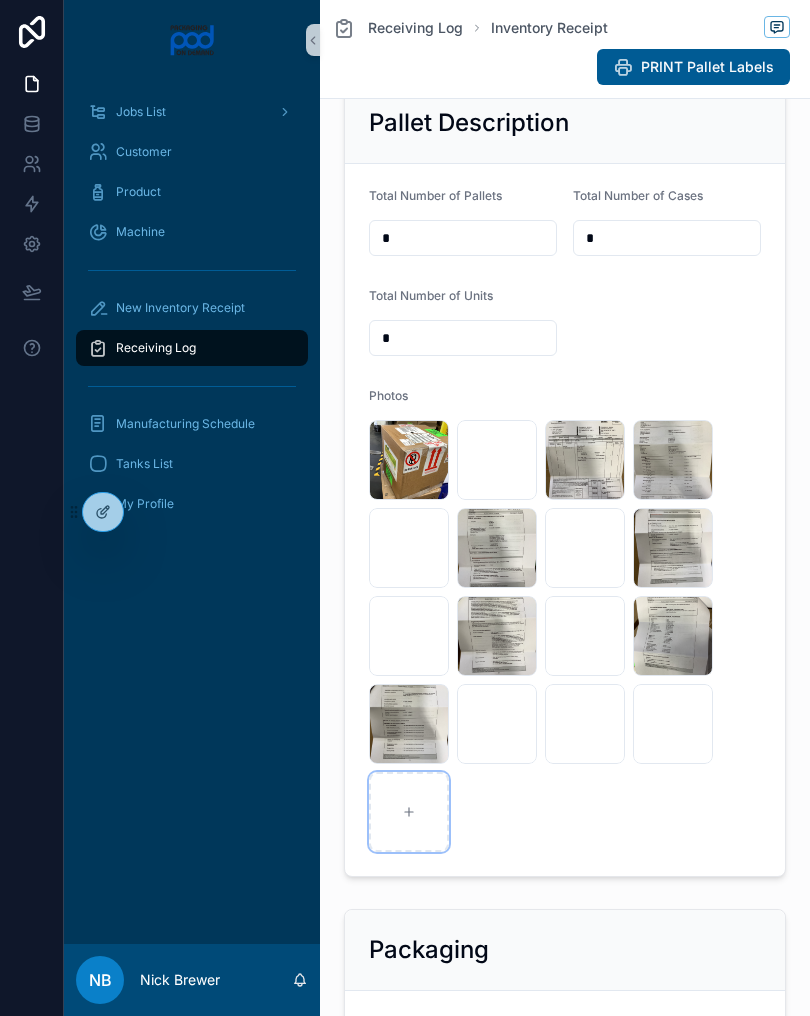 type on "**********" 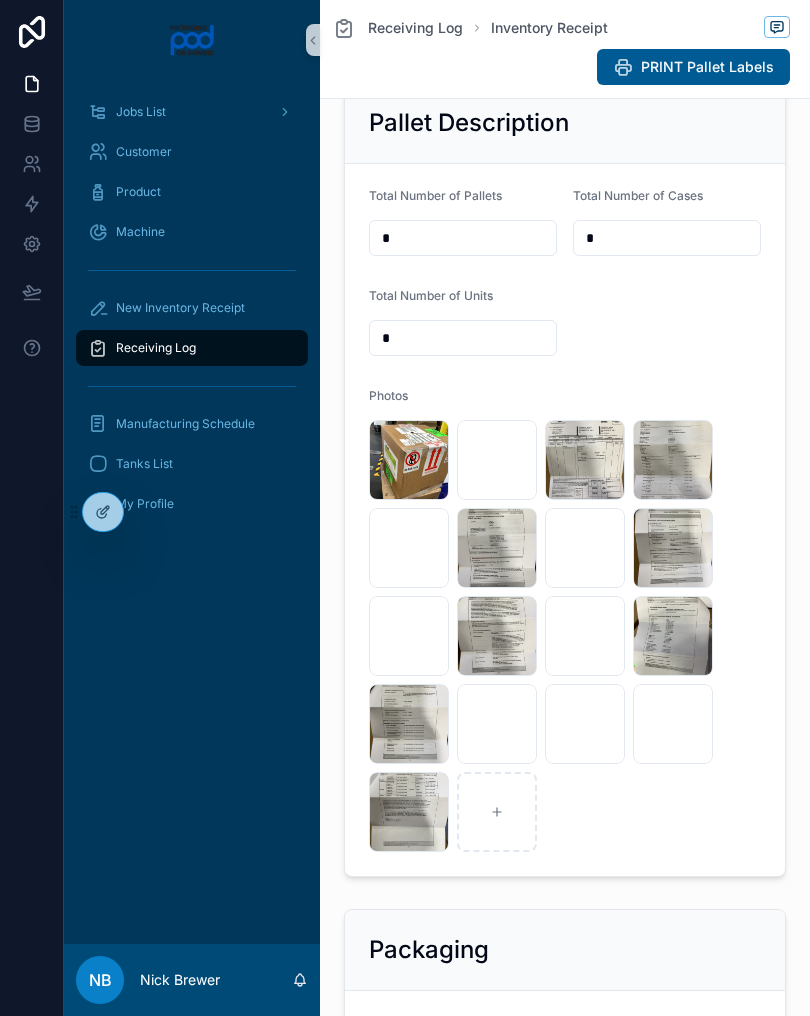 click on "Receiving Log" at bounding box center (192, 348) 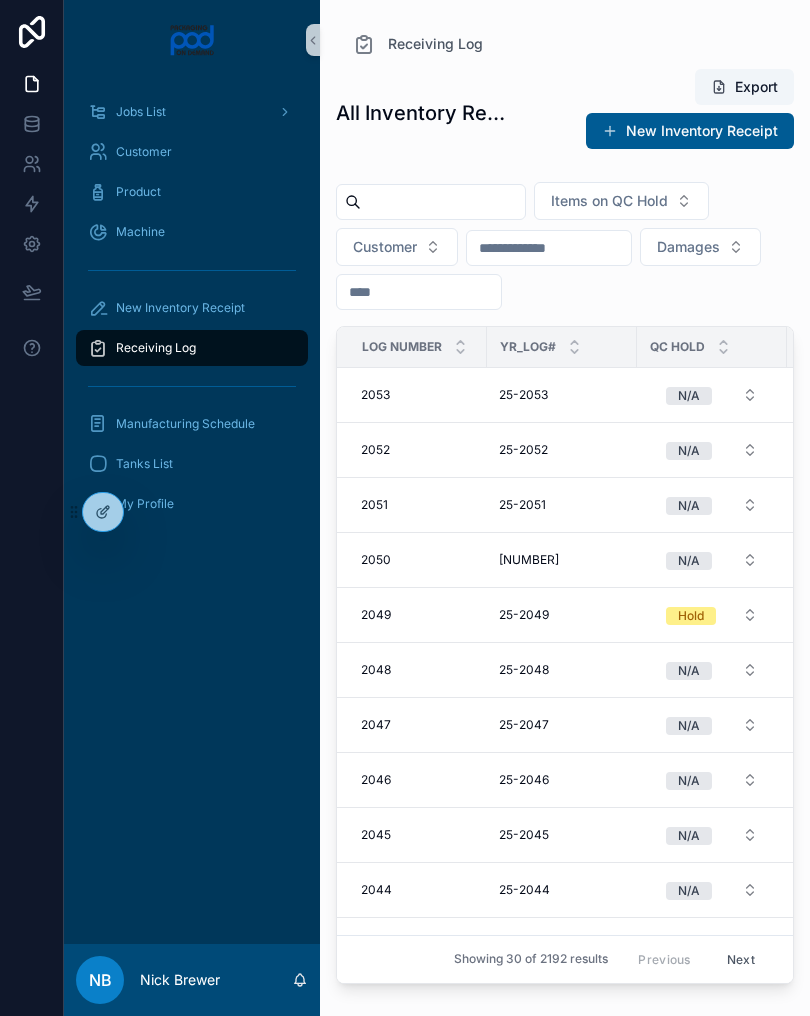 scroll, scrollTop: 0, scrollLeft: 0, axis: both 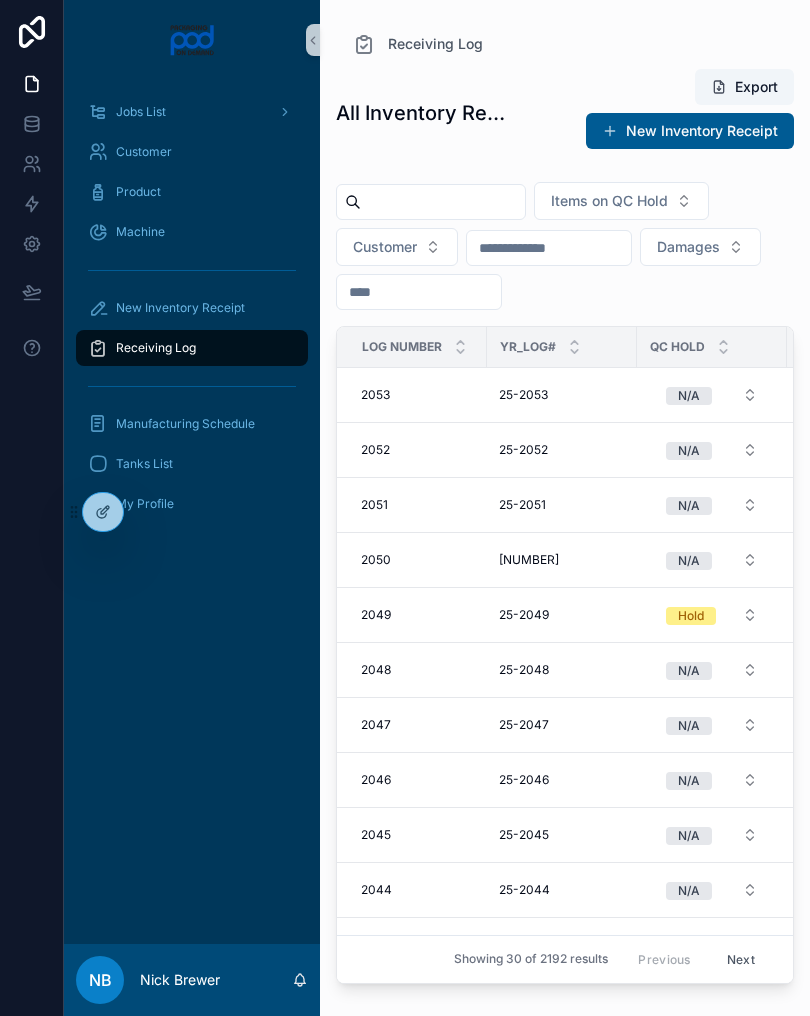 click at bounding box center (32, 508) 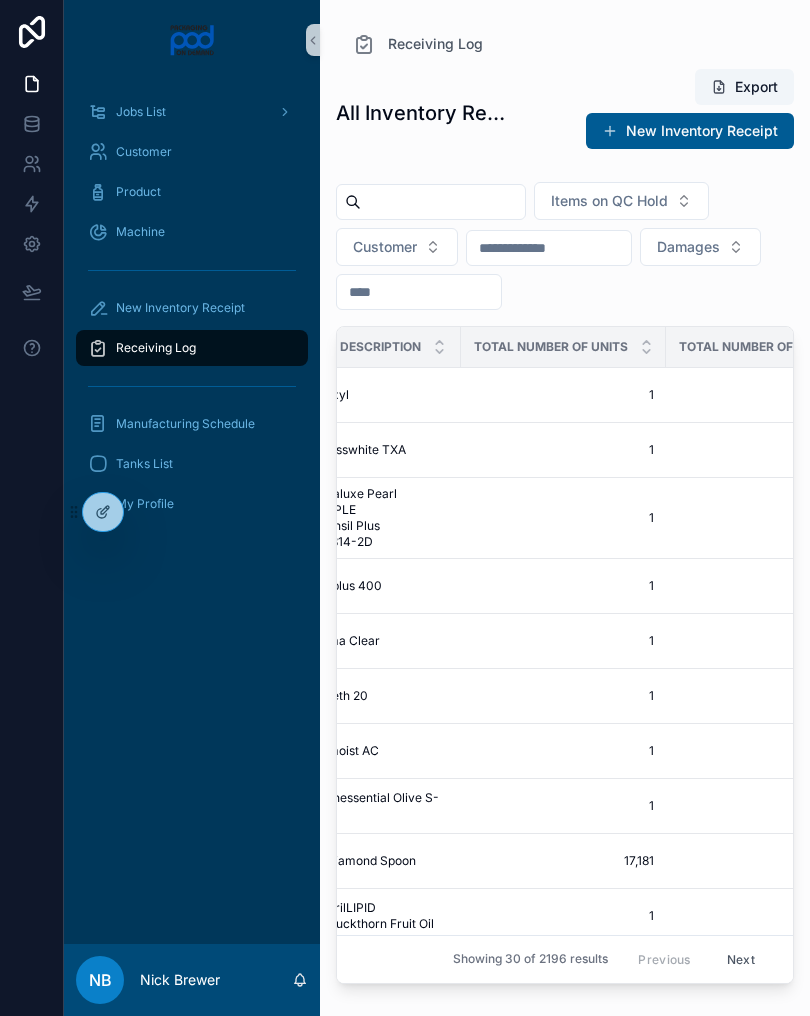 scroll, scrollTop: 0, scrollLeft: 816, axis: horizontal 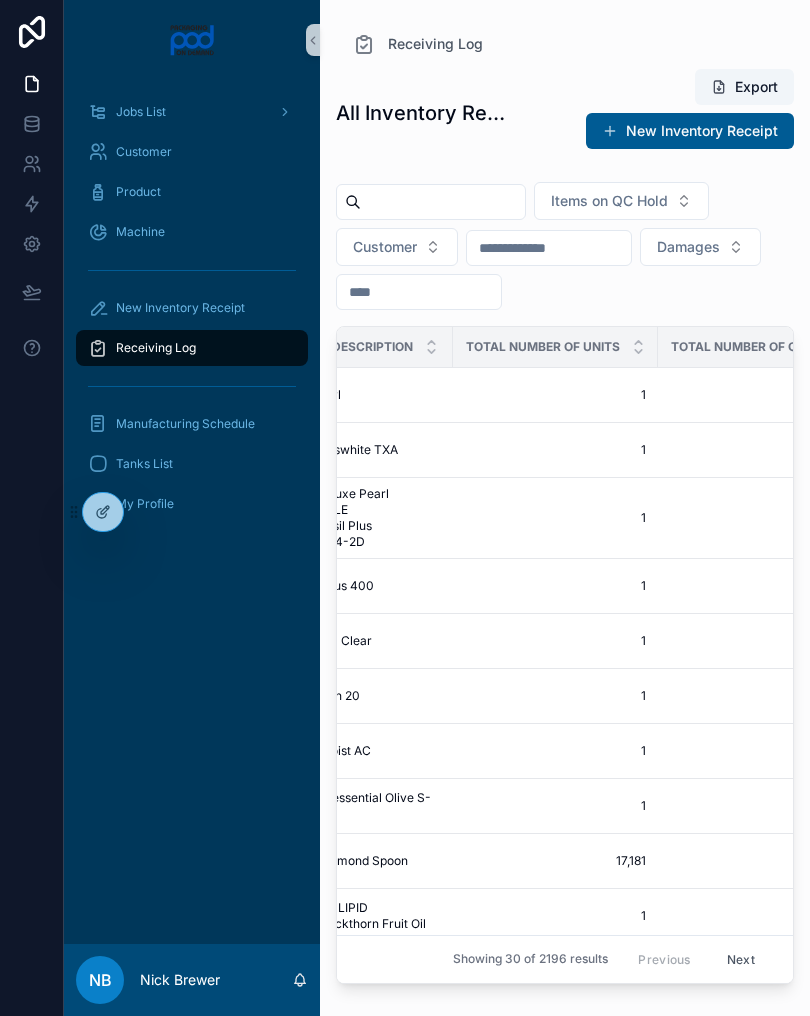 click on "1" at bounding box center [555, 395] 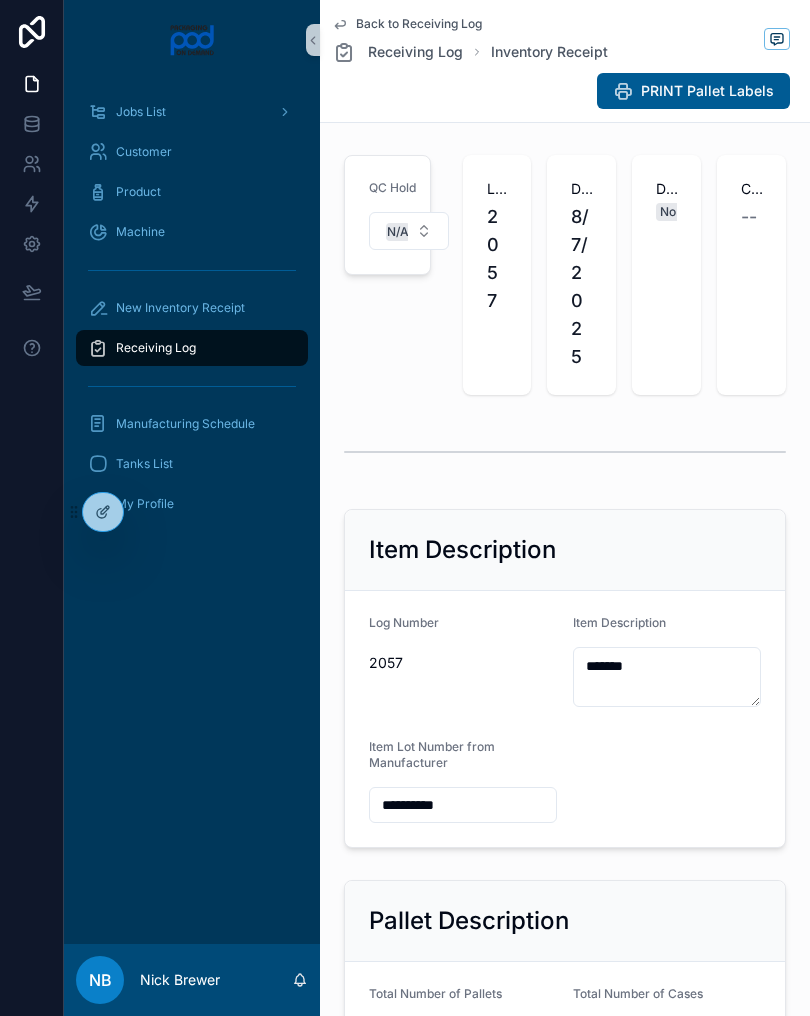 scroll, scrollTop: 754, scrollLeft: 0, axis: vertical 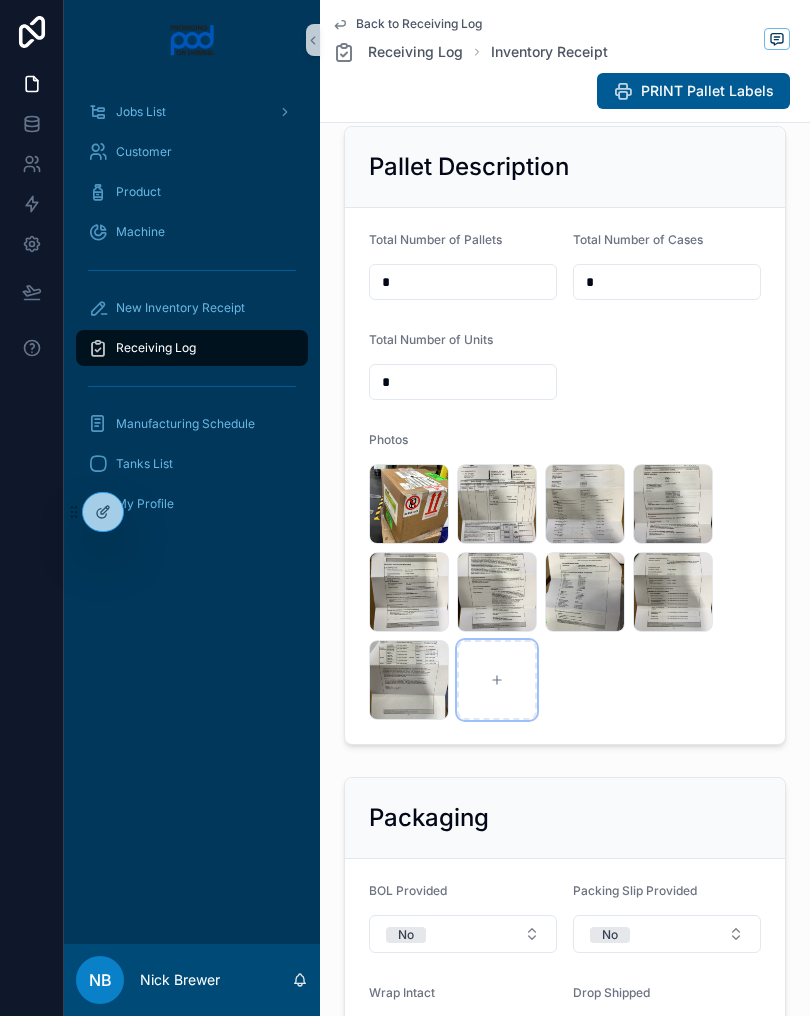 click at bounding box center (497, 680) 